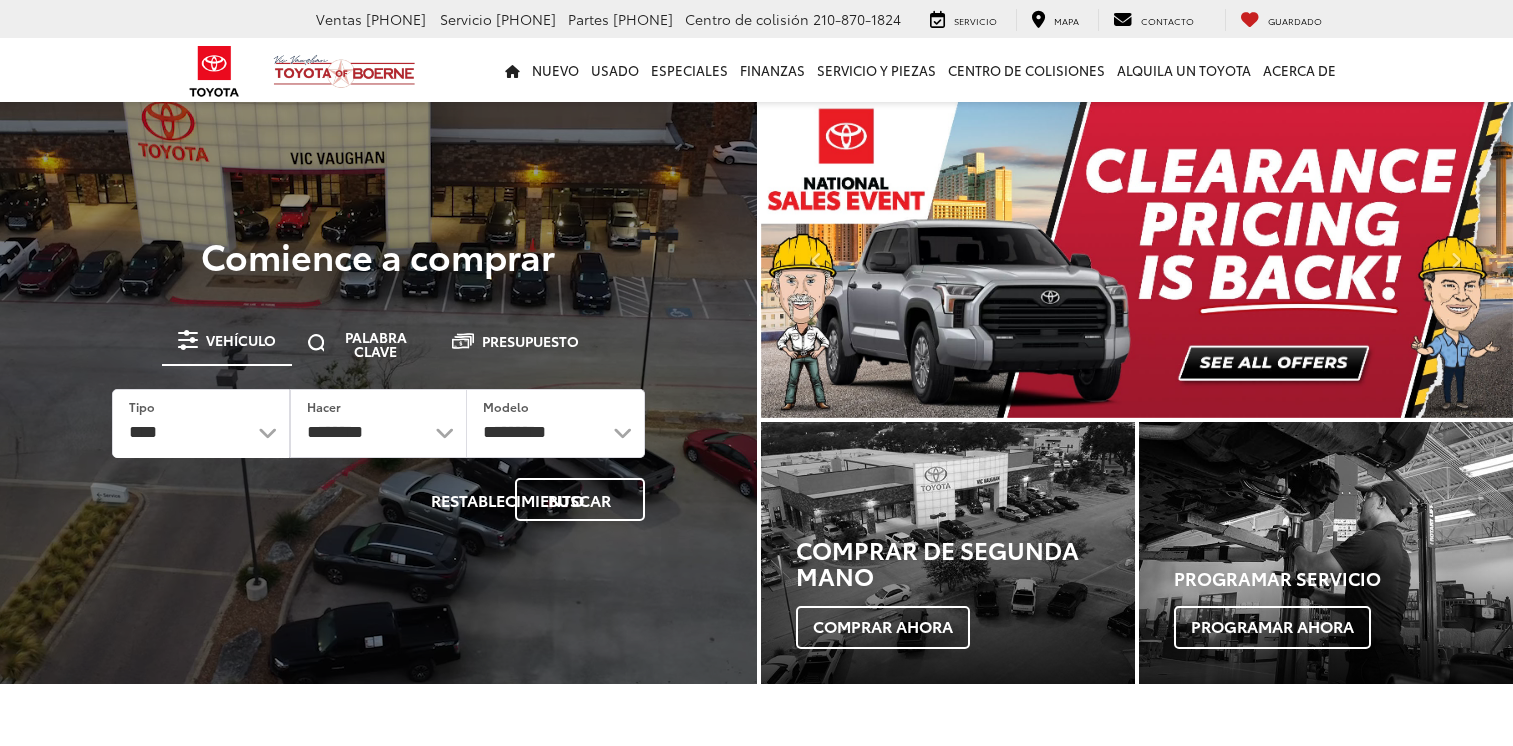 scroll, scrollTop: 0, scrollLeft: 0, axis: both 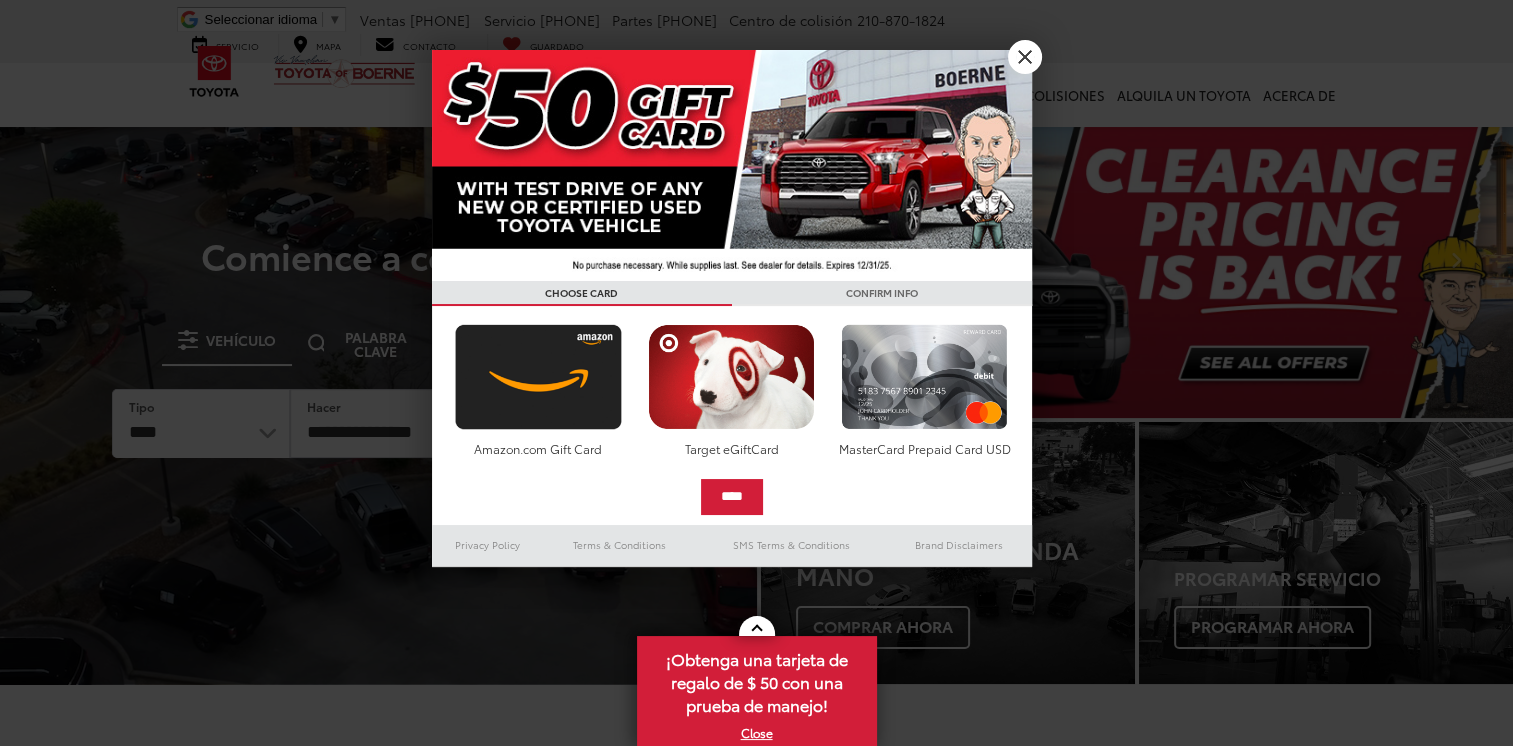click on "Amazon.com Gift Card" at bounding box center [538, 448] 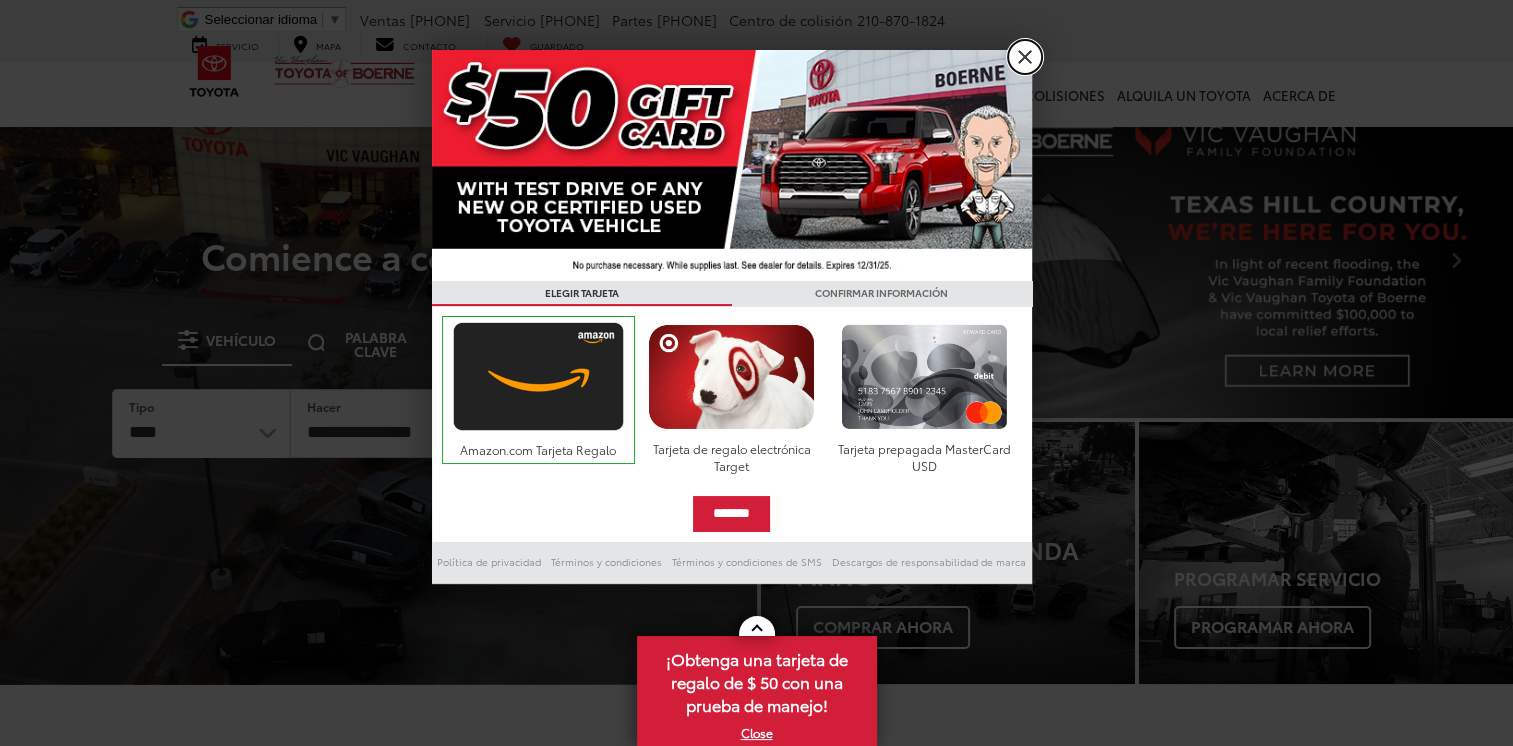 click on "X" at bounding box center [1025, 57] 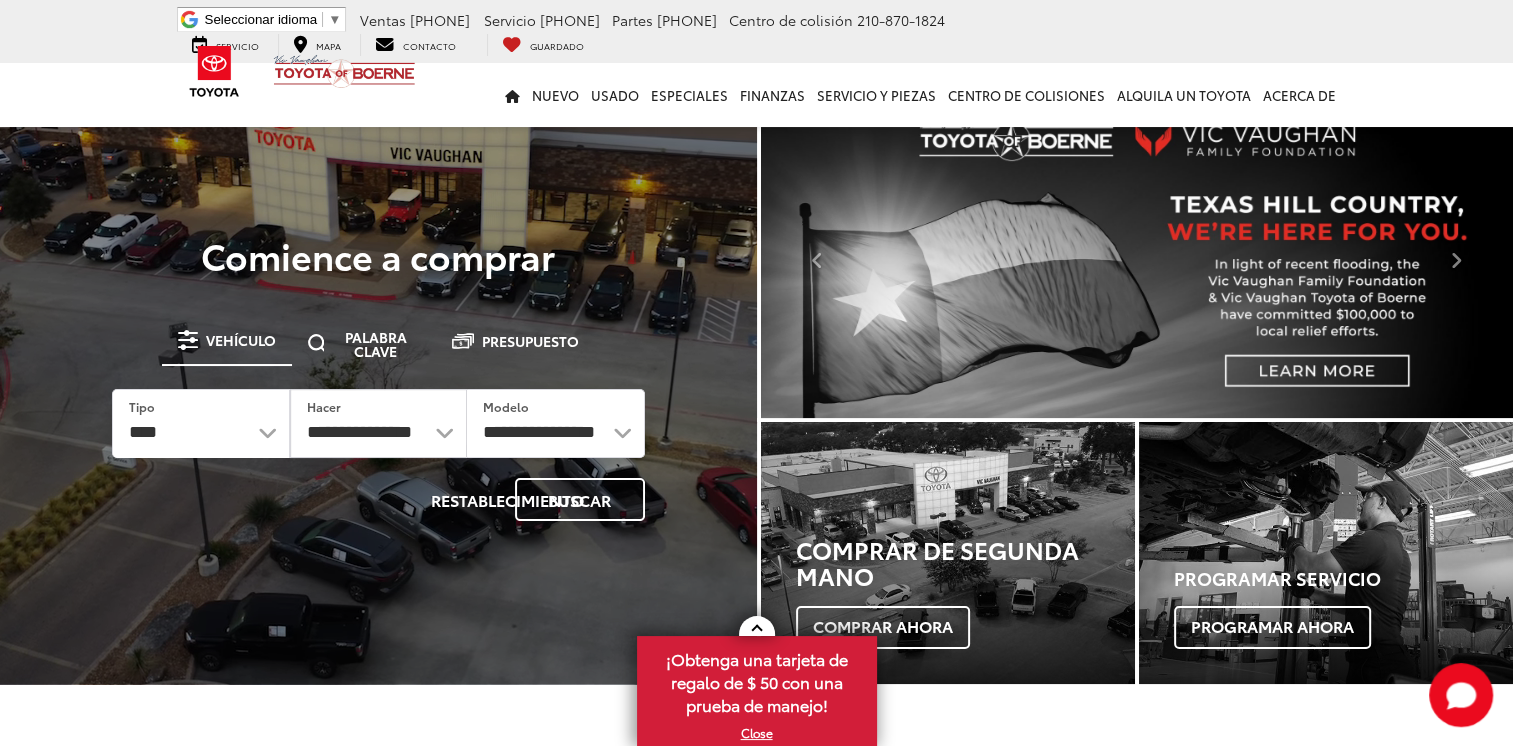 scroll, scrollTop: 0, scrollLeft: 0, axis: both 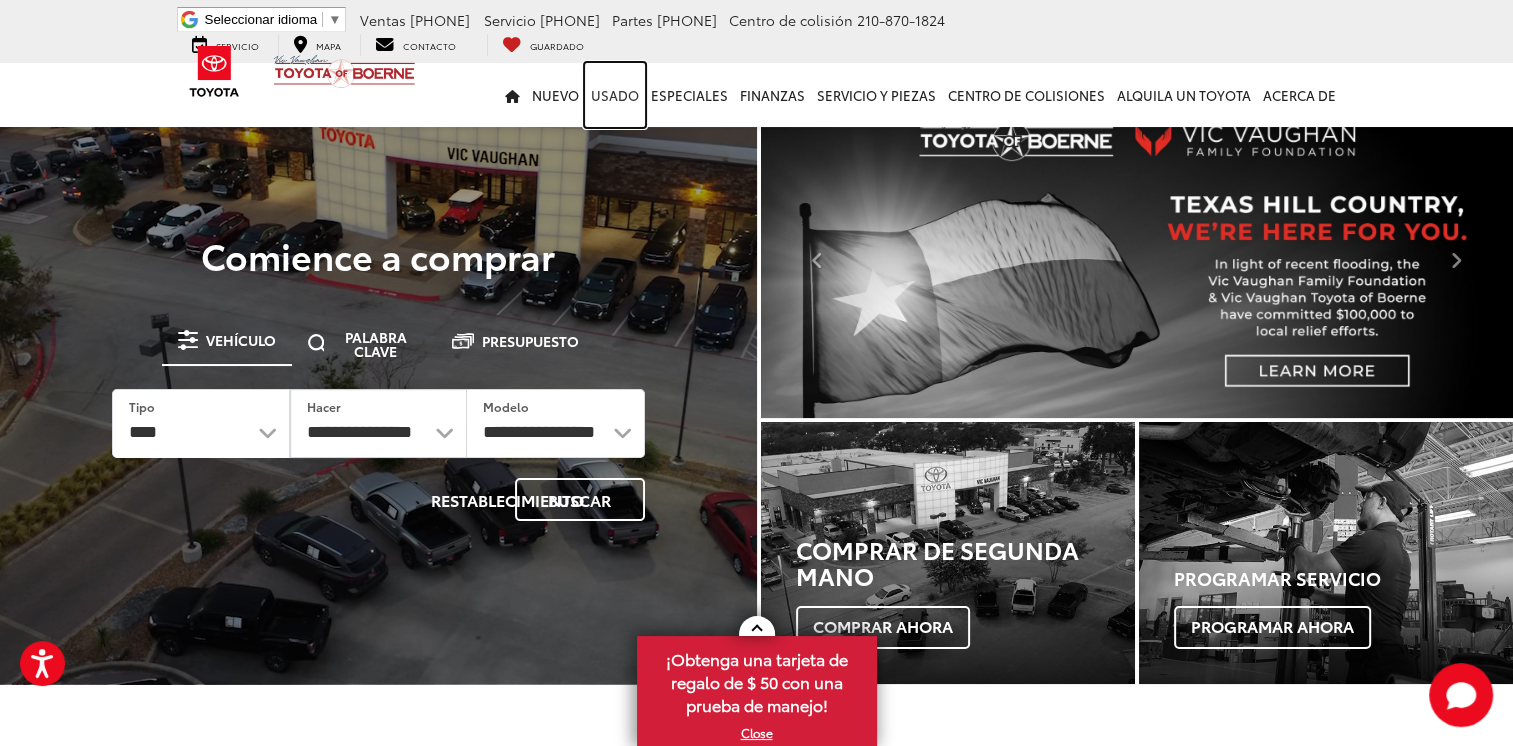 click on "Usado" at bounding box center (615, 95) 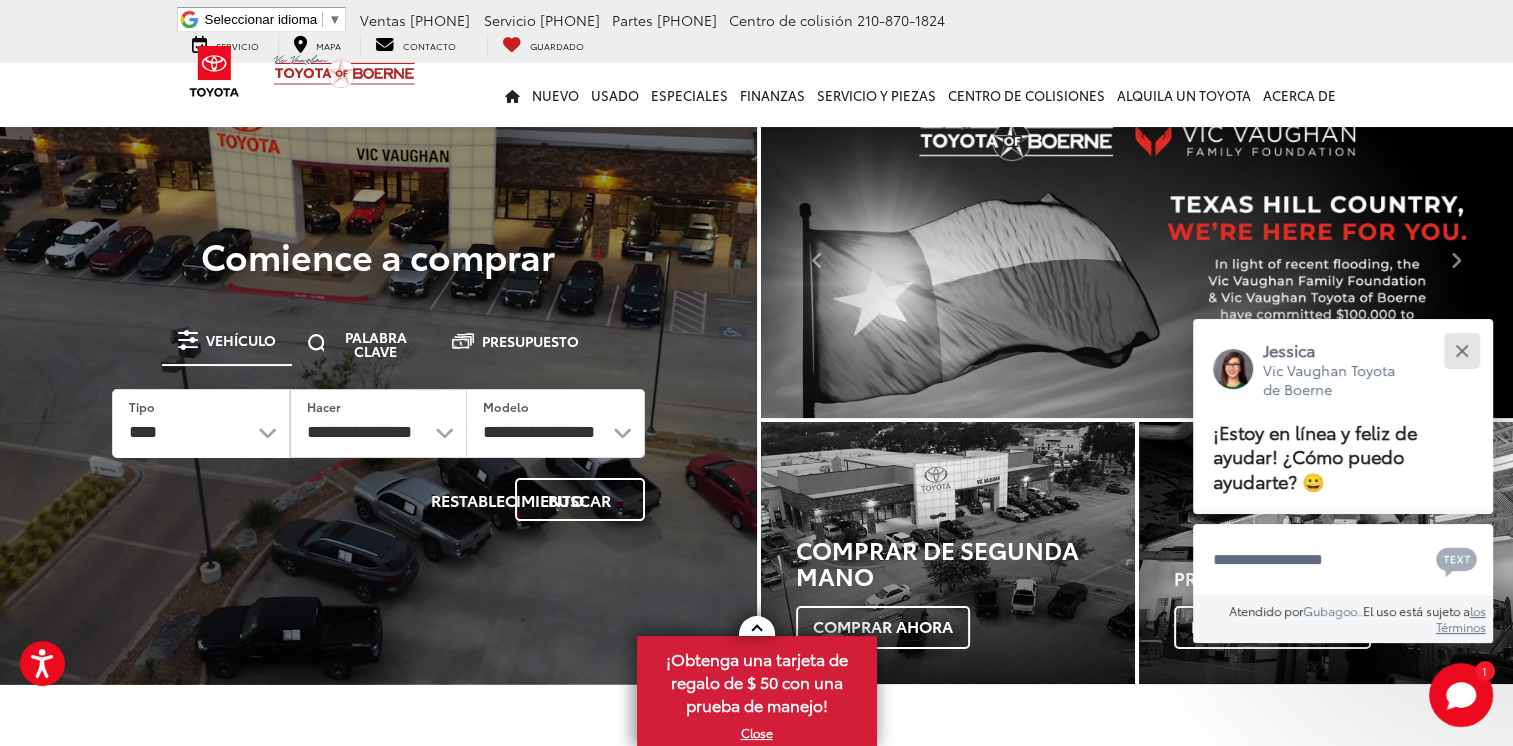 click at bounding box center (1461, 350) 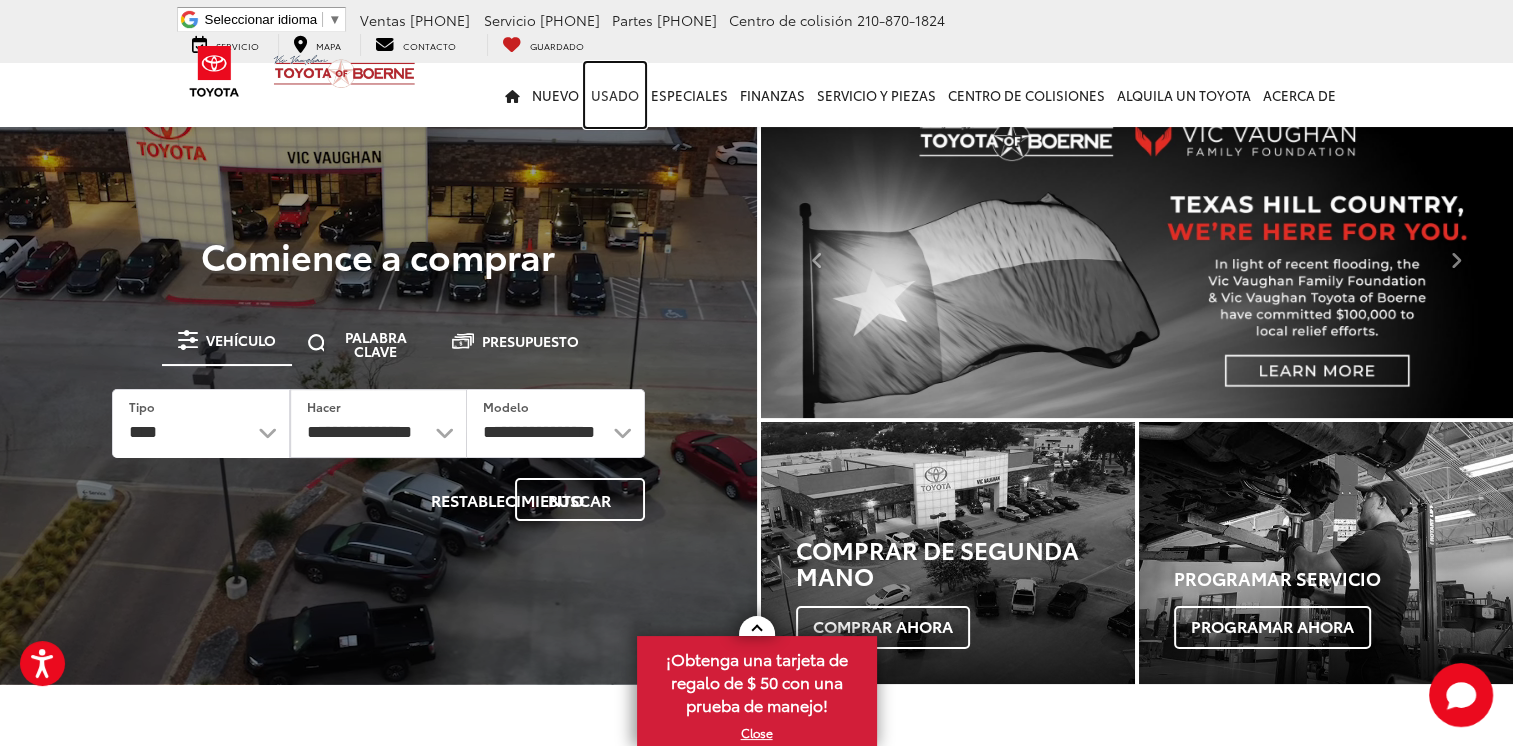 click on "Usado" at bounding box center (615, 95) 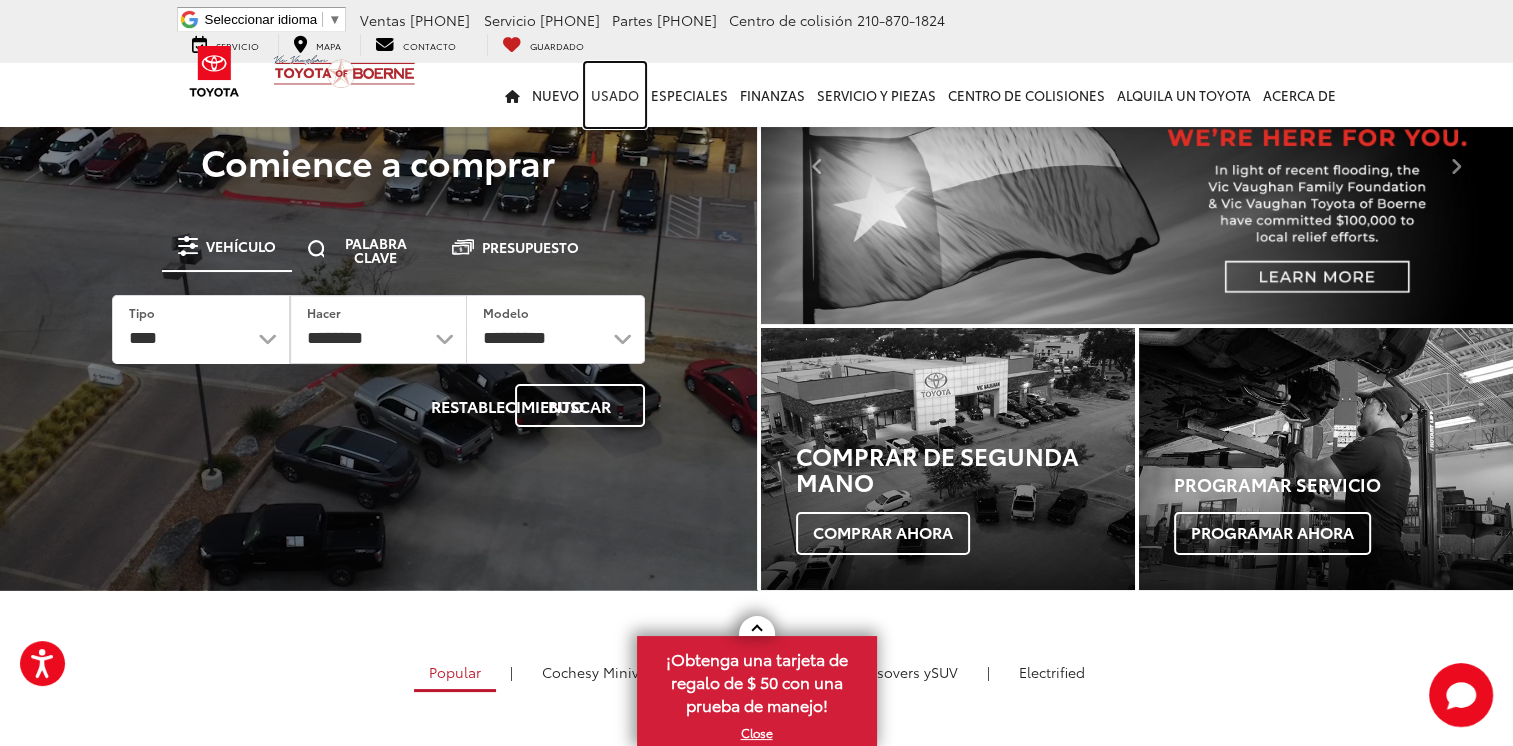 scroll, scrollTop: 0, scrollLeft: 0, axis: both 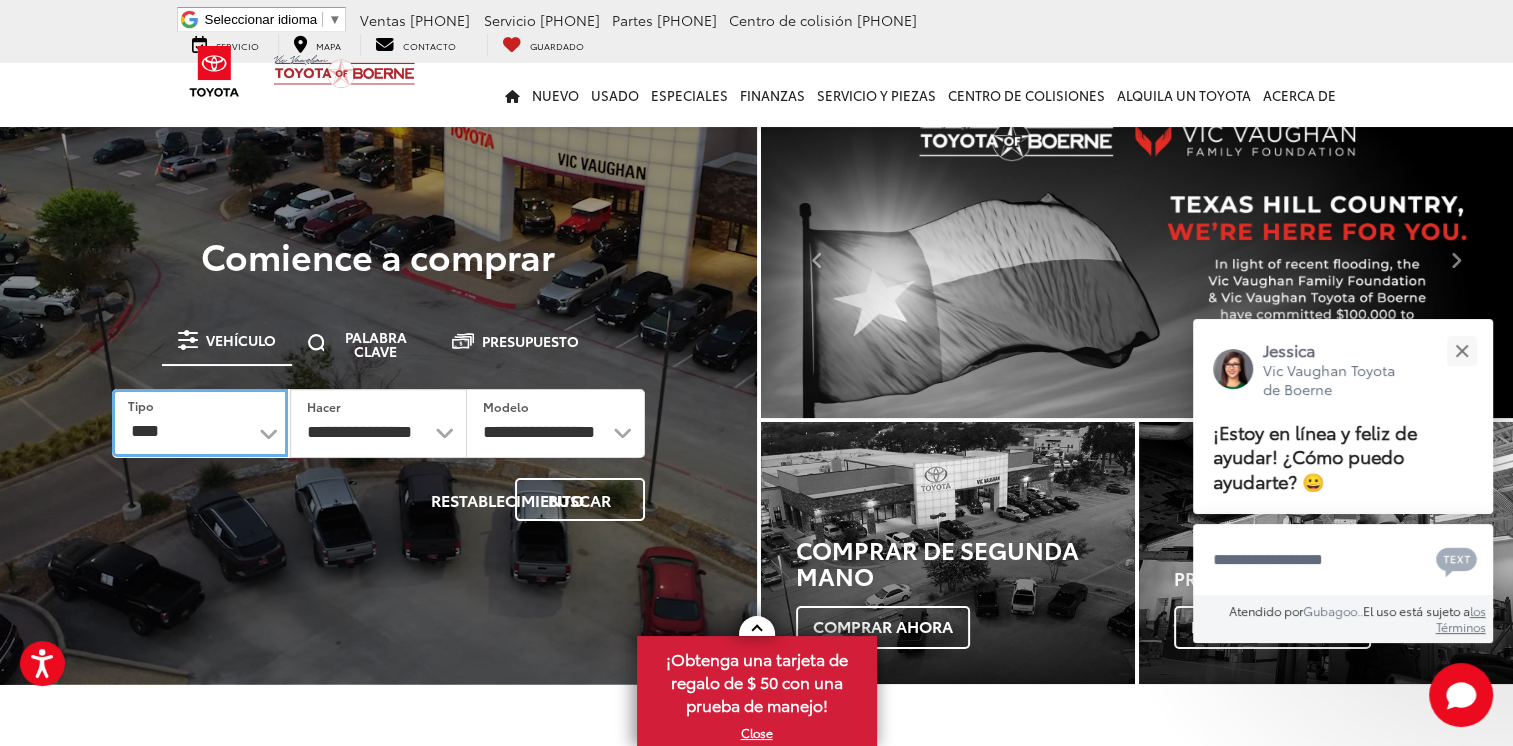 click on "**********" at bounding box center (200, 422) 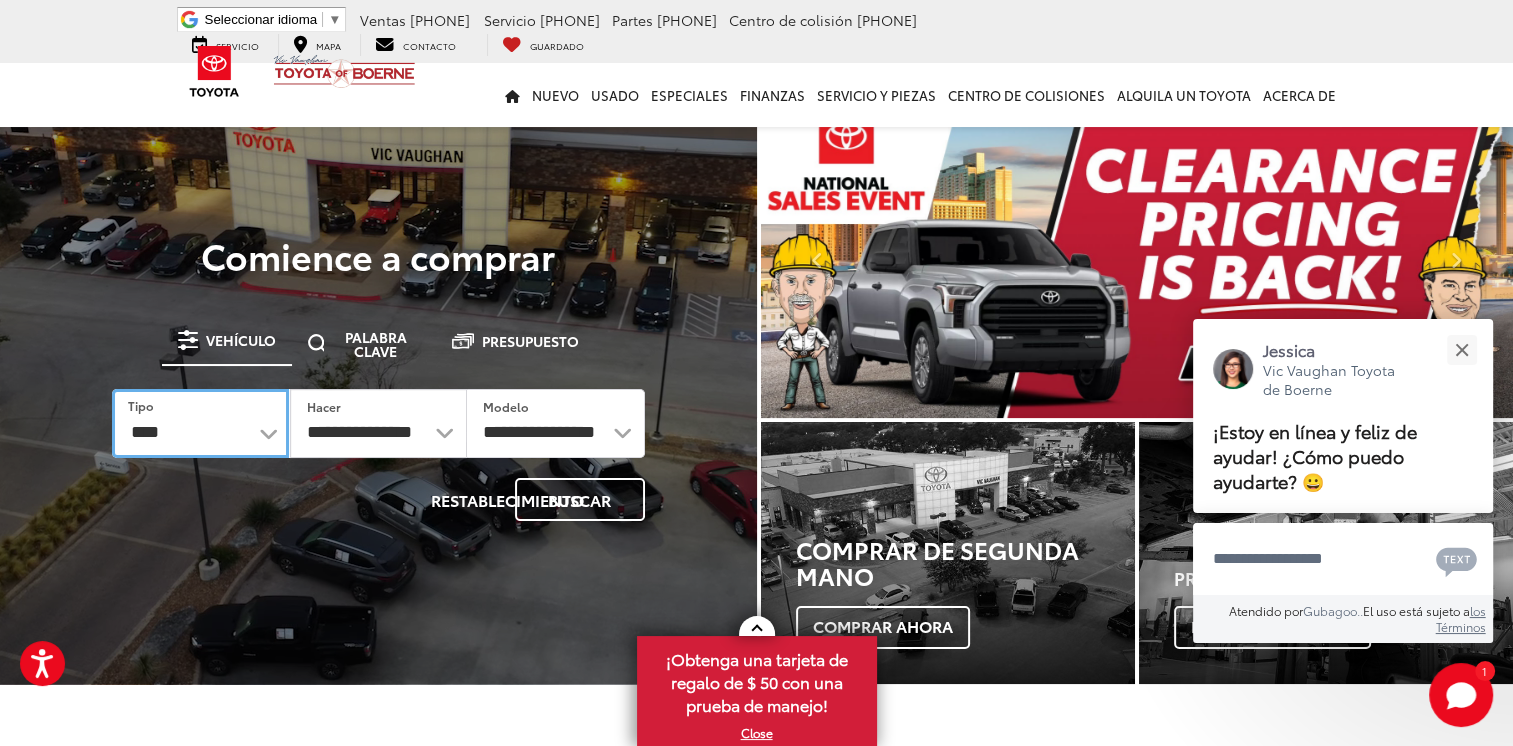 select on "******" 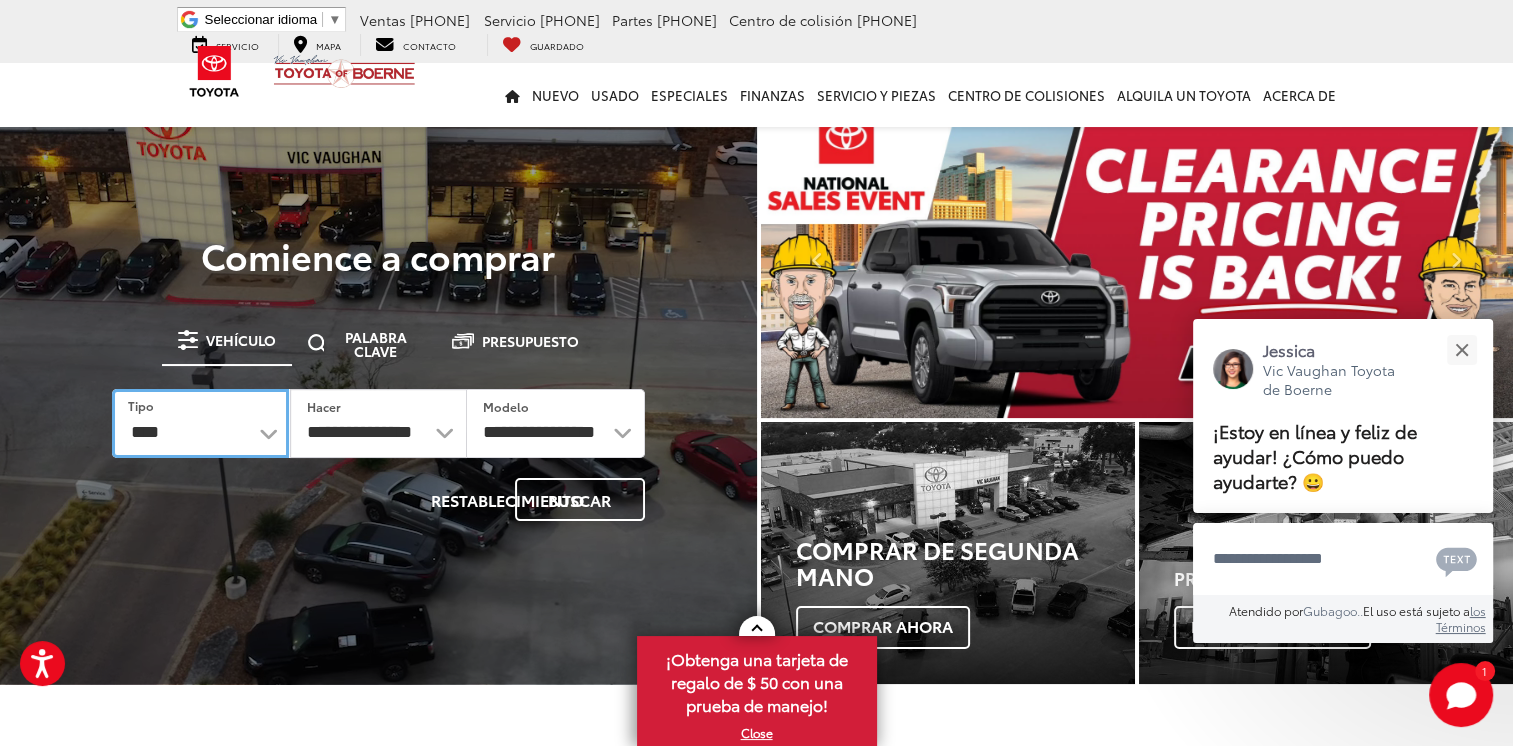 click on "**********" at bounding box center (200, 423) 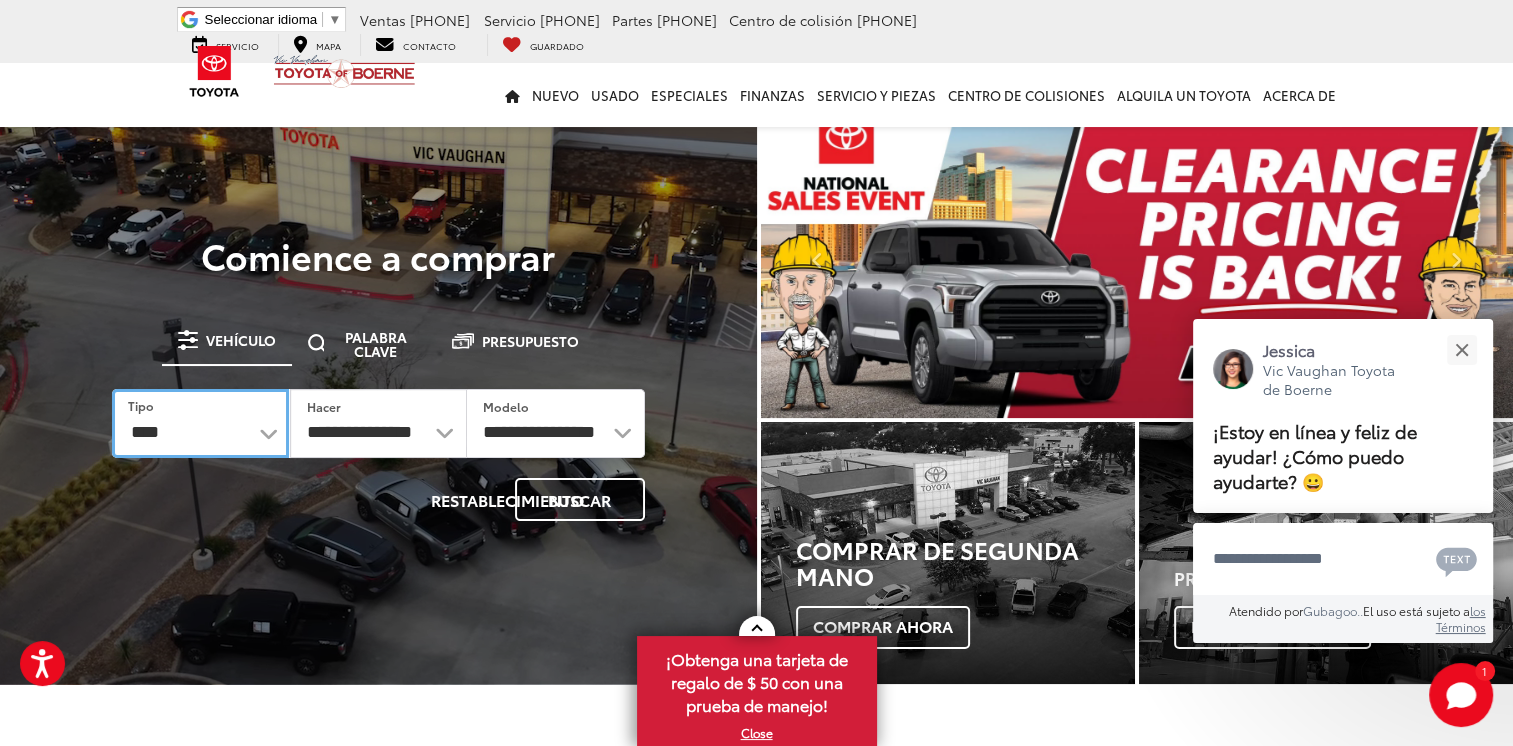 select 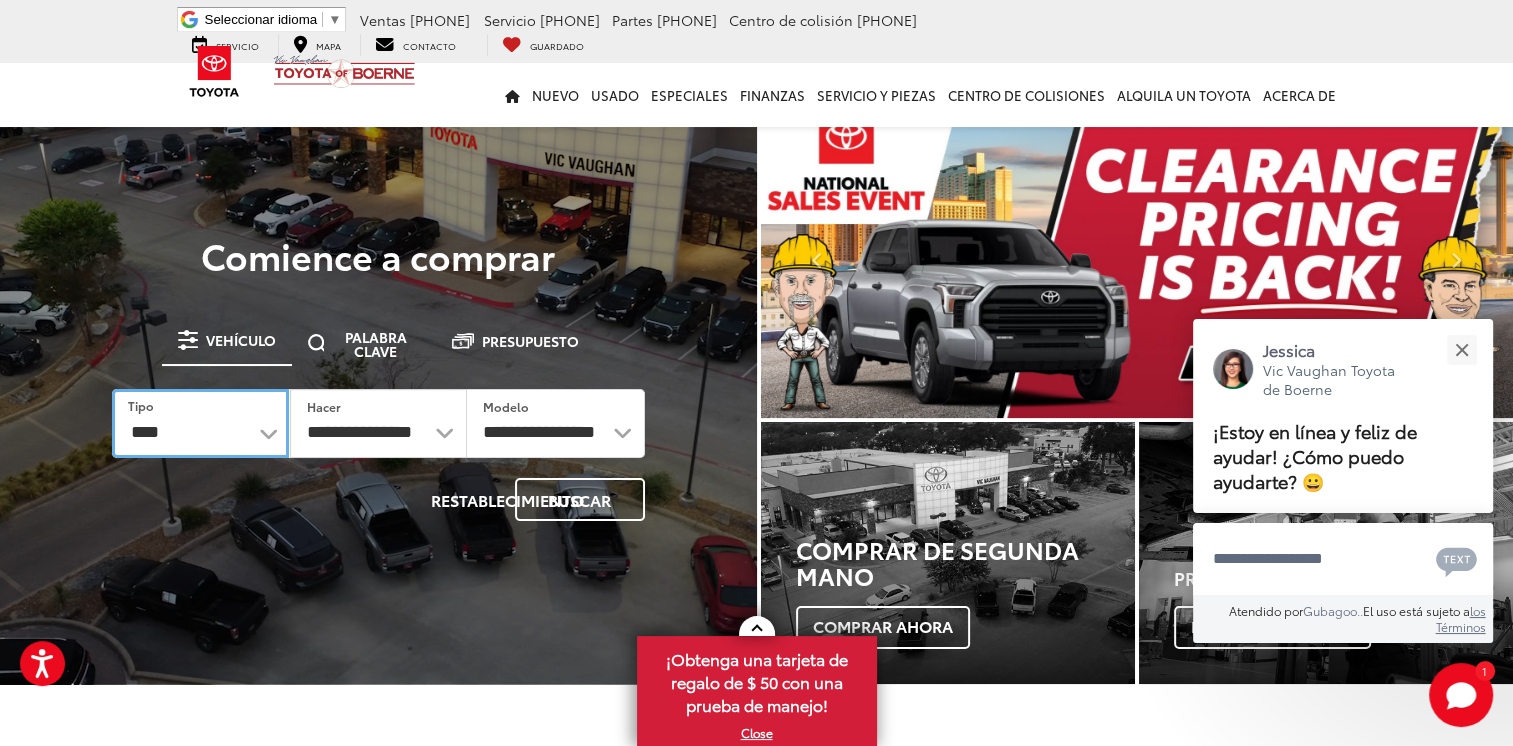 select 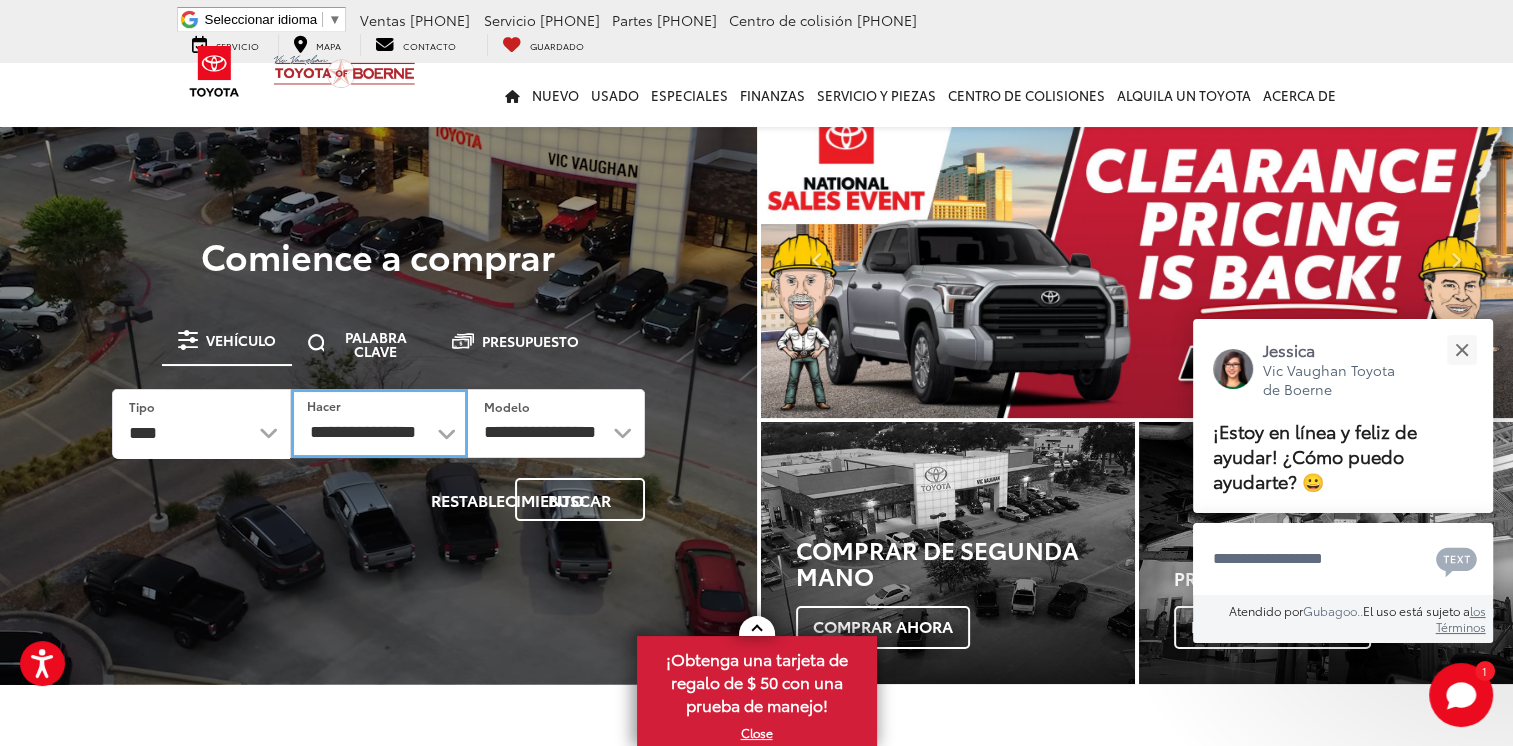 click on "**********" at bounding box center [379, 423] 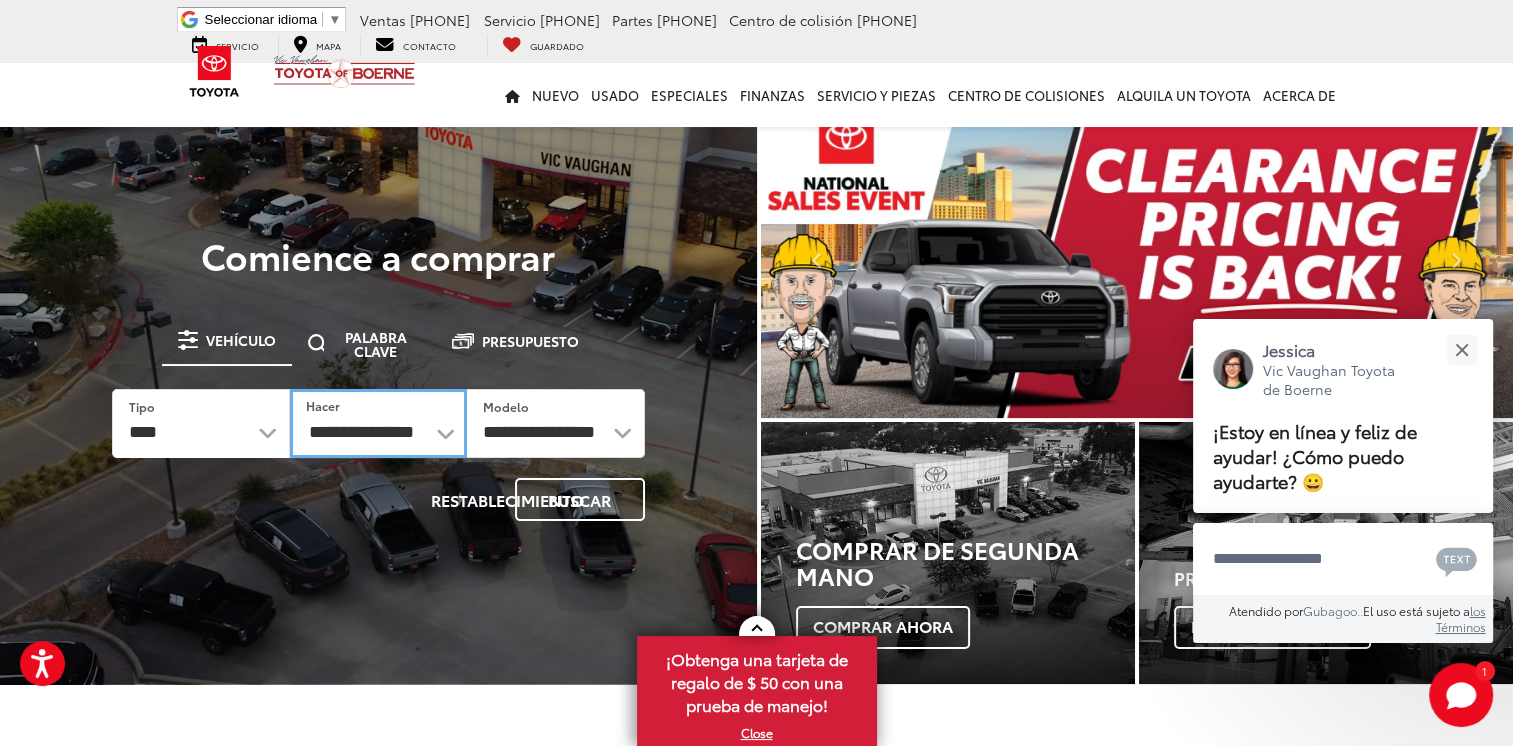 click on "**********" at bounding box center [378, 423] 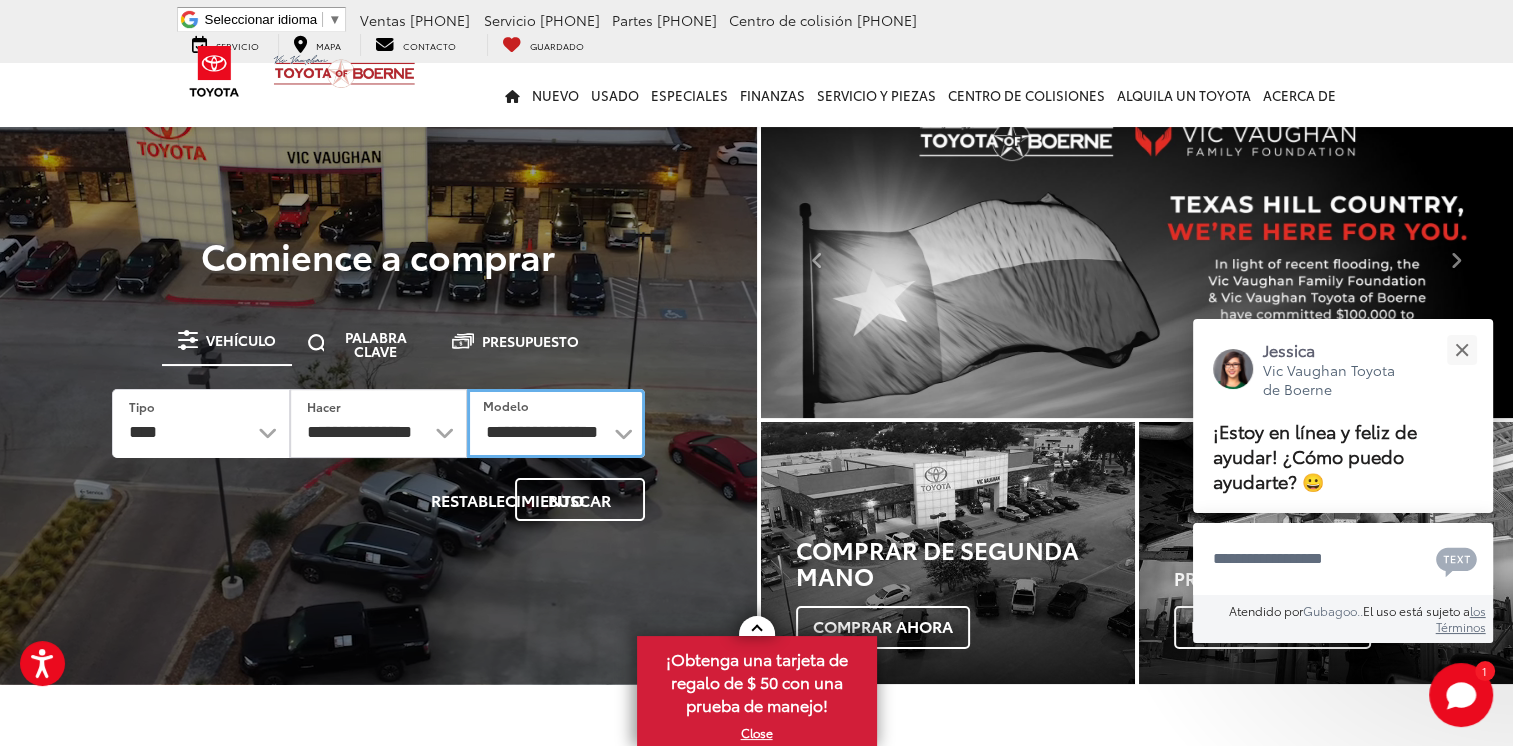 click on "**********" at bounding box center (555, 423) 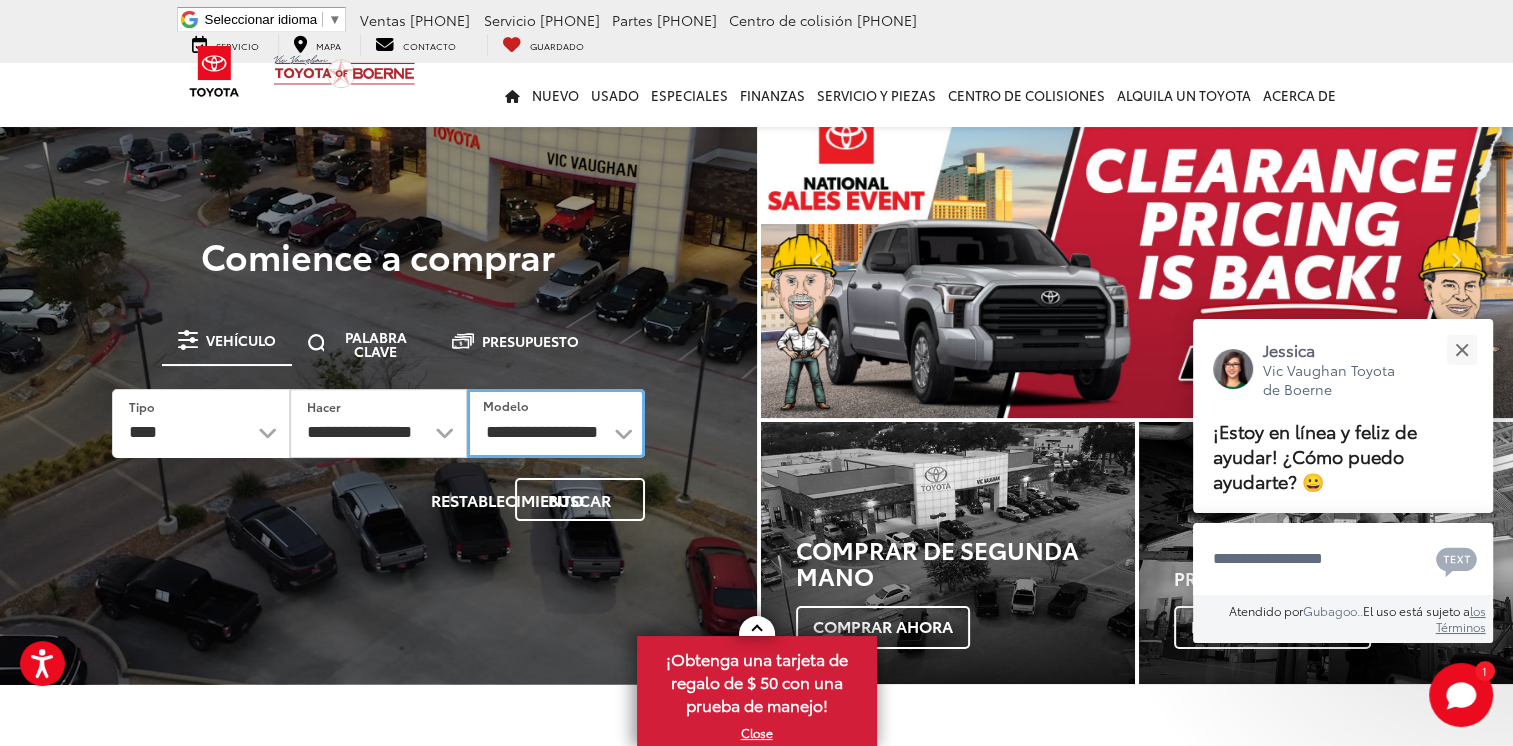 click on "**********" at bounding box center (555, 423) 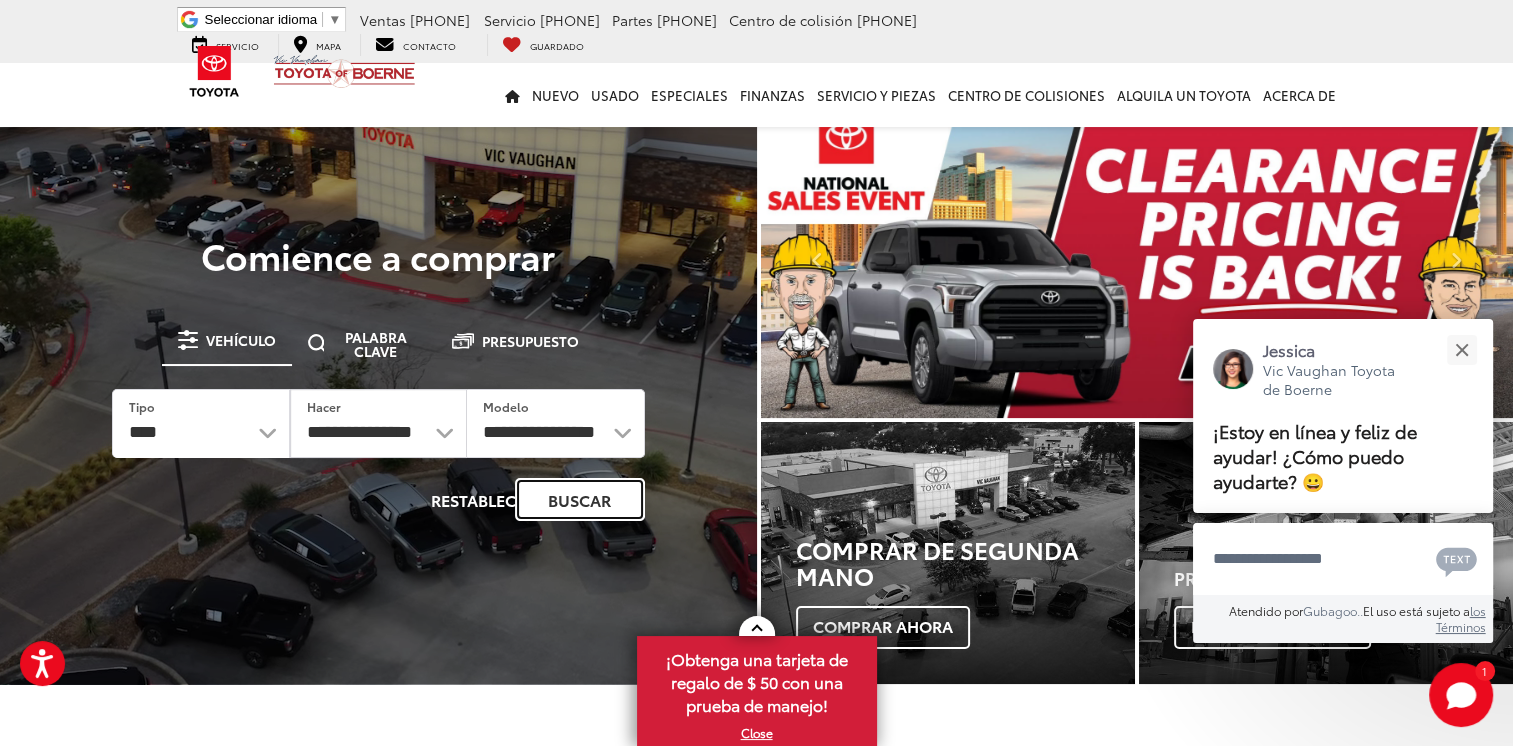 click on "Buscar" at bounding box center [580, 499] 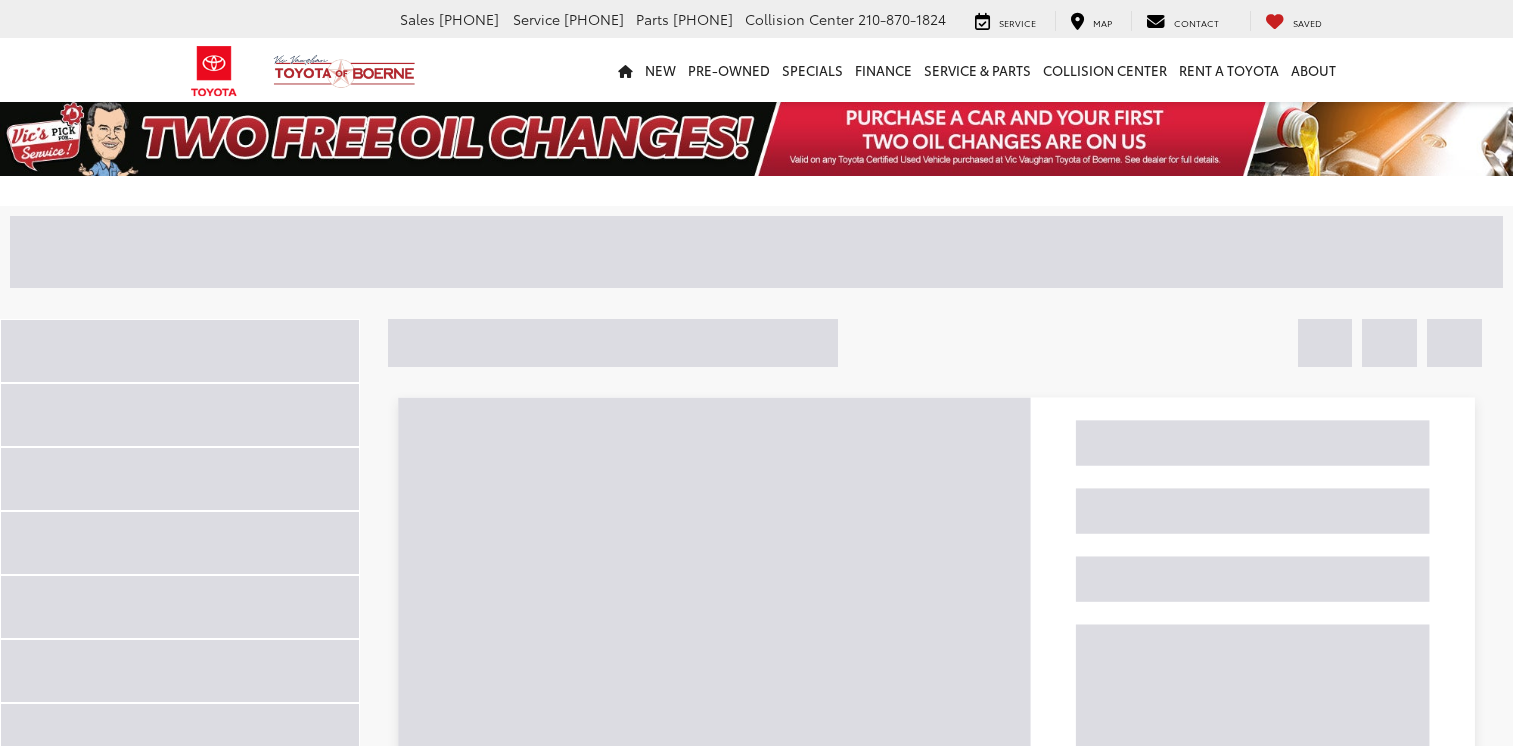 scroll, scrollTop: 0, scrollLeft: 0, axis: both 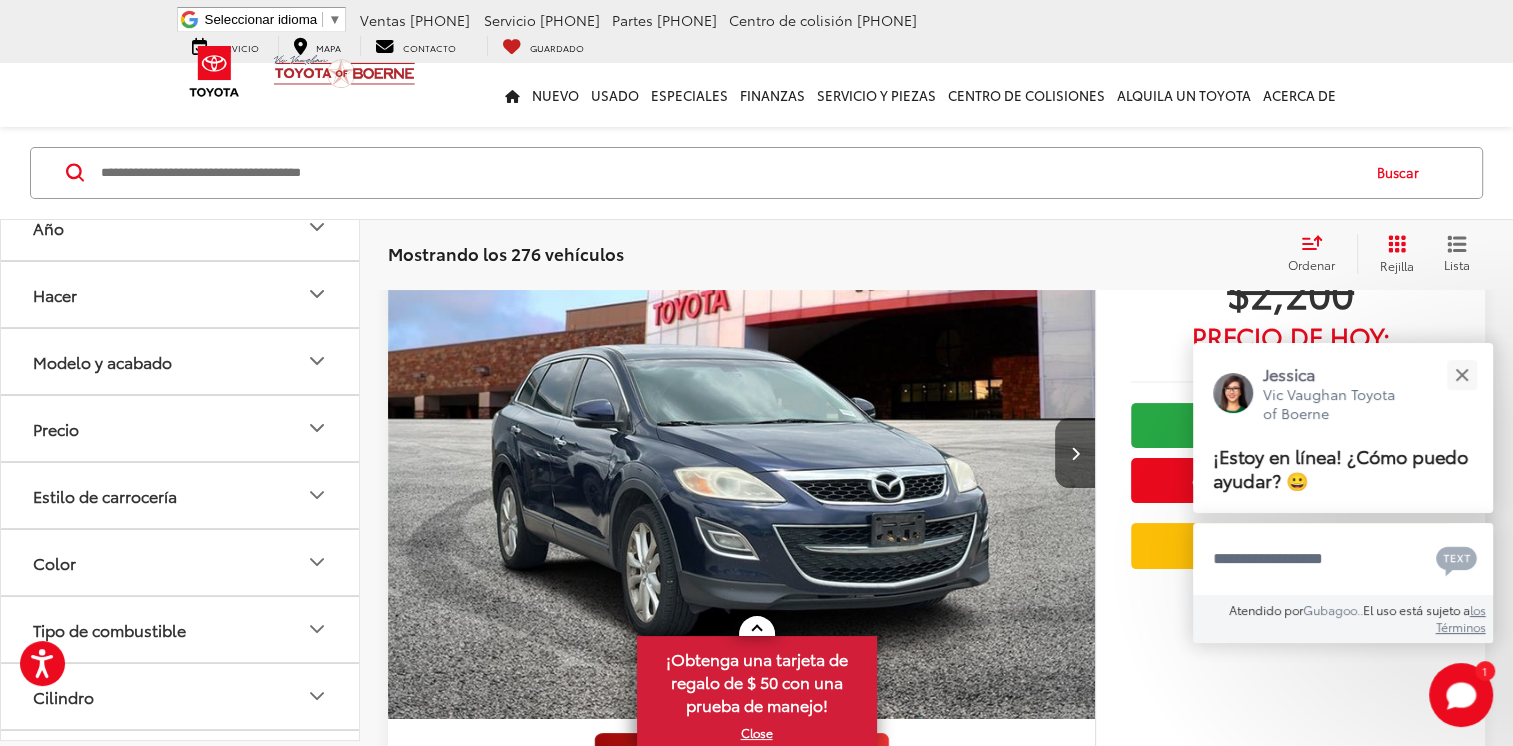 click on "Estilo de carrocería" at bounding box center (181, 495) 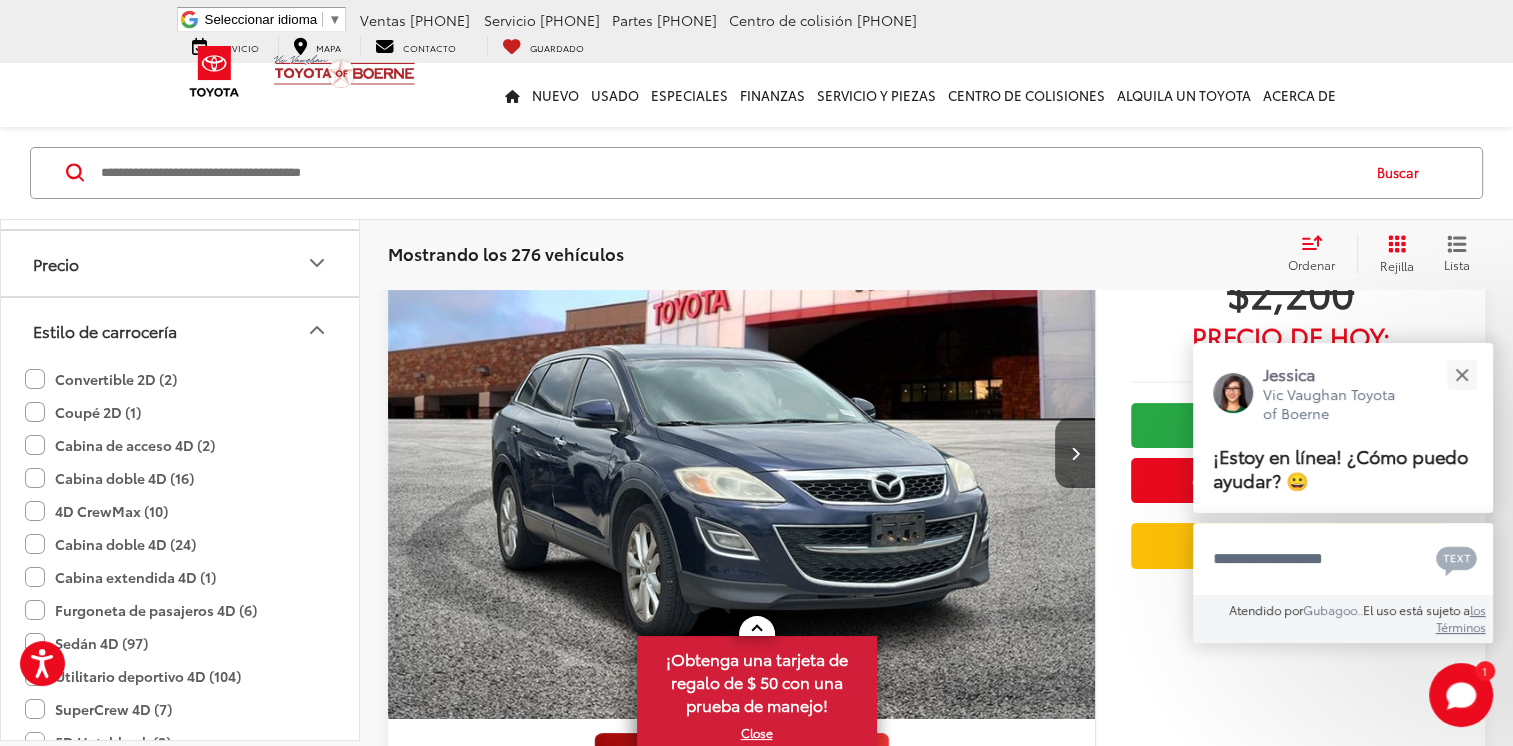 scroll, scrollTop: 162, scrollLeft: 0, axis: vertical 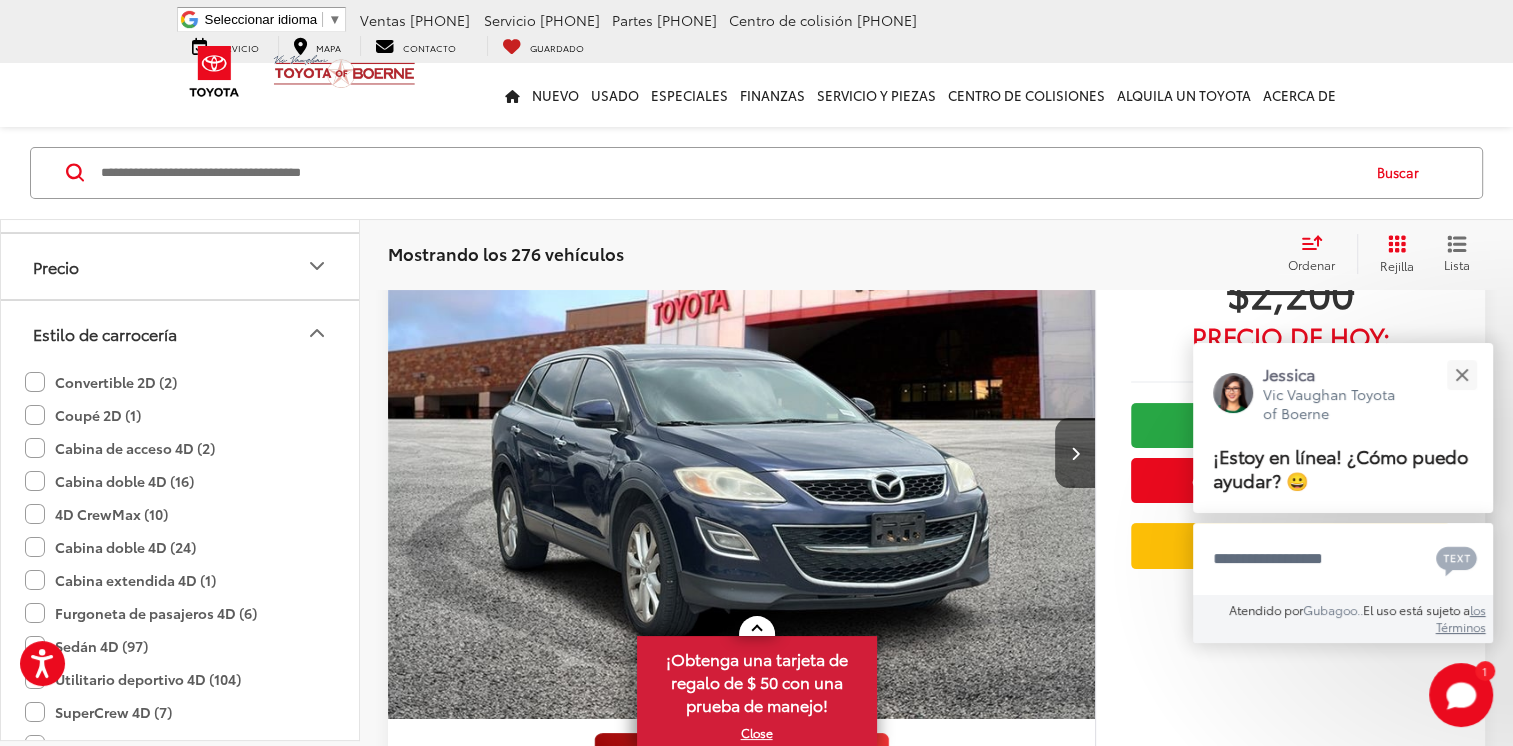 click 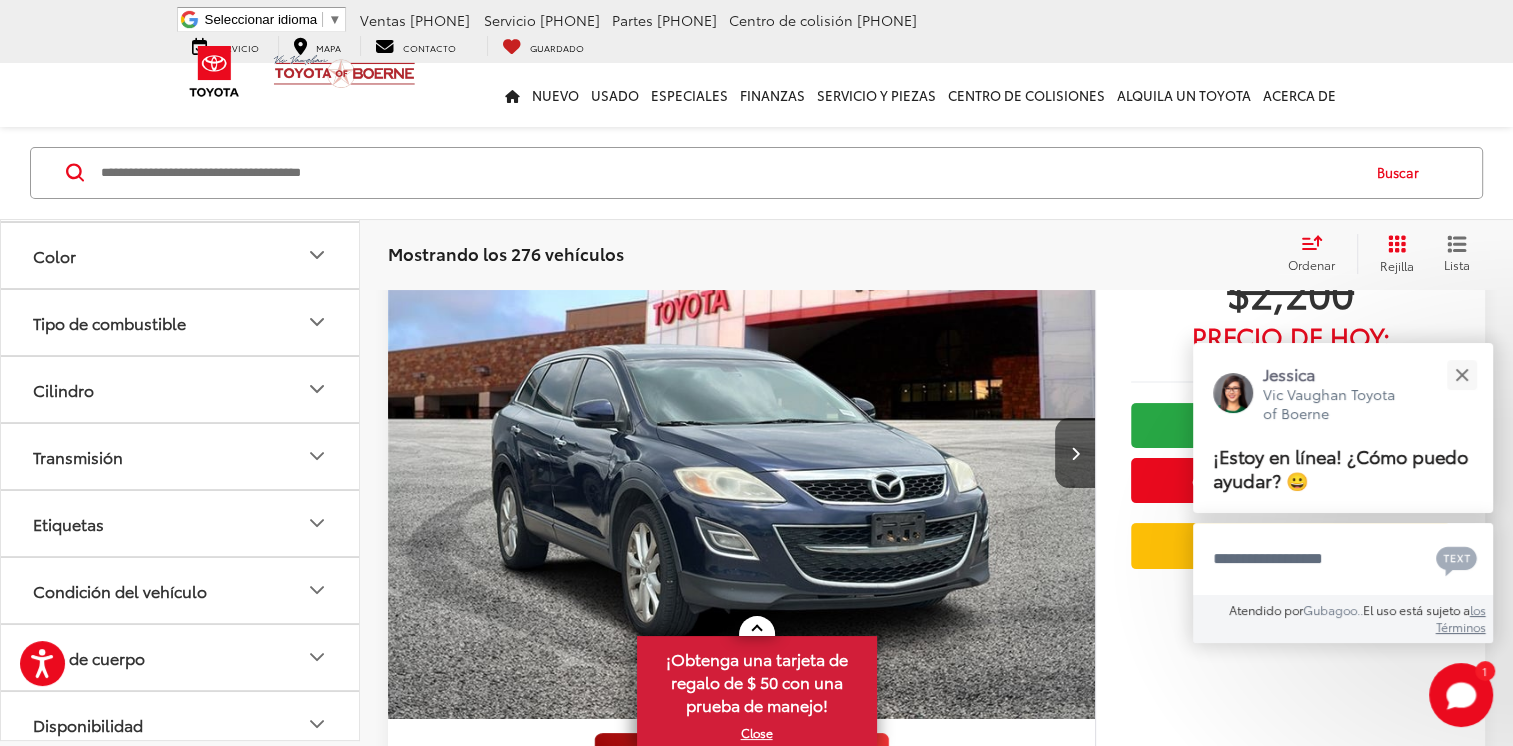scroll, scrollTop: 319, scrollLeft: 0, axis: vertical 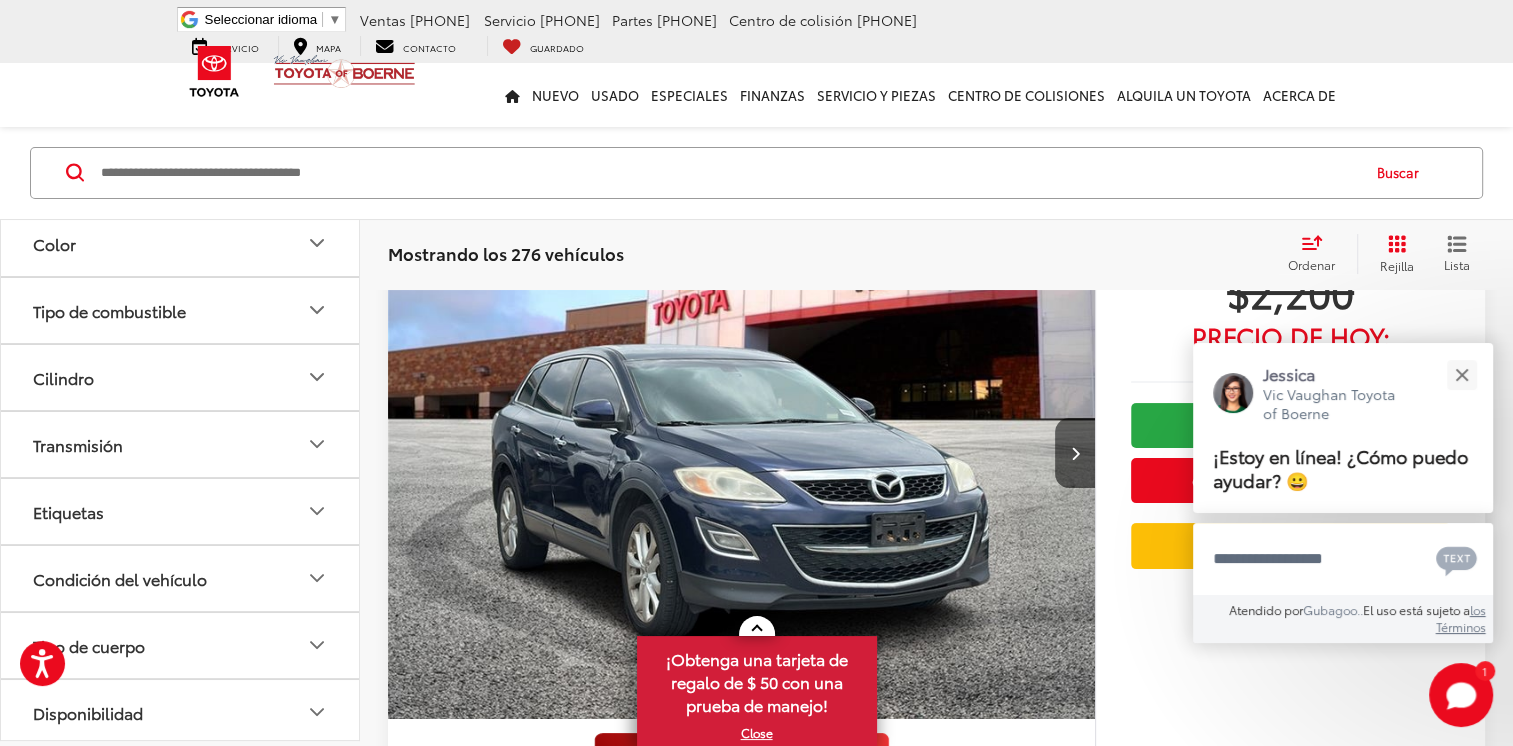 click 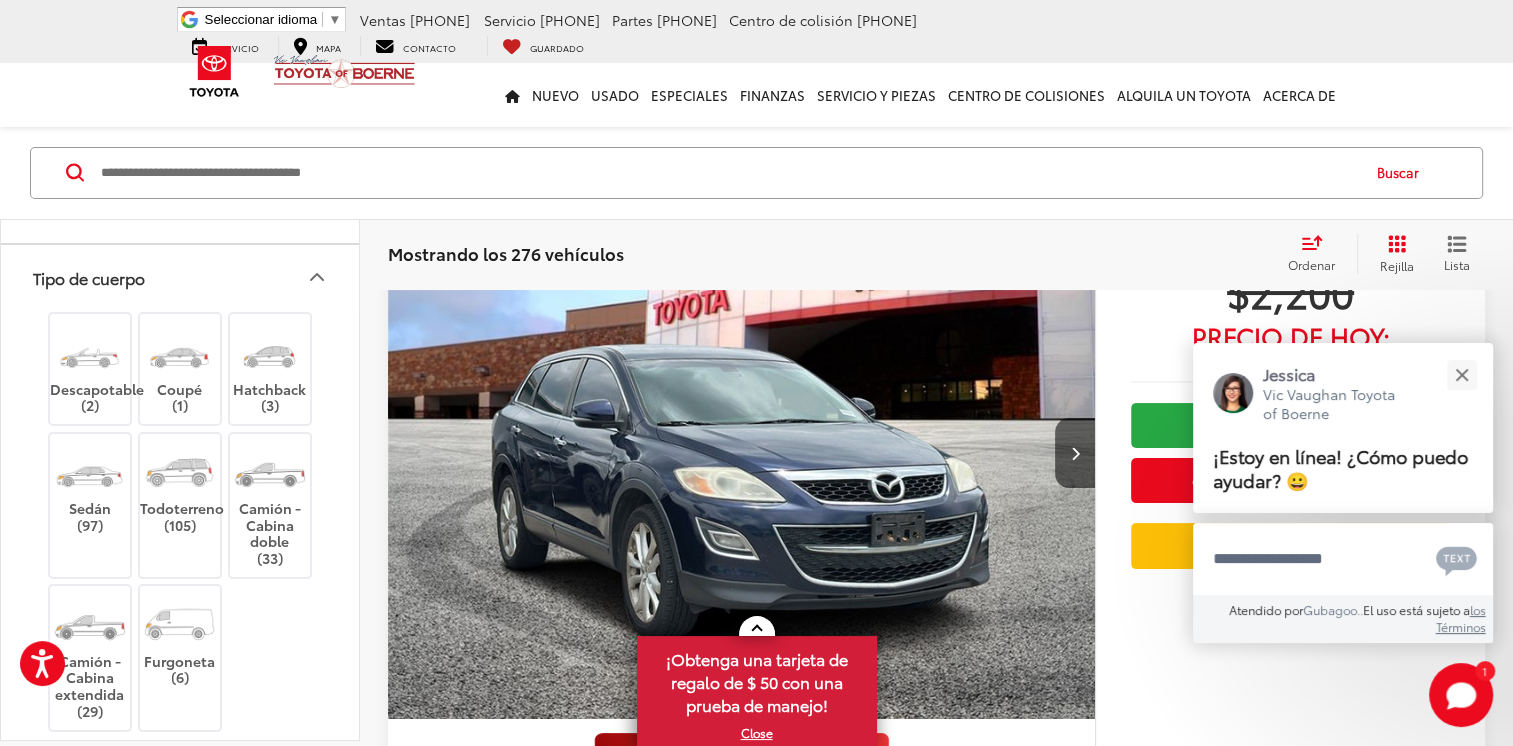 scroll, scrollTop: 730, scrollLeft: 0, axis: vertical 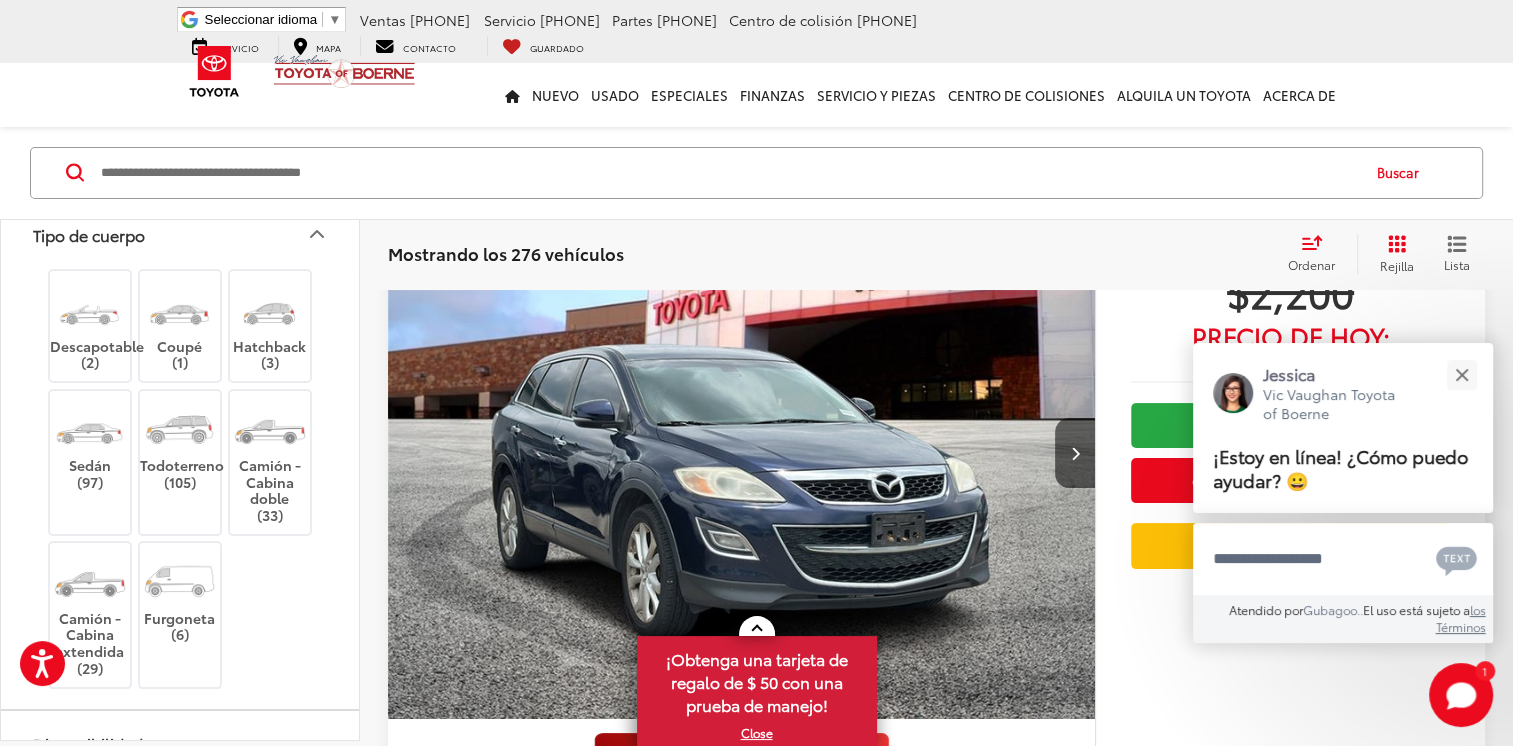 click at bounding box center (269, 429) 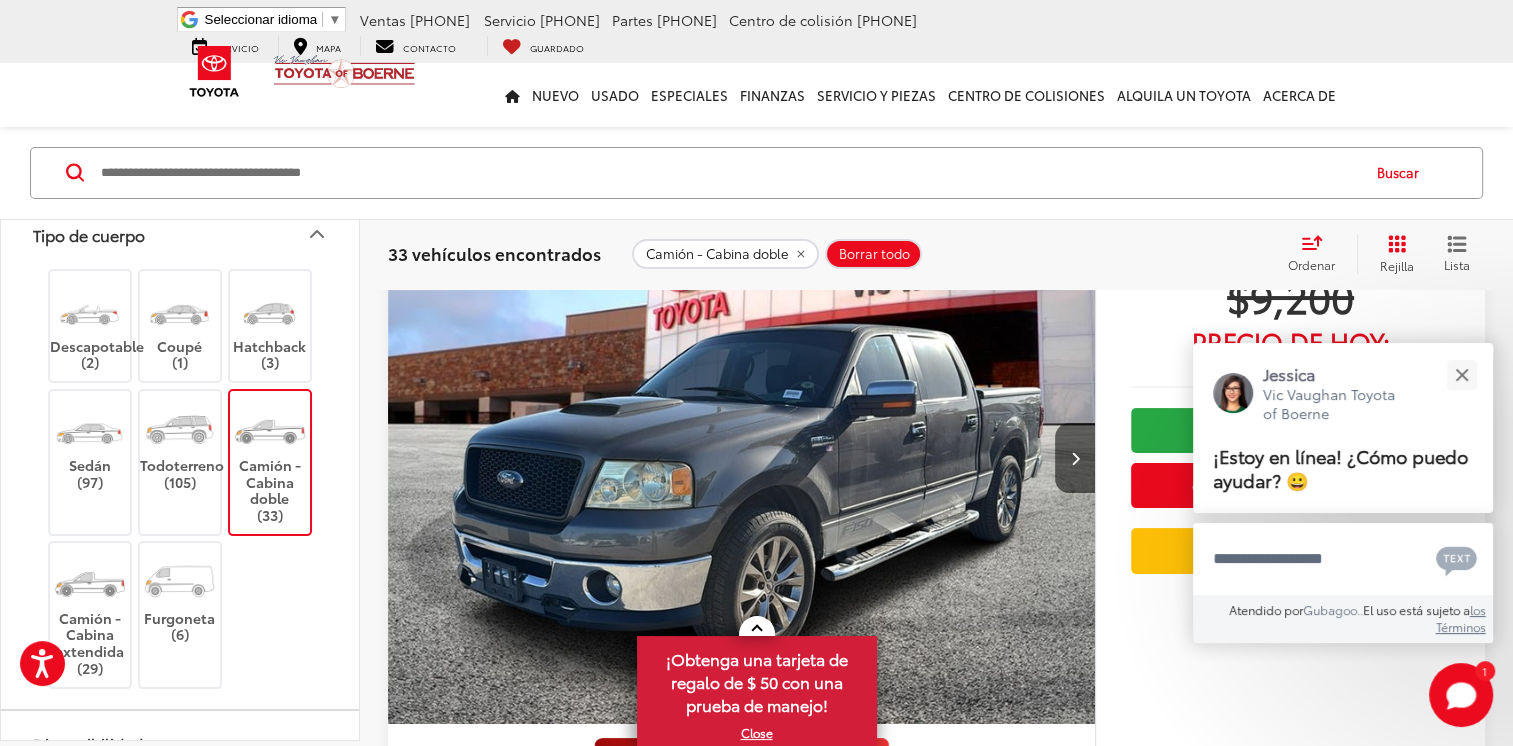 scroll, scrollTop: 178, scrollLeft: 0, axis: vertical 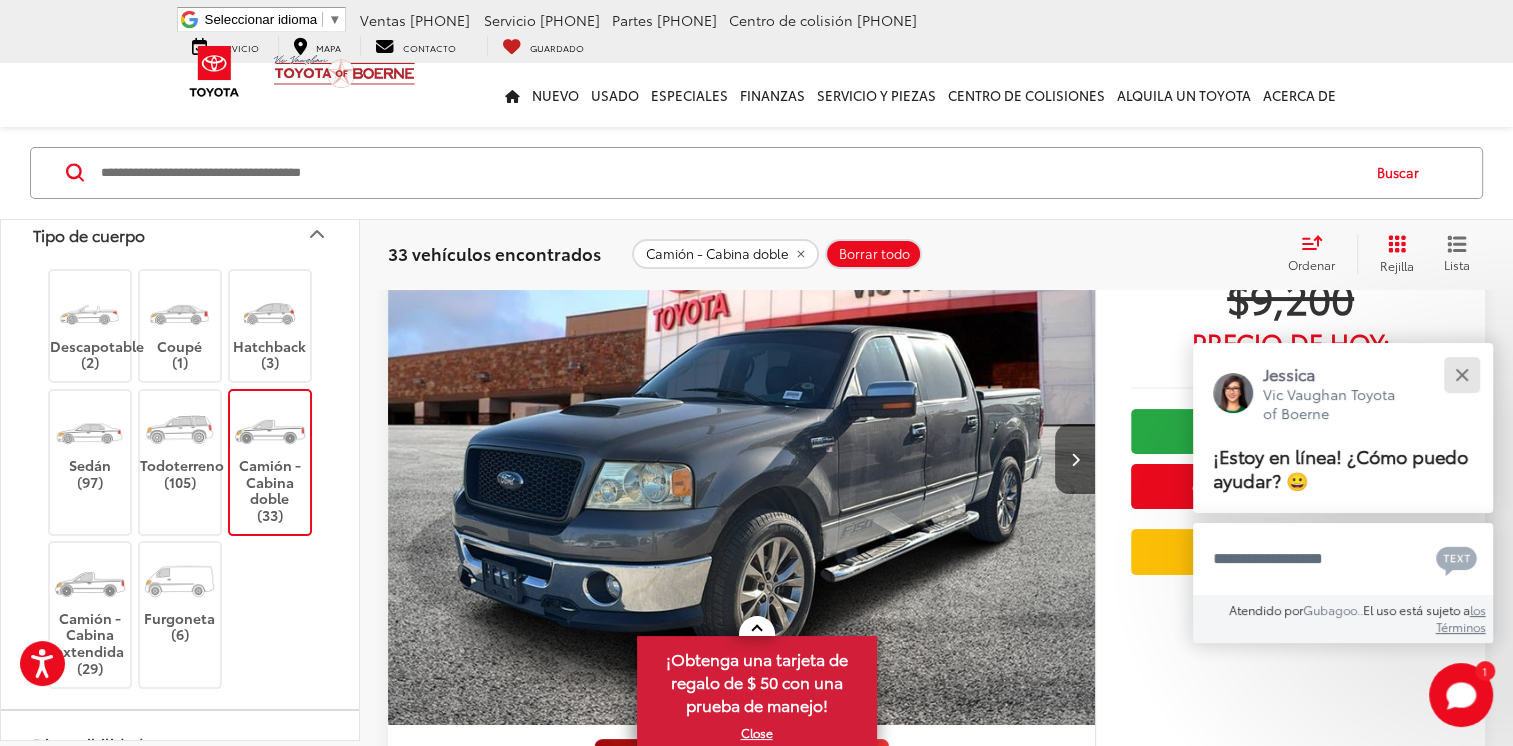 click at bounding box center [1461, 375] 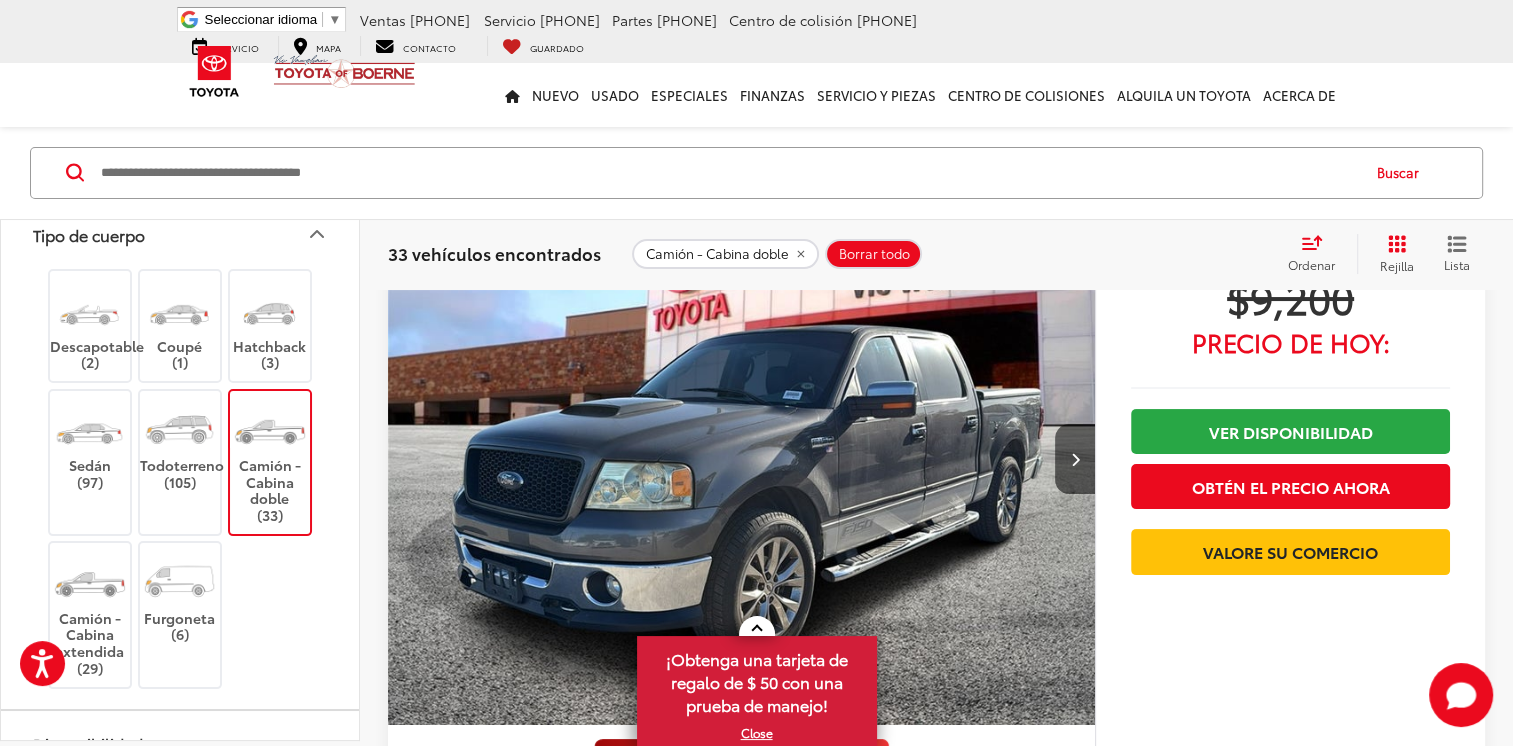 click at bounding box center (1074, 459) 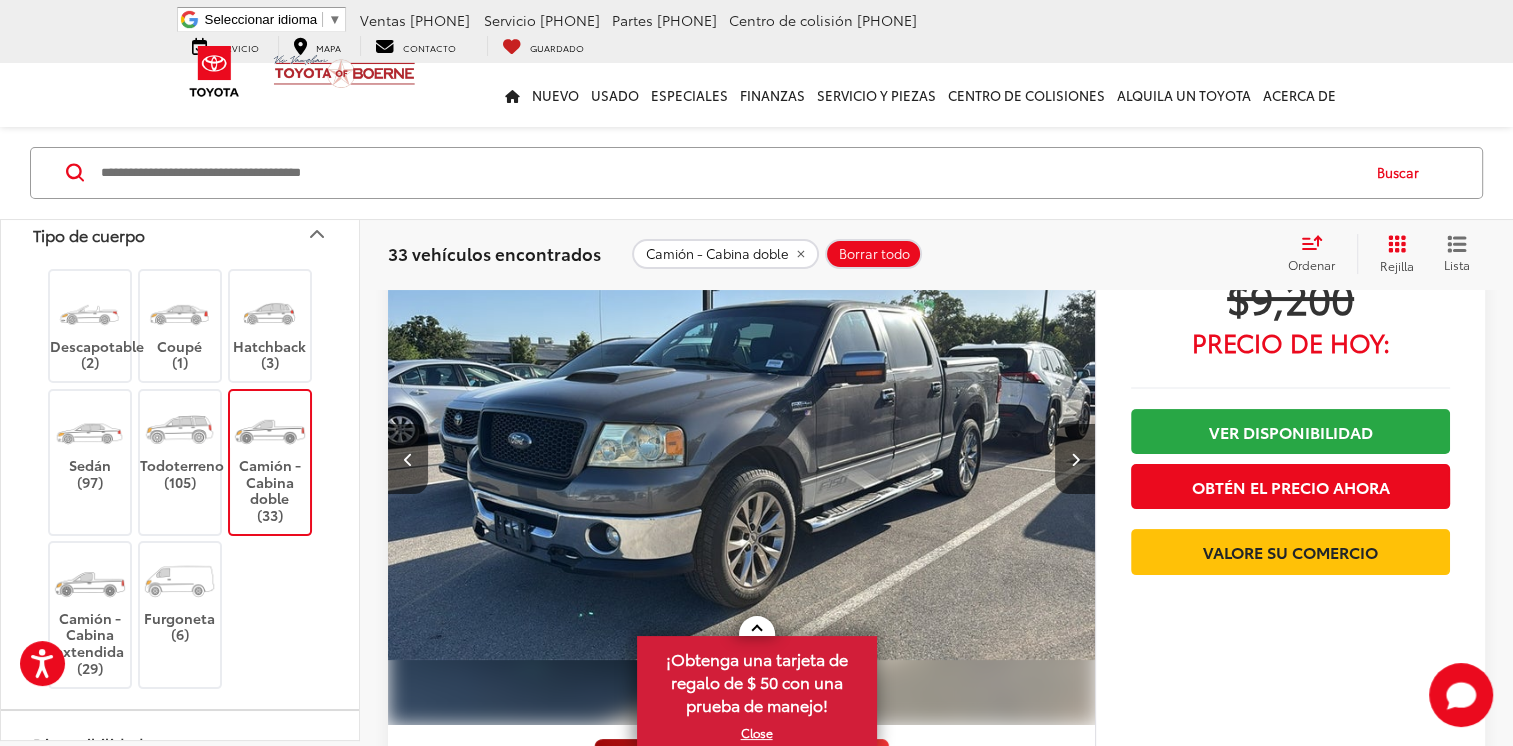 click at bounding box center (1074, 459) 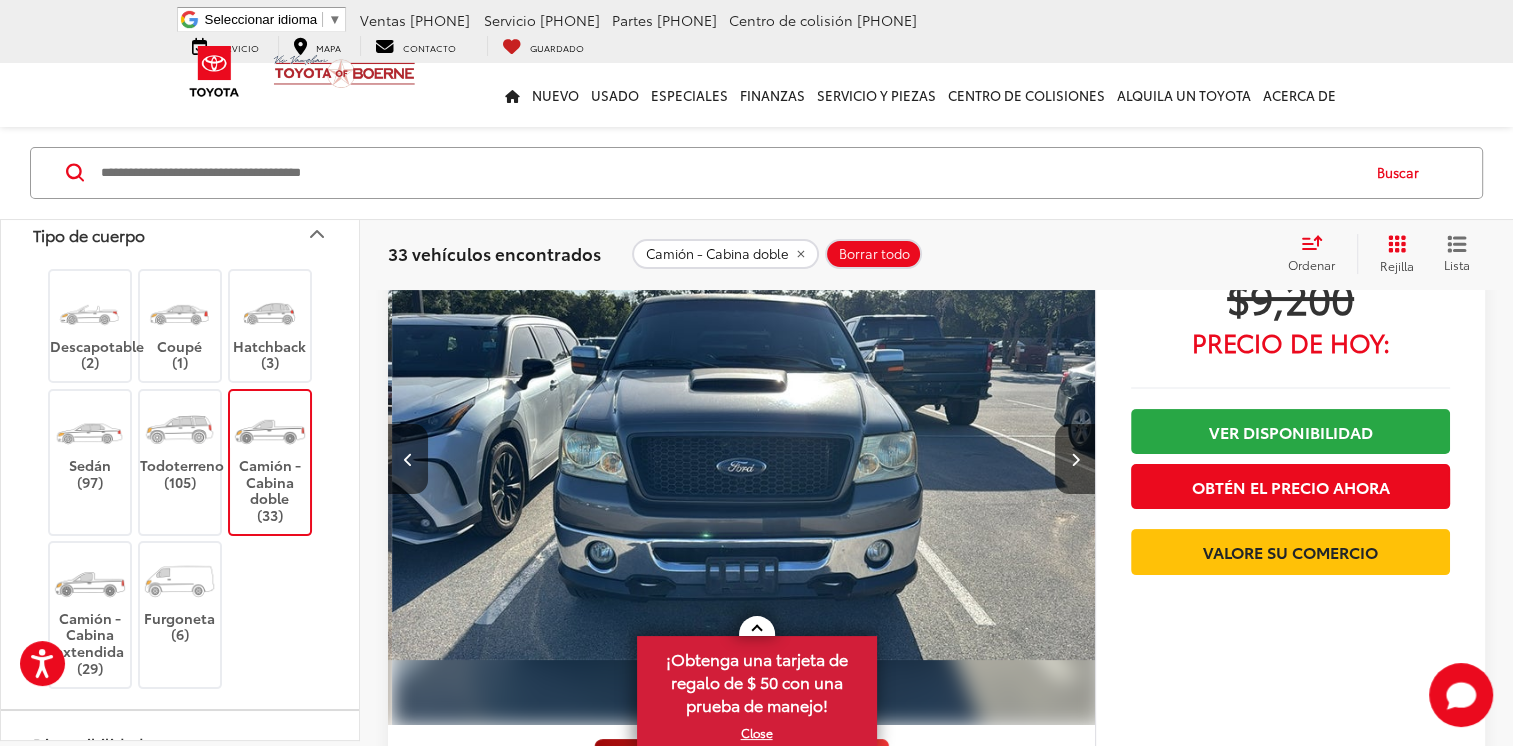 scroll, scrollTop: 0, scrollLeft: 1420, axis: horizontal 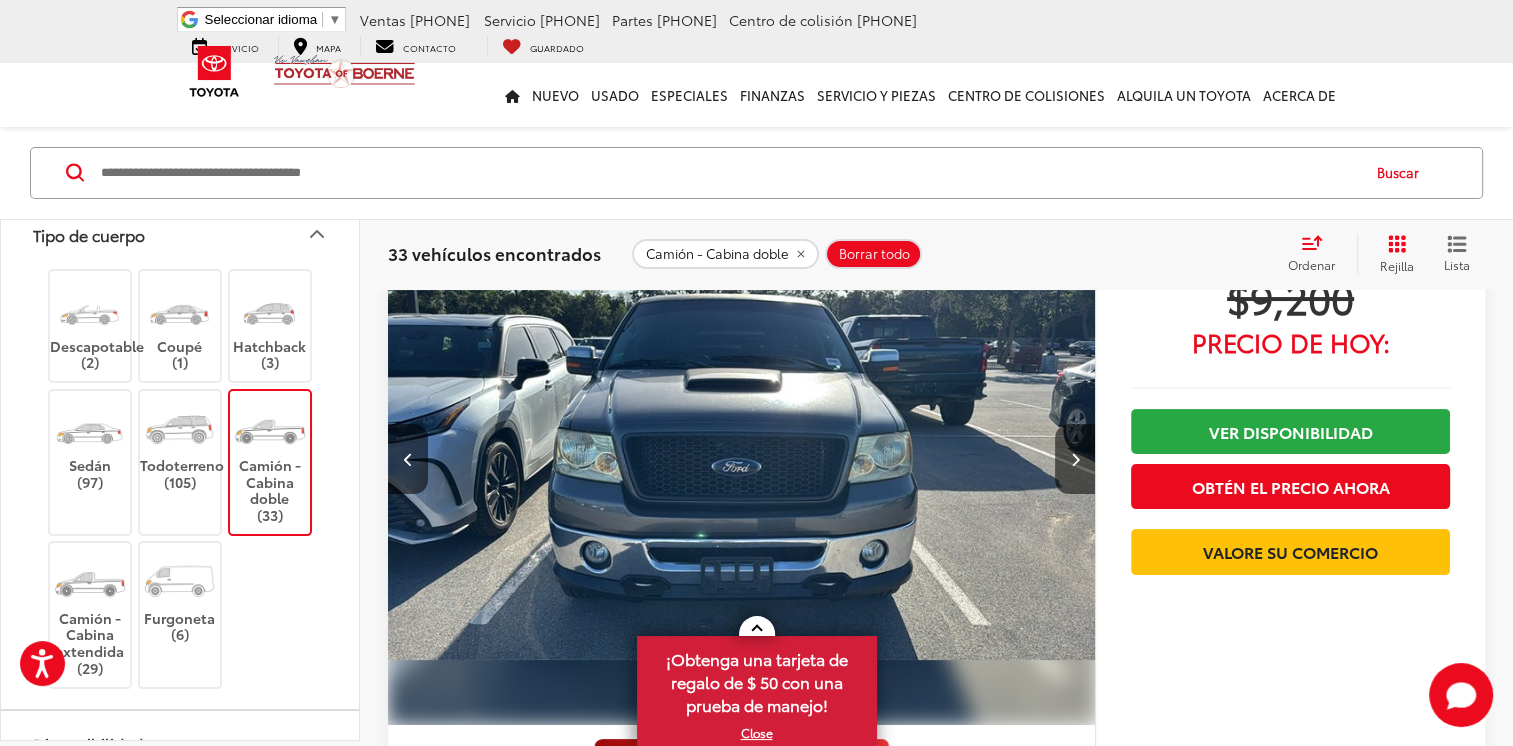 click at bounding box center (1075, 459) 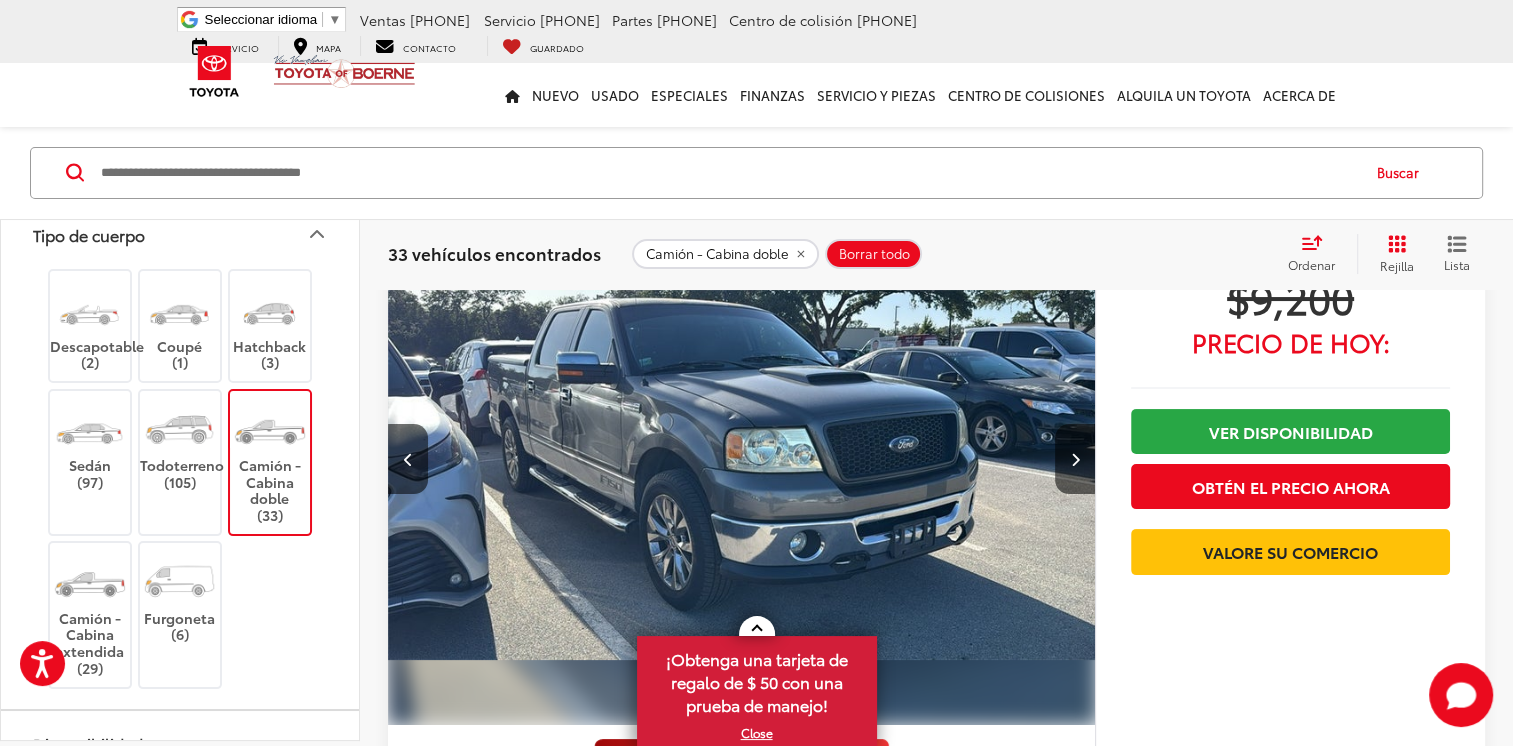 click at bounding box center (1075, 459) 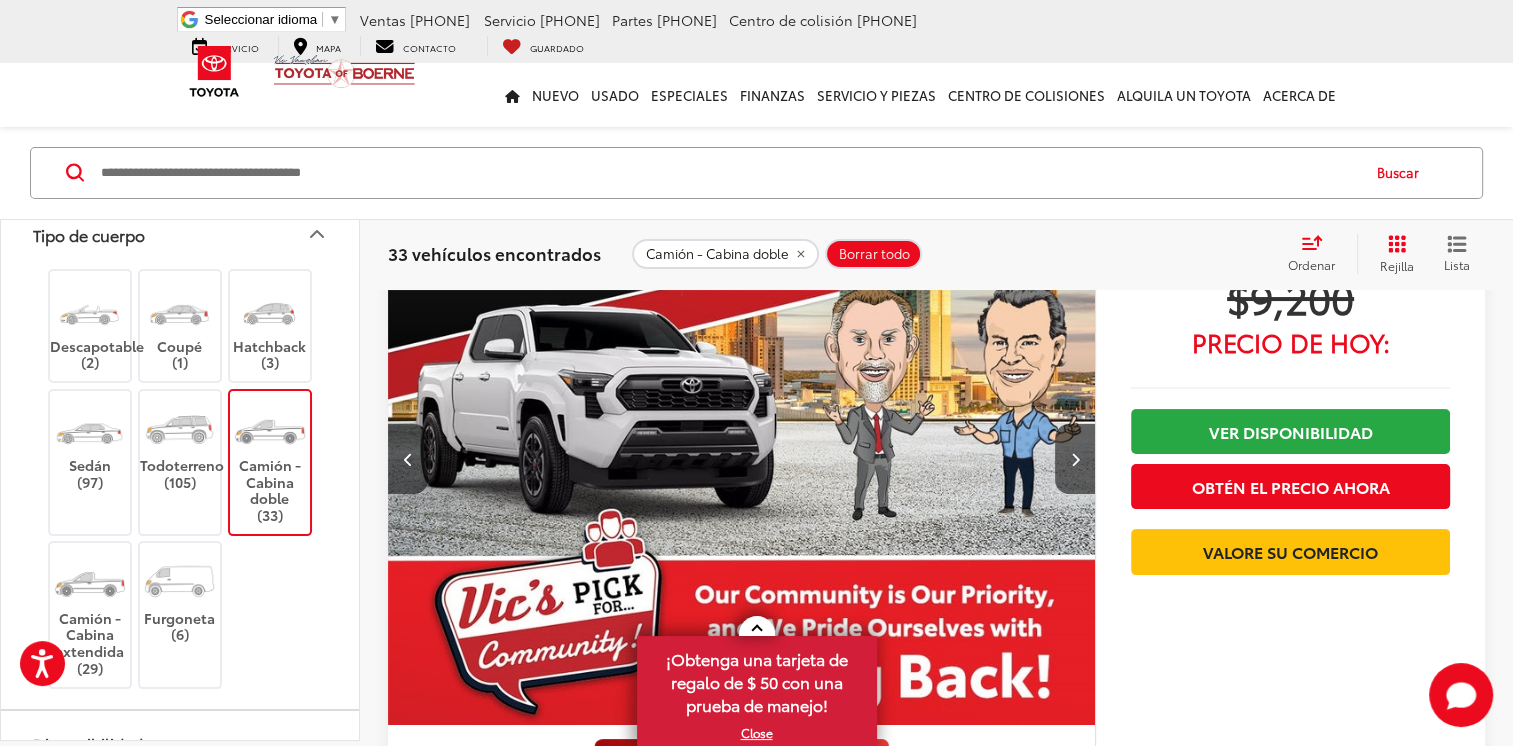 click at bounding box center (1074, 459) 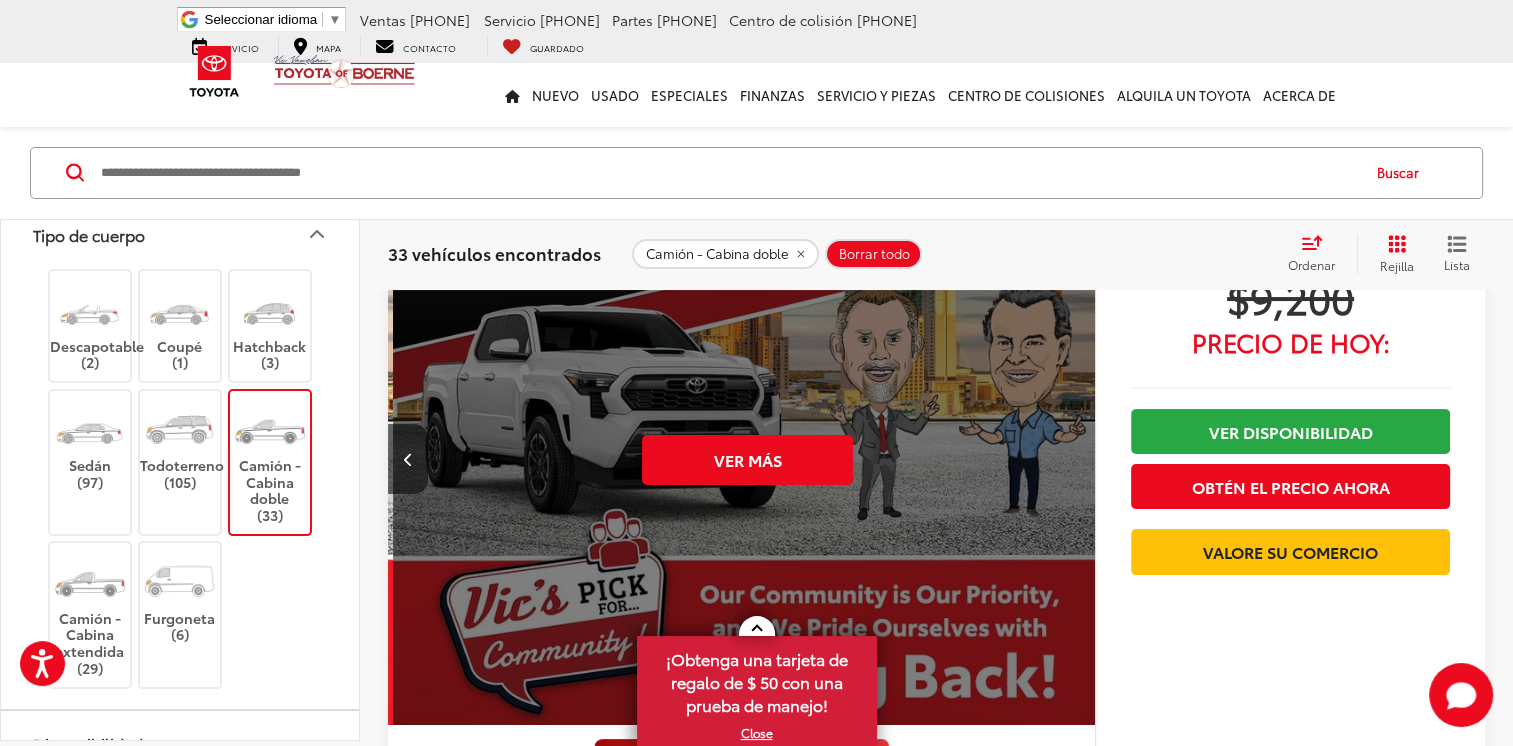 scroll, scrollTop: 0, scrollLeft: 3548, axis: horizontal 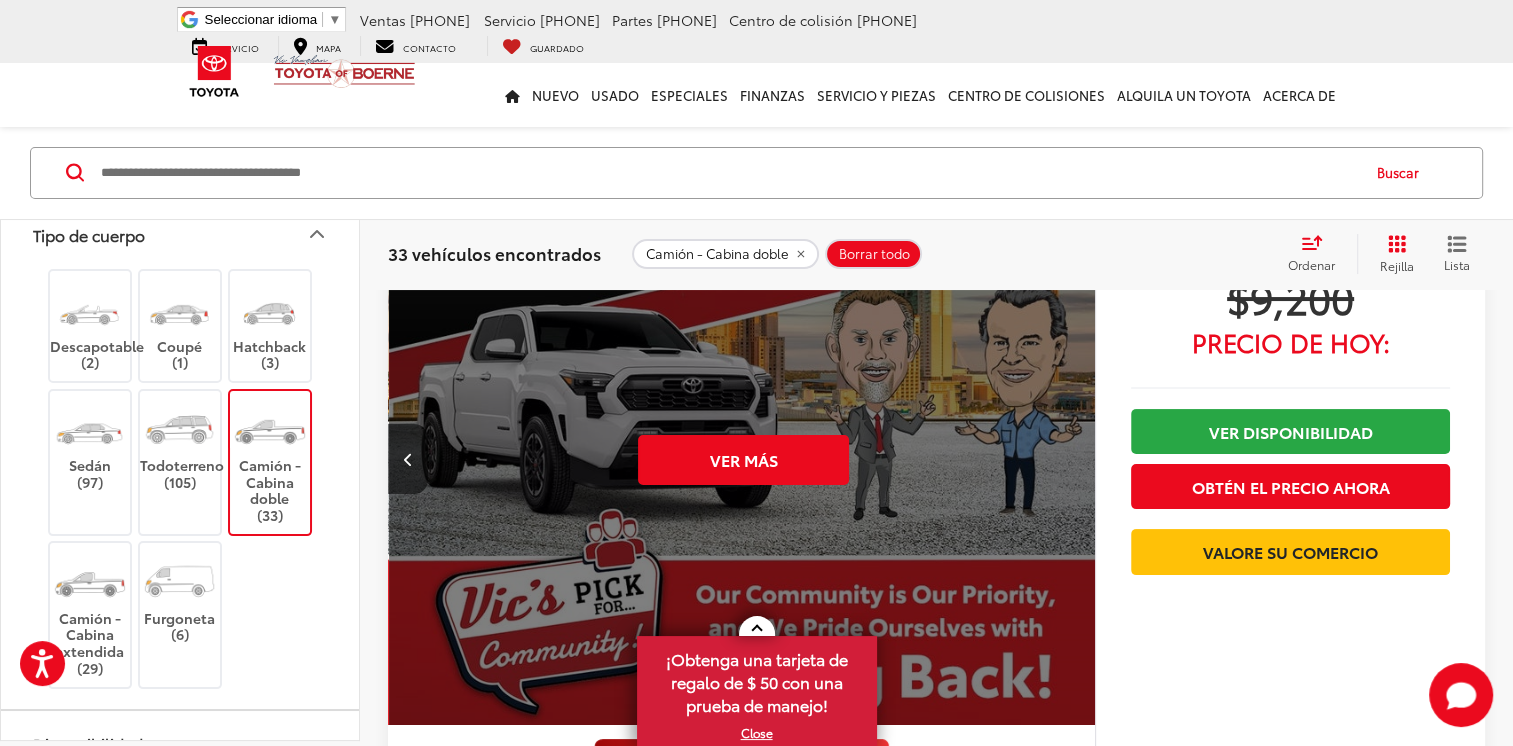 click on "Ver más" at bounding box center (744, 460) 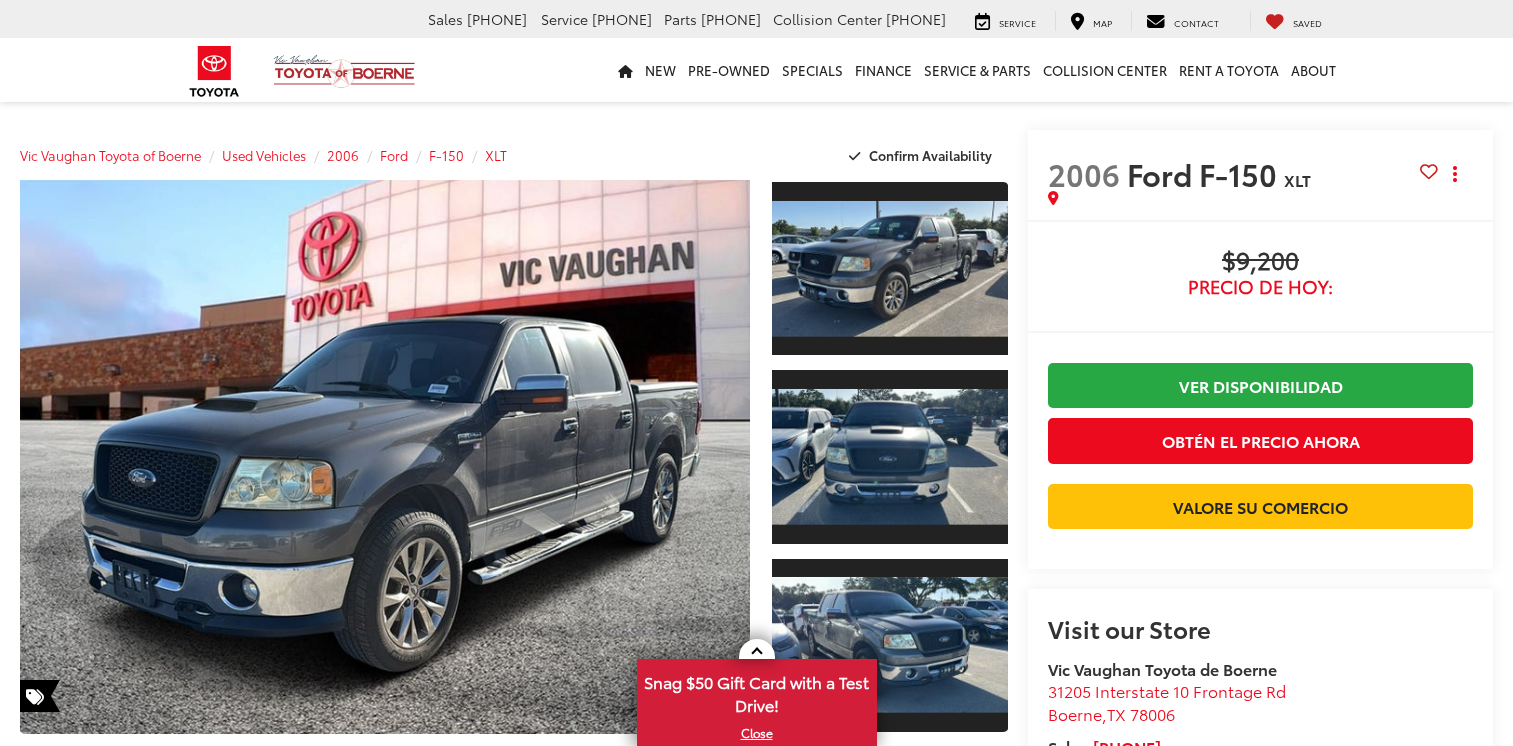 scroll, scrollTop: 0, scrollLeft: 0, axis: both 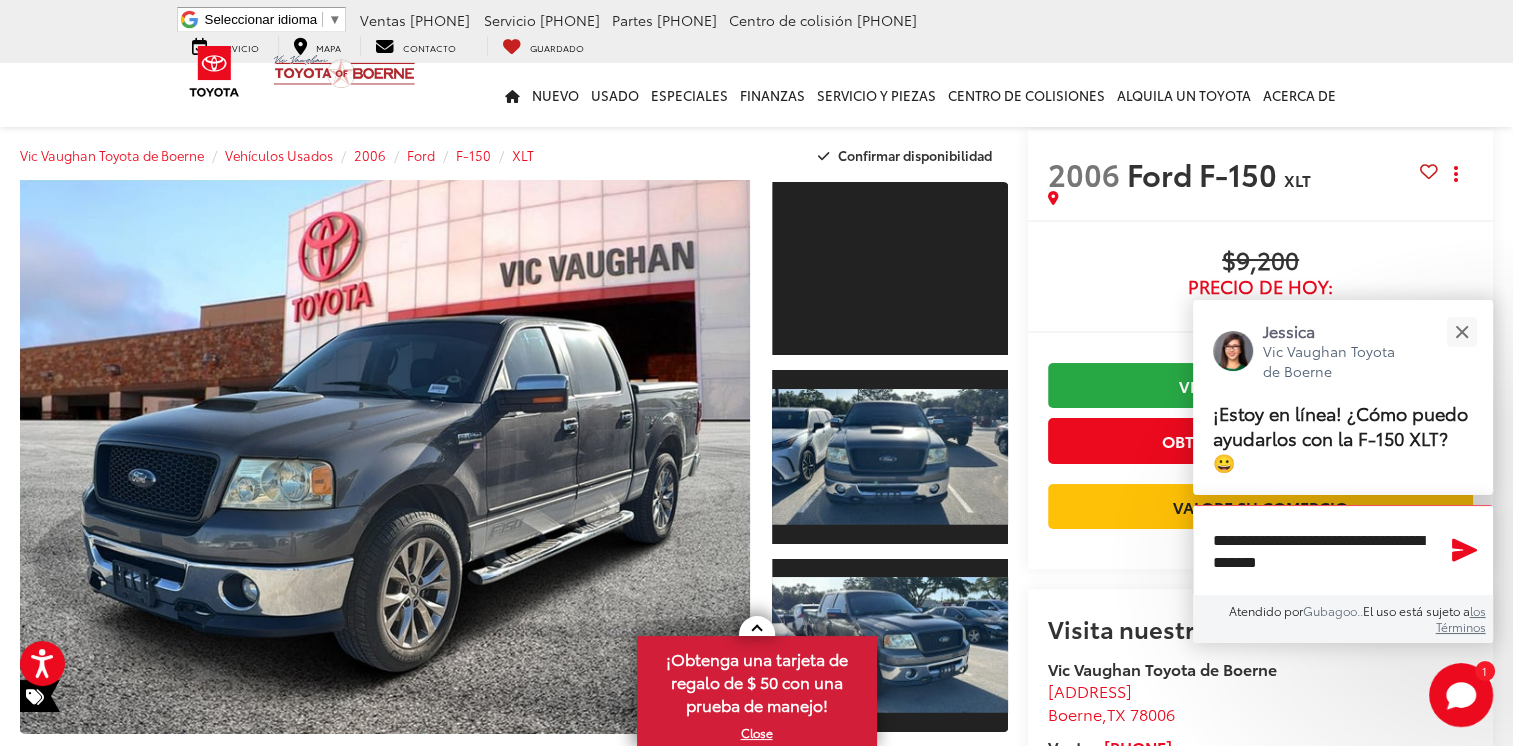 type on "**********" 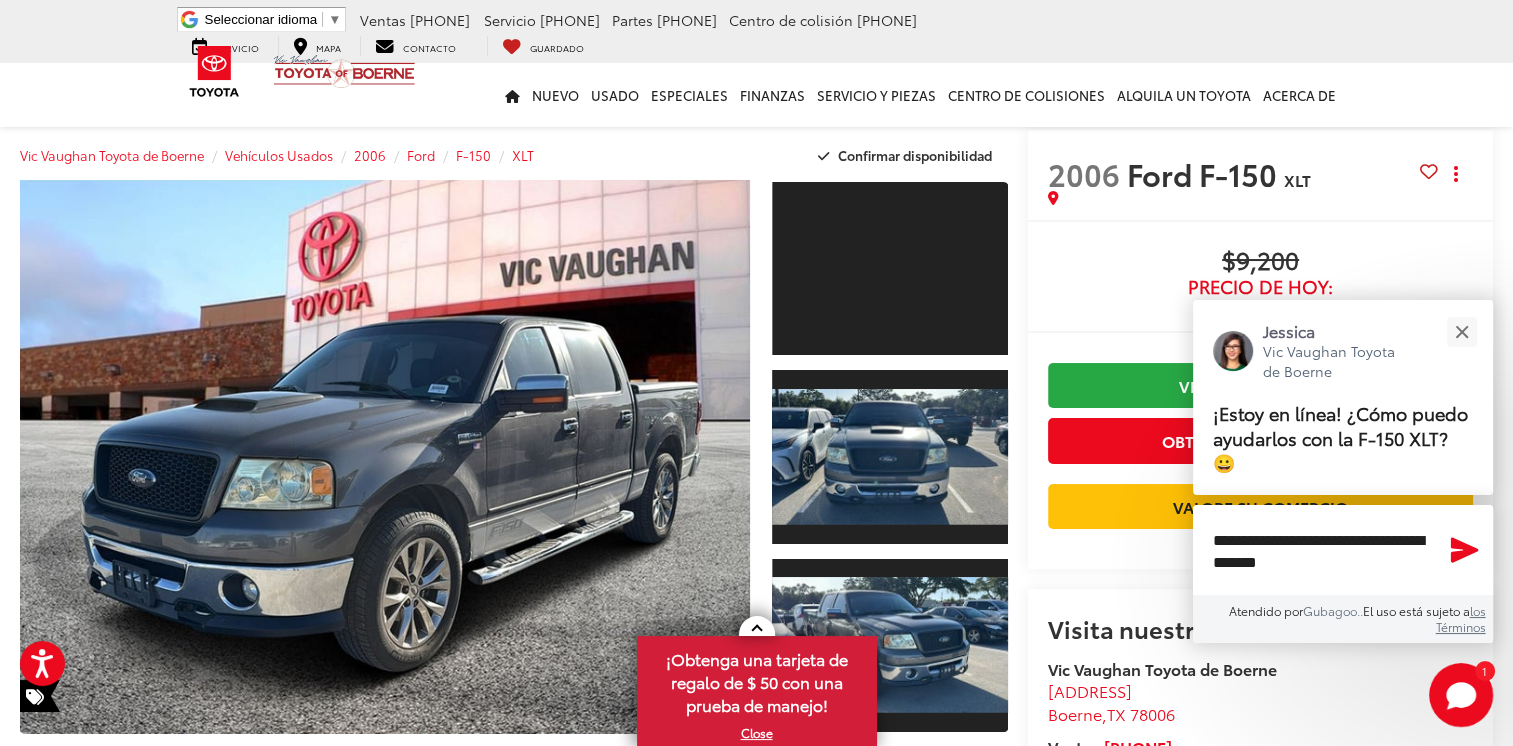 click 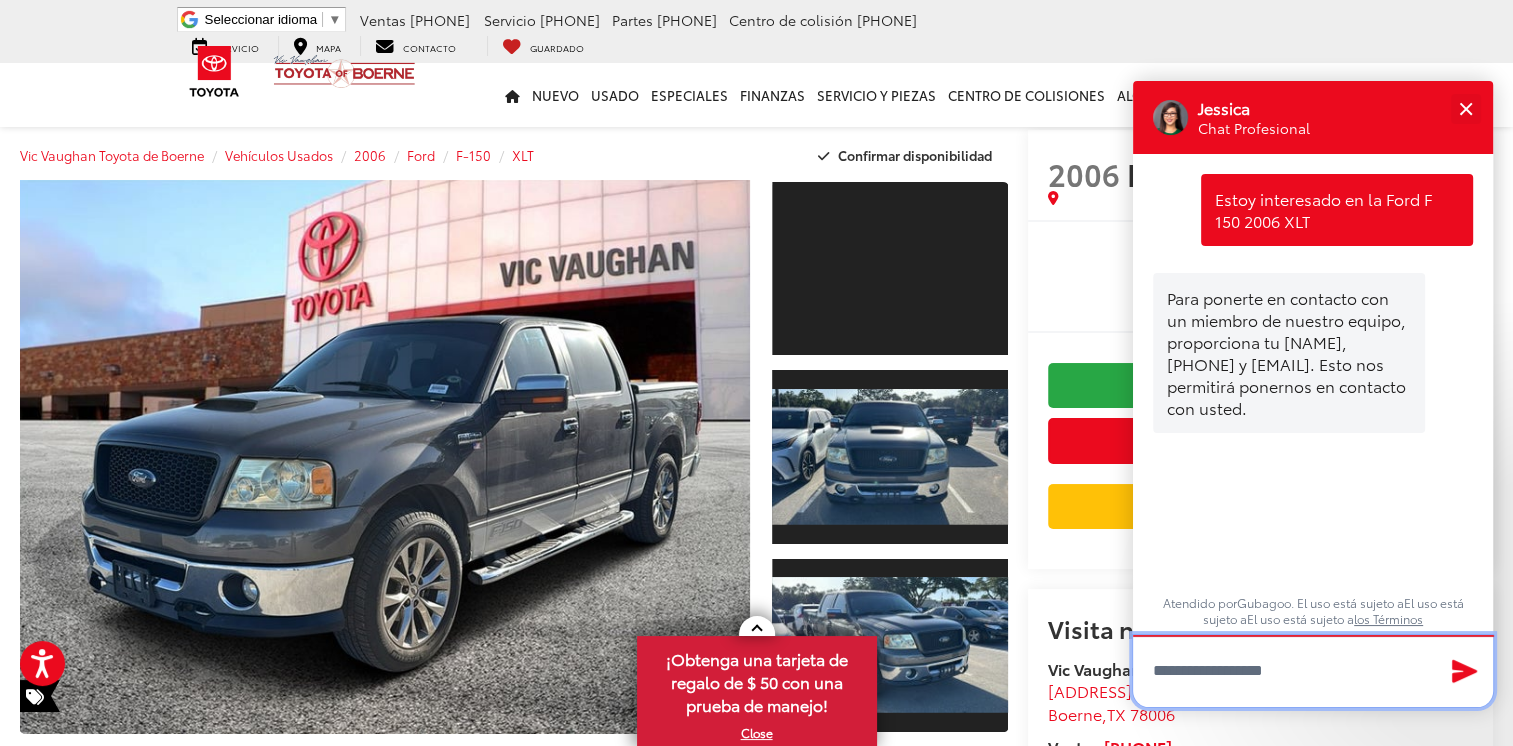 click at bounding box center (1313, 671) 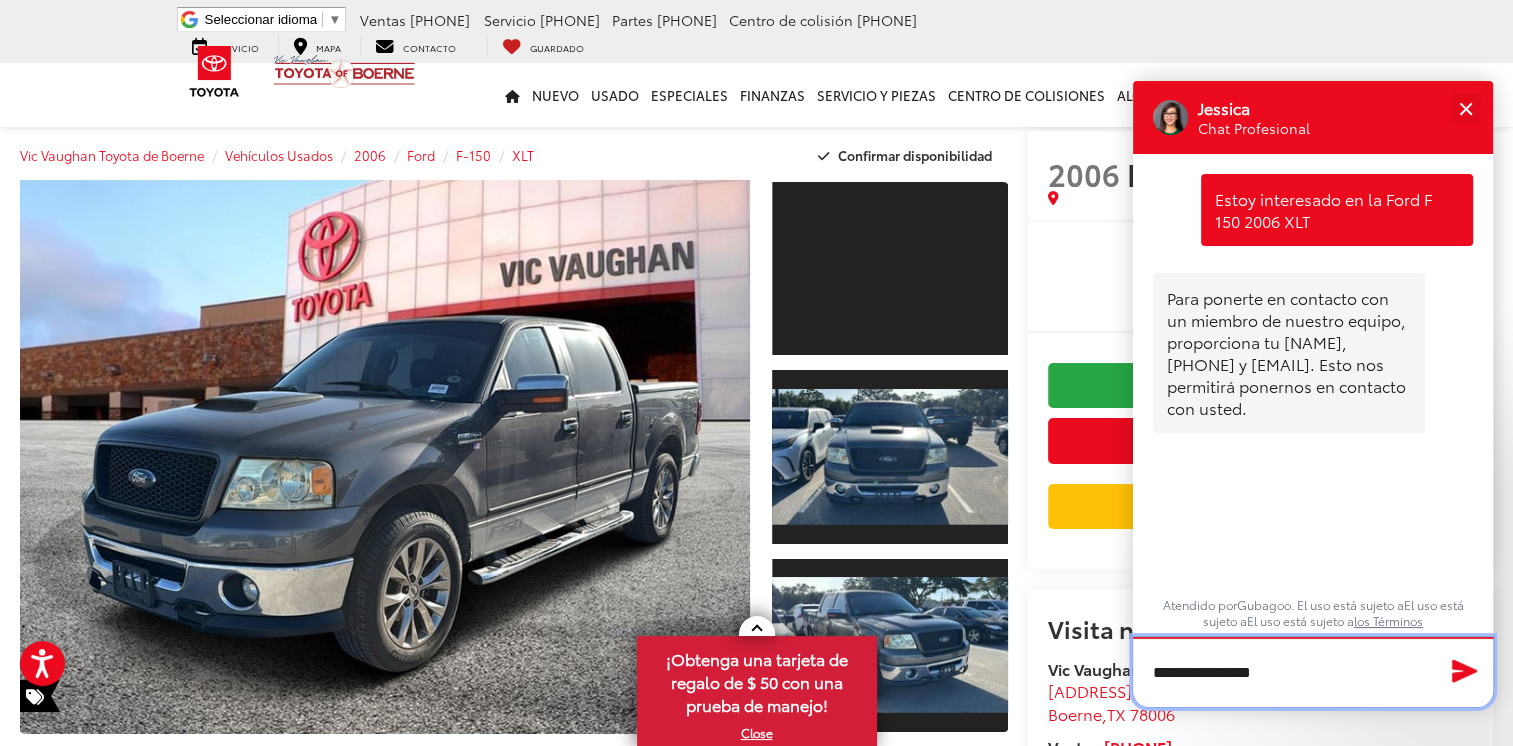 type on "**********" 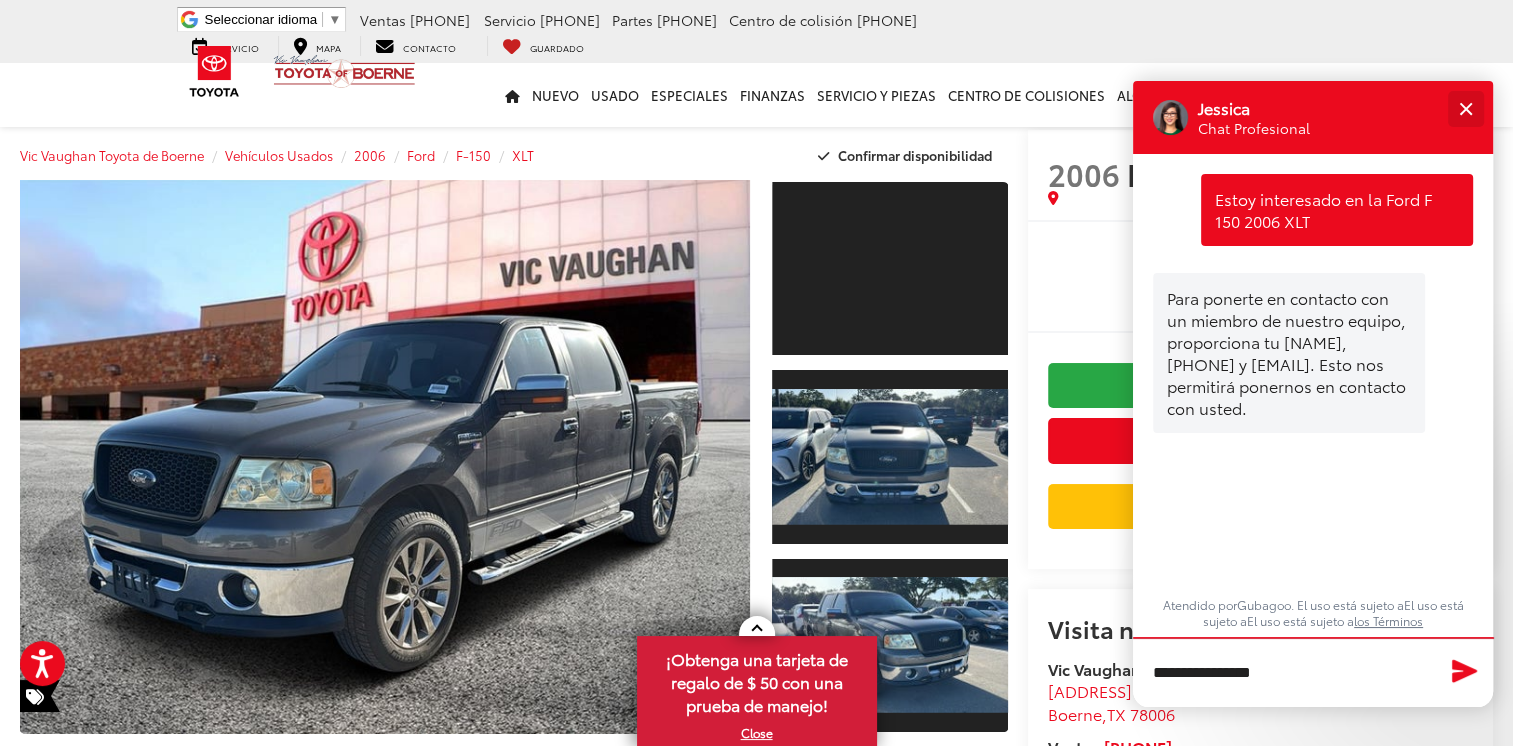 click at bounding box center [1465, 108] 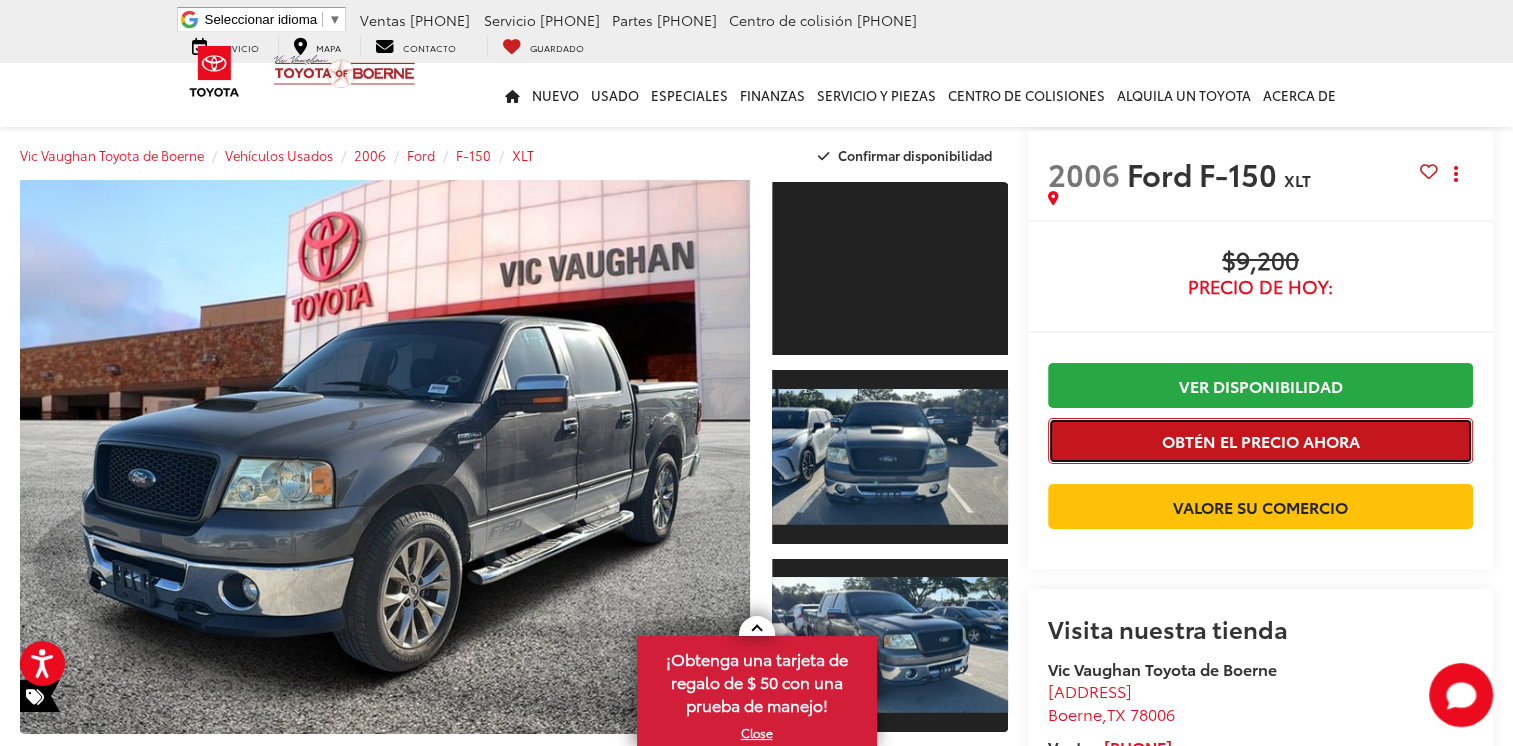 click on "Obtén el precio ahora" at bounding box center (1260, 440) 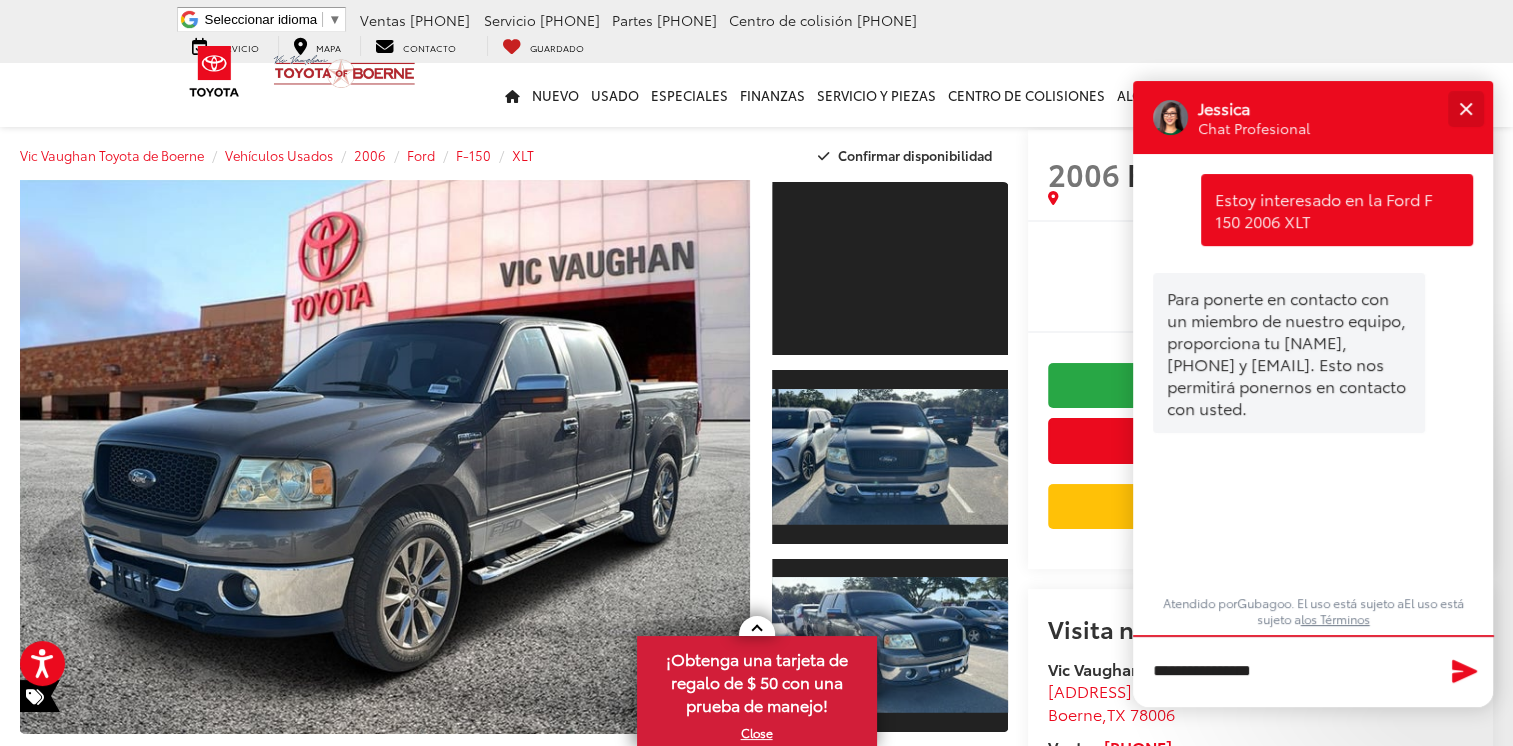 click at bounding box center [1465, 108] 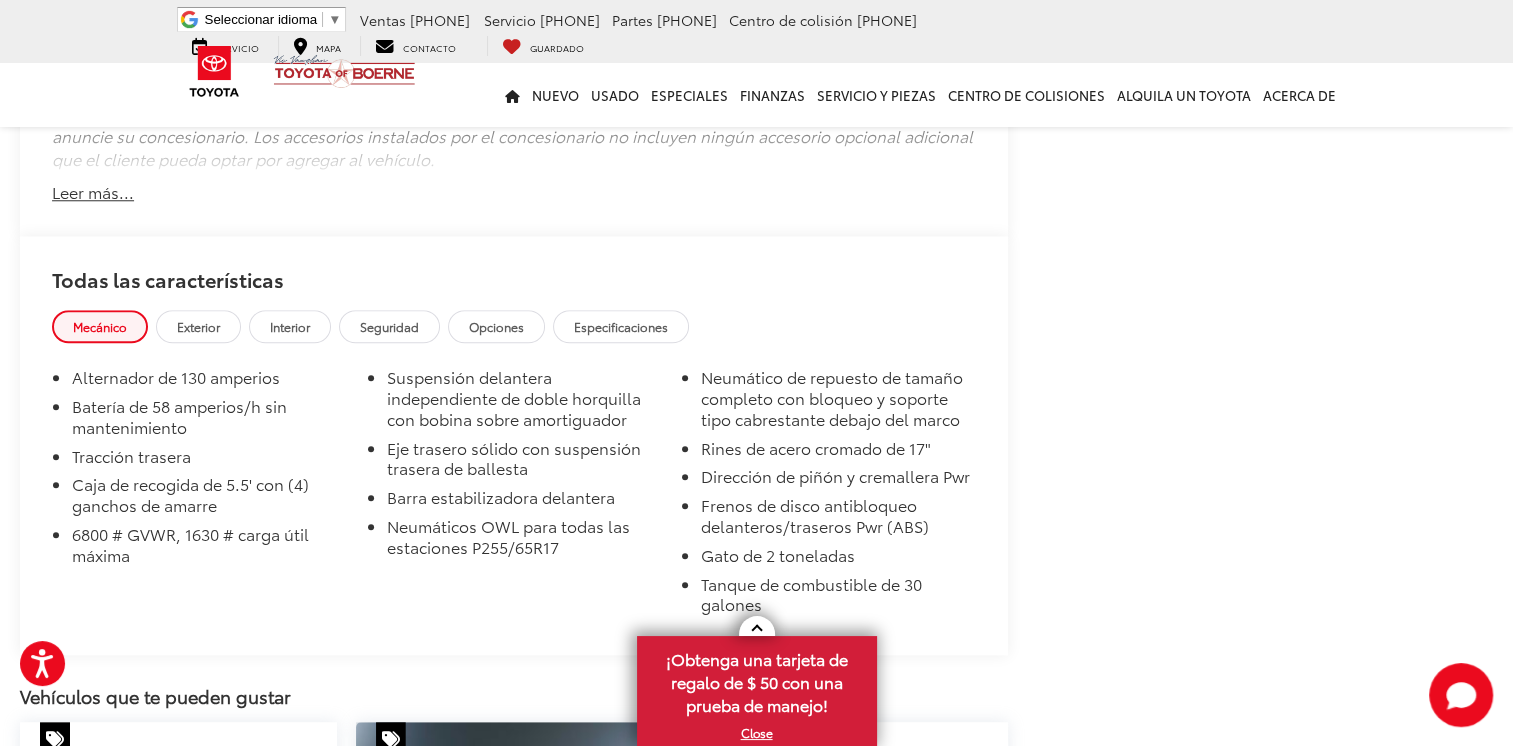 scroll, scrollTop: 1821, scrollLeft: 0, axis: vertical 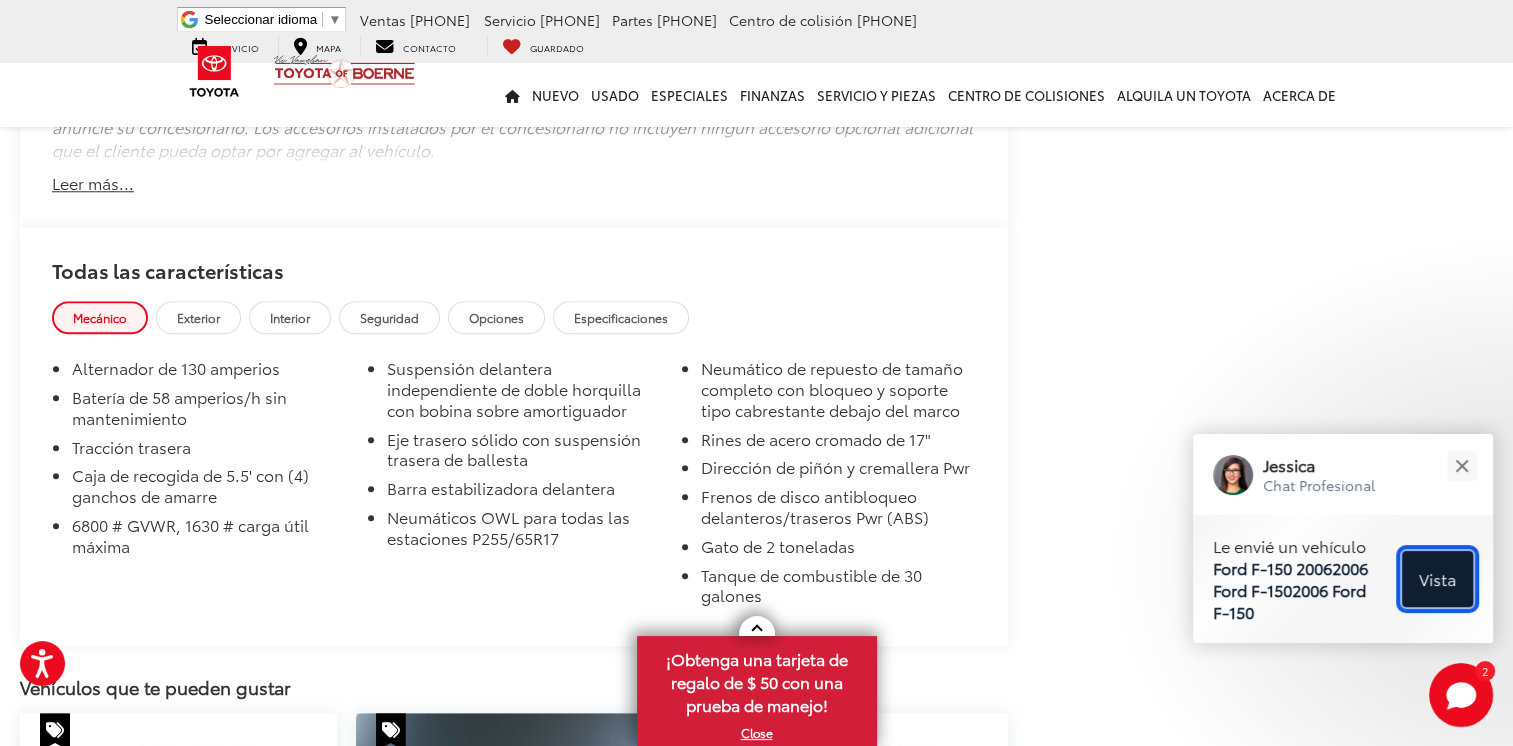 click on "Vista" at bounding box center [1437, 578] 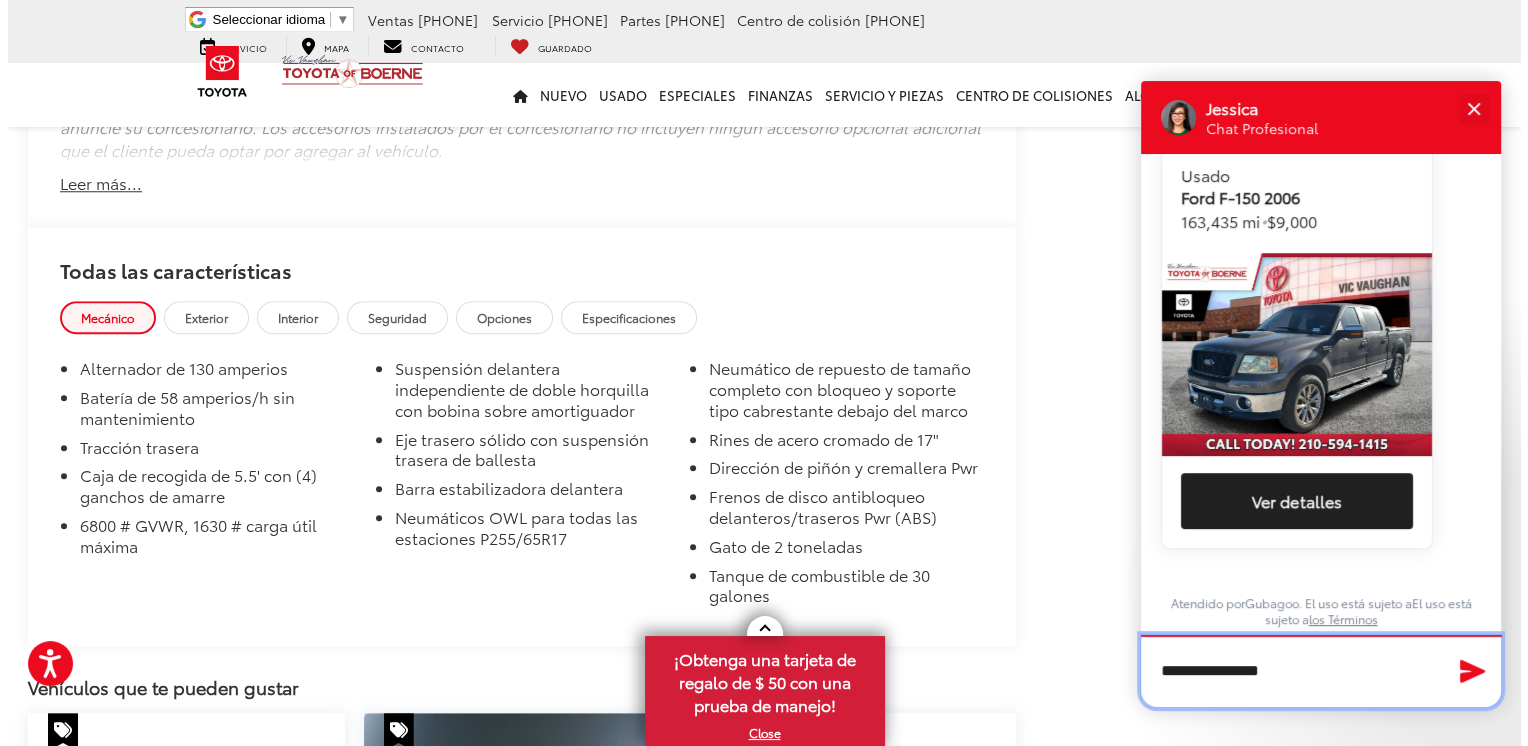 scroll, scrollTop: 489, scrollLeft: 0, axis: vertical 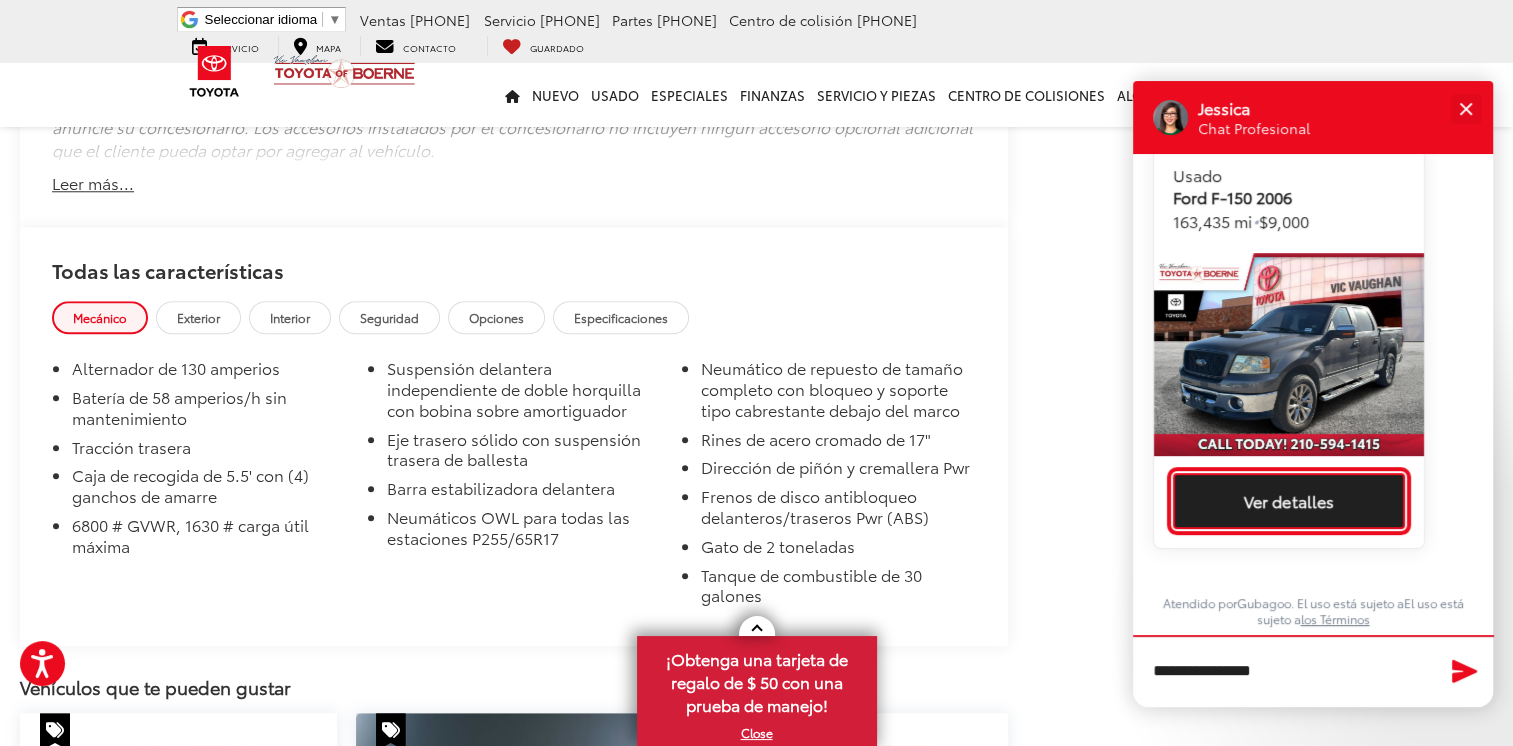 click on "Ver detalles" at bounding box center (1289, 501) 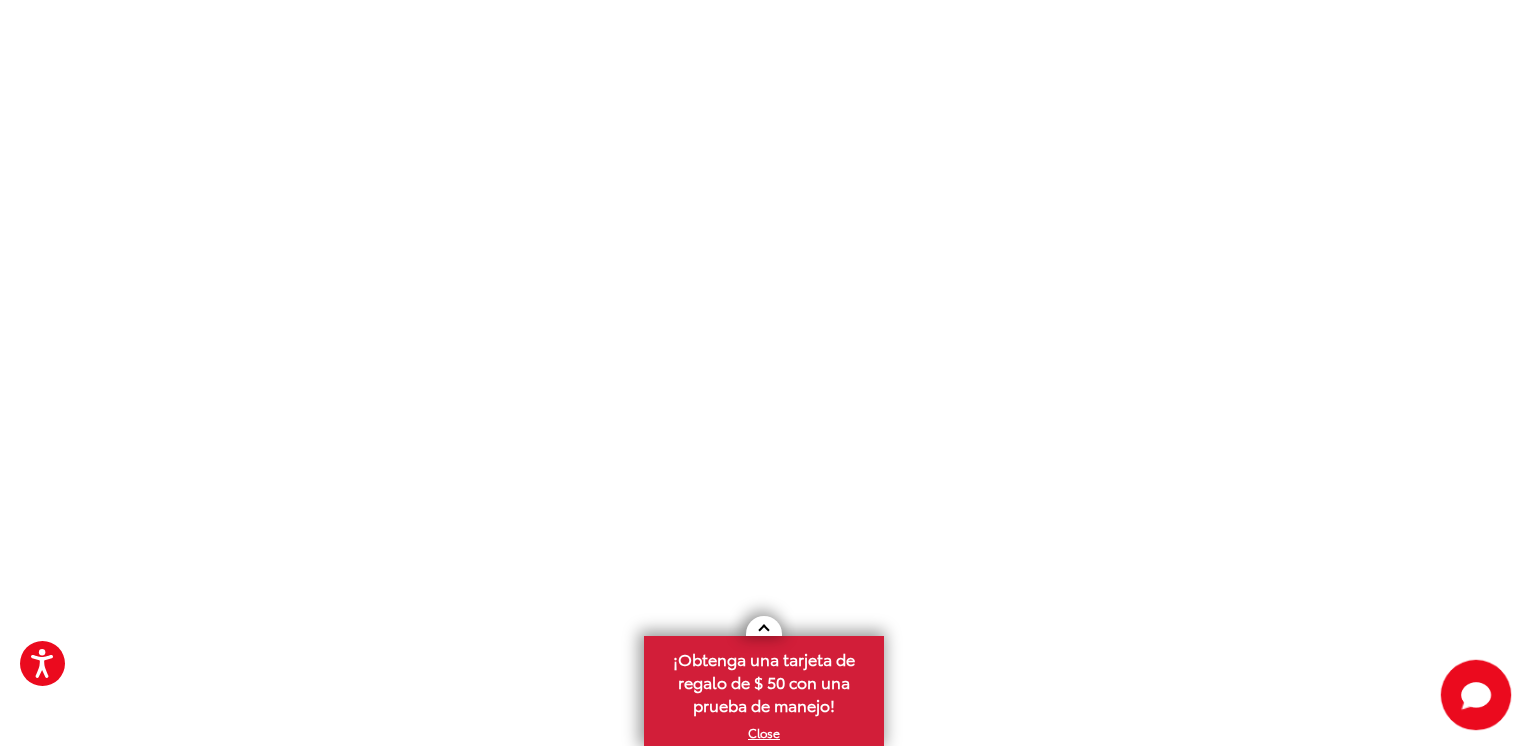 click 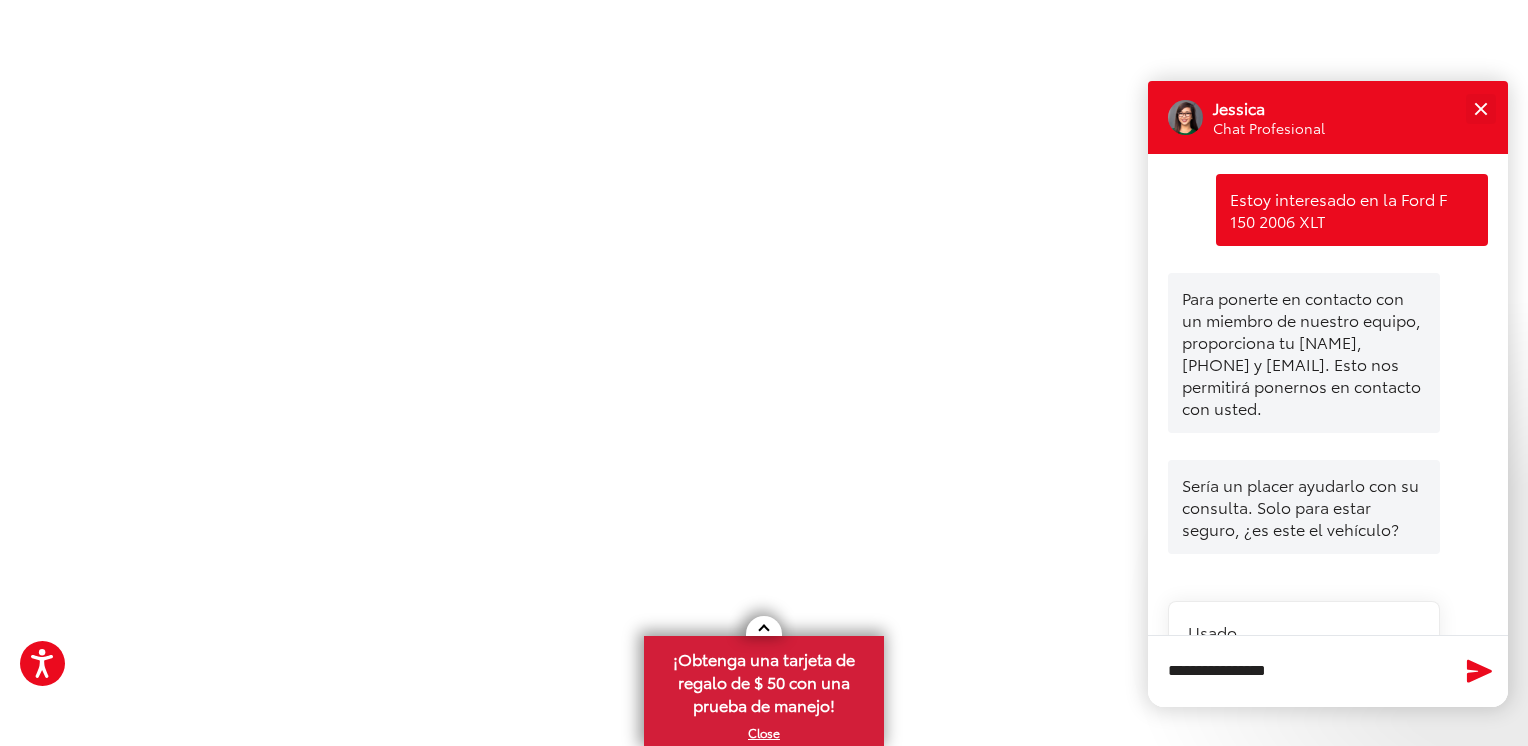 scroll, scrollTop: 490, scrollLeft: 0, axis: vertical 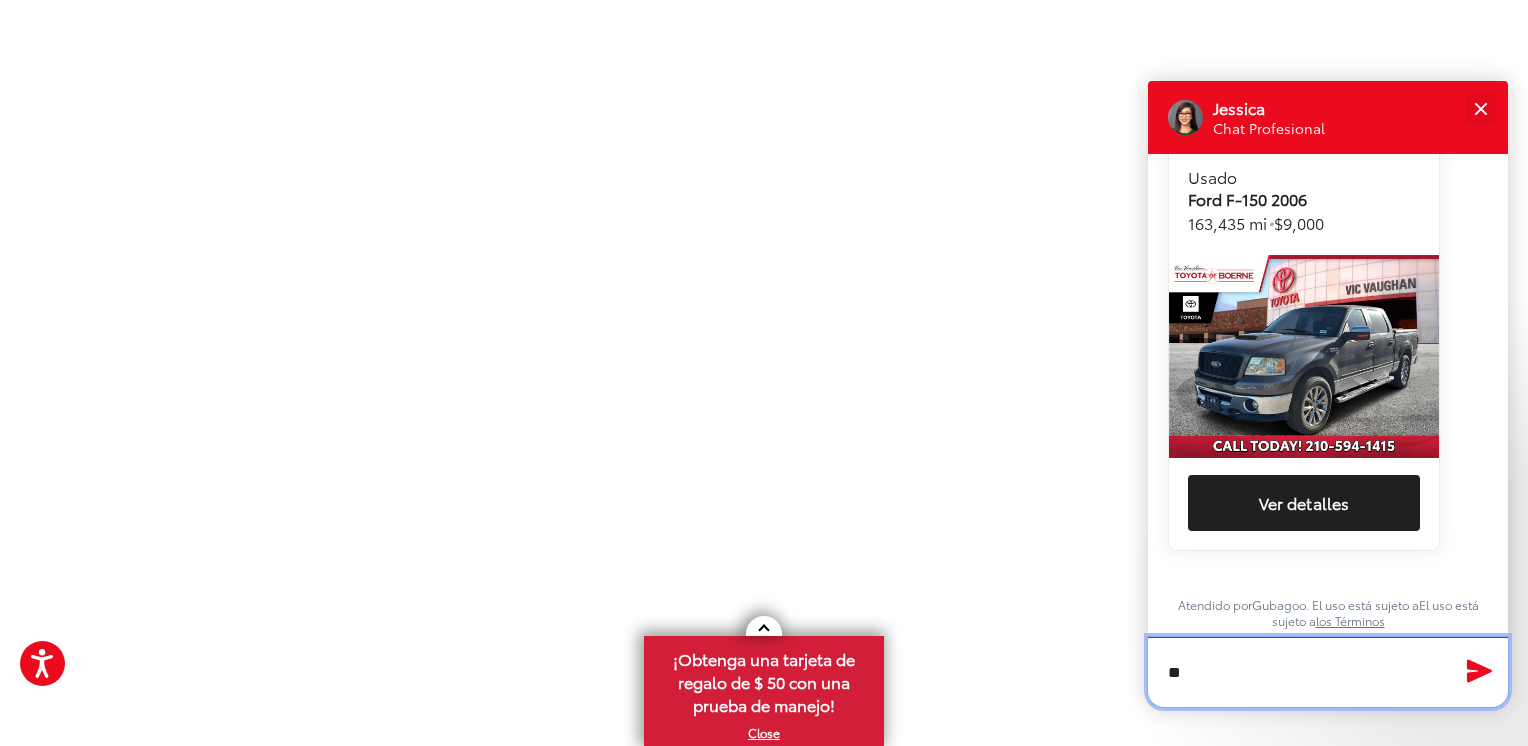 type on "*" 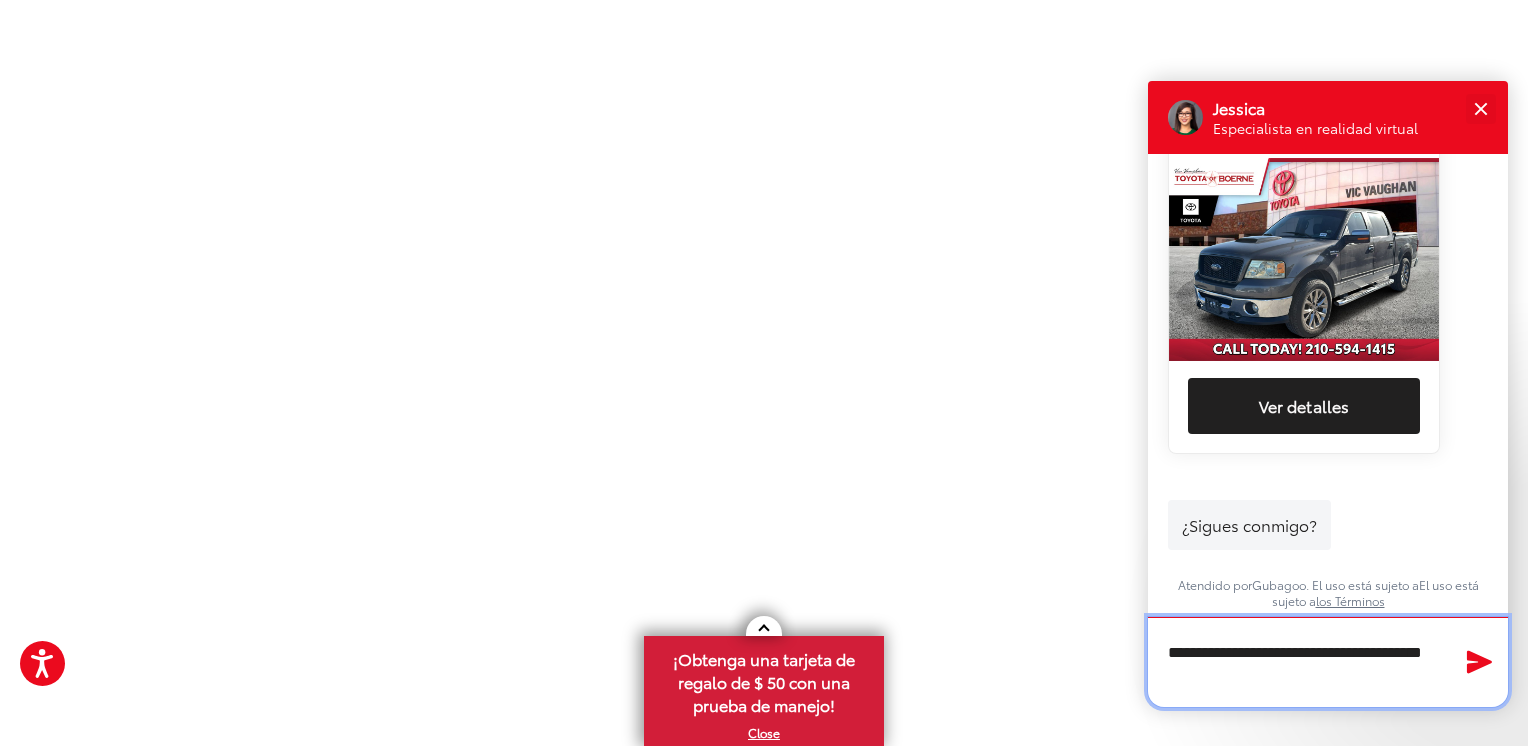 scroll, scrollTop: 563, scrollLeft: 0, axis: vertical 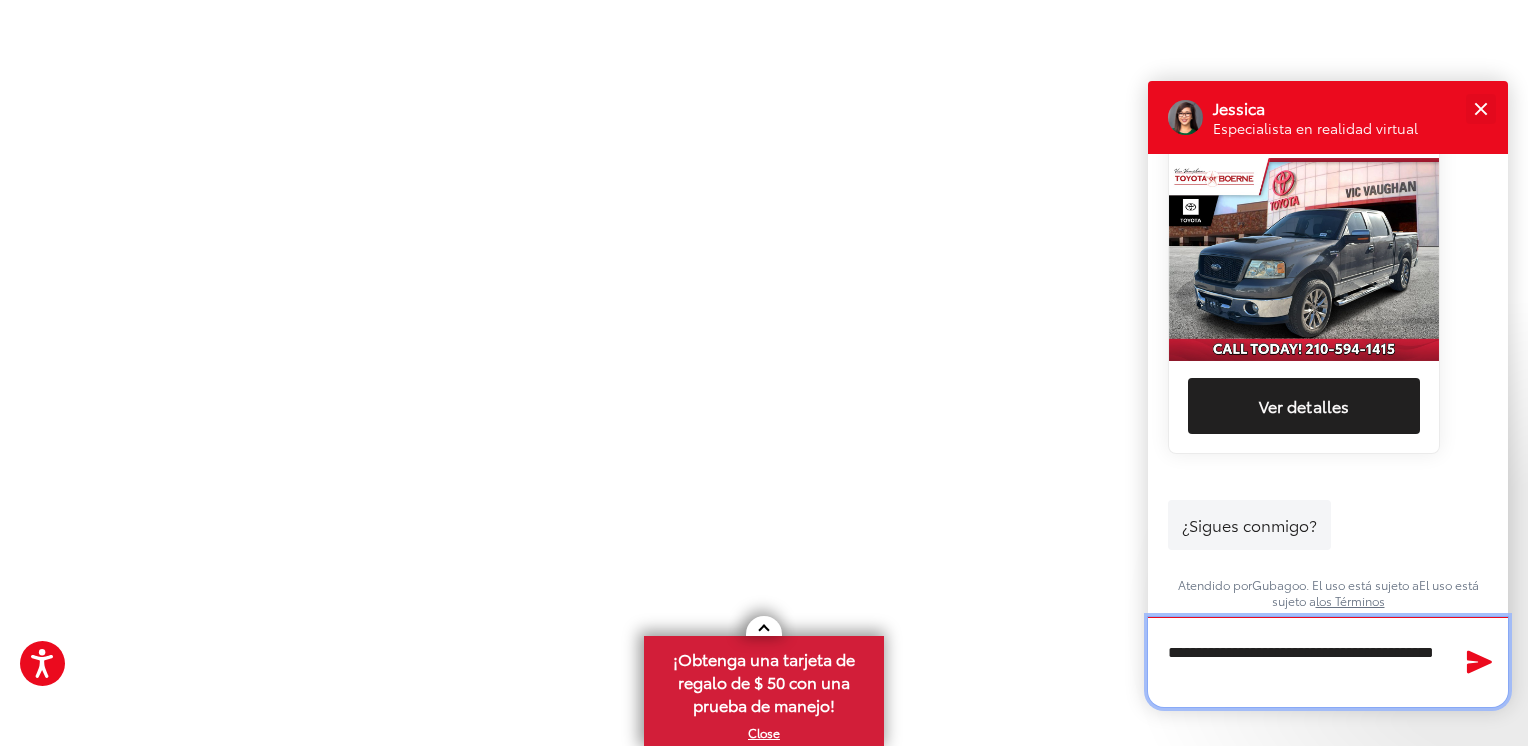 click on "**********" at bounding box center [1328, 662] 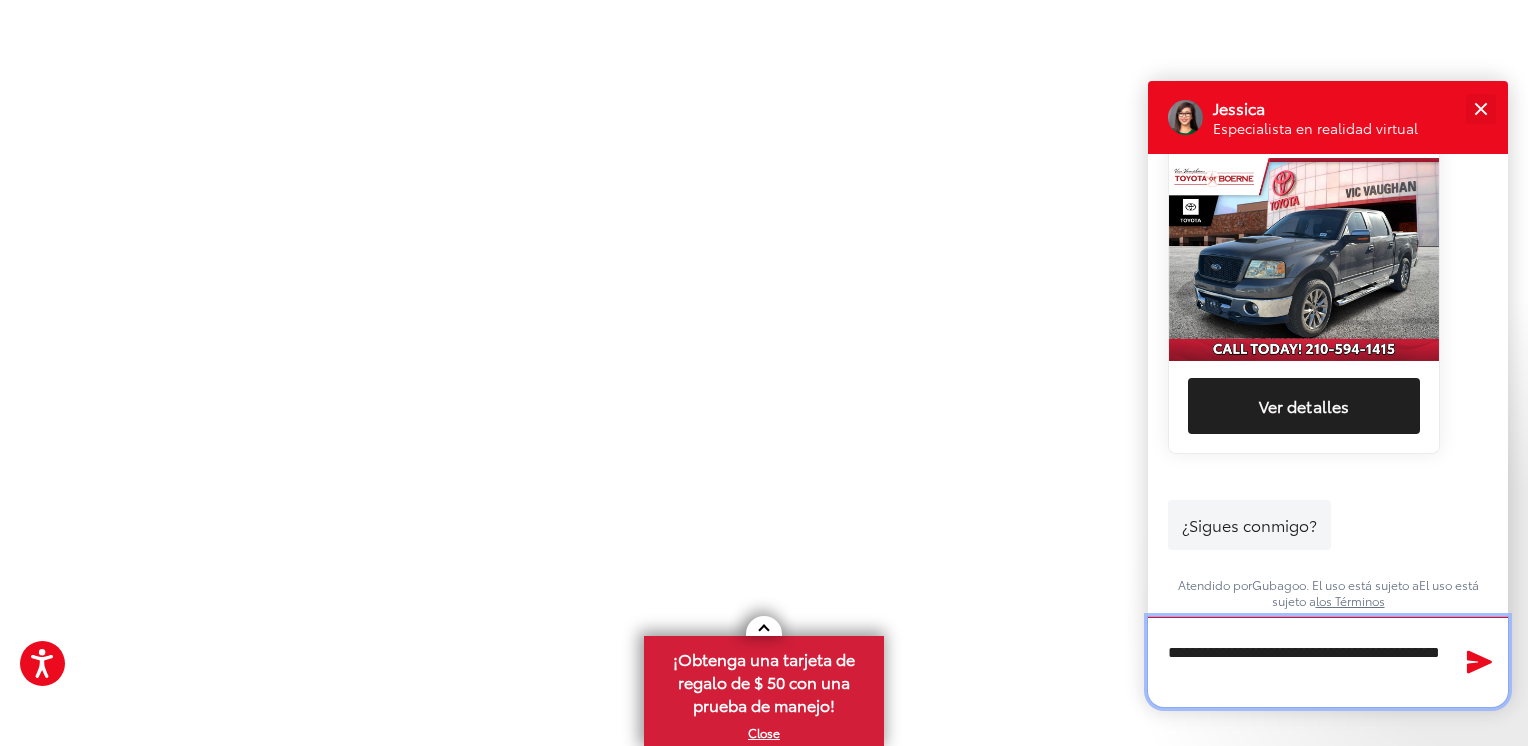 click on "**********" at bounding box center (1328, 662) 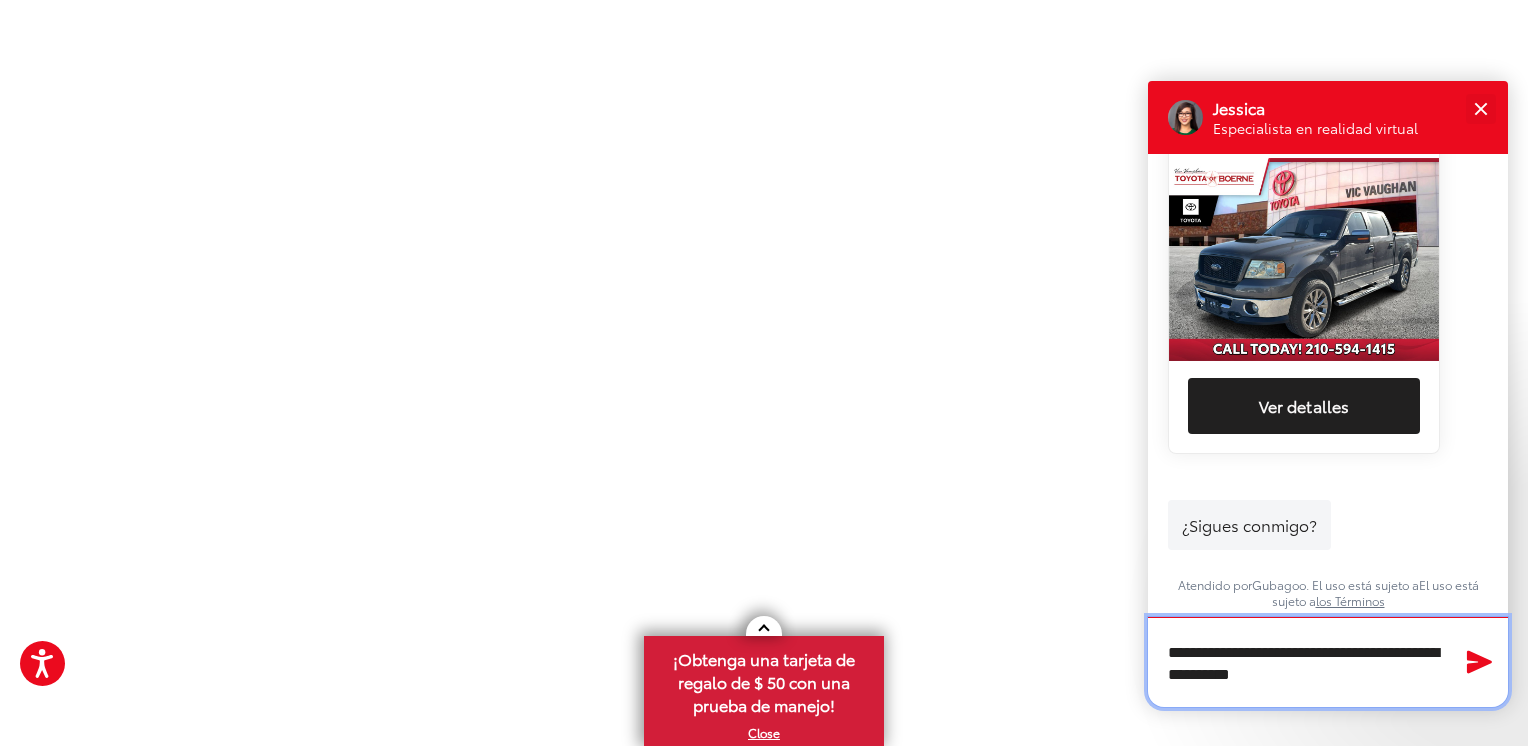 type on "**********" 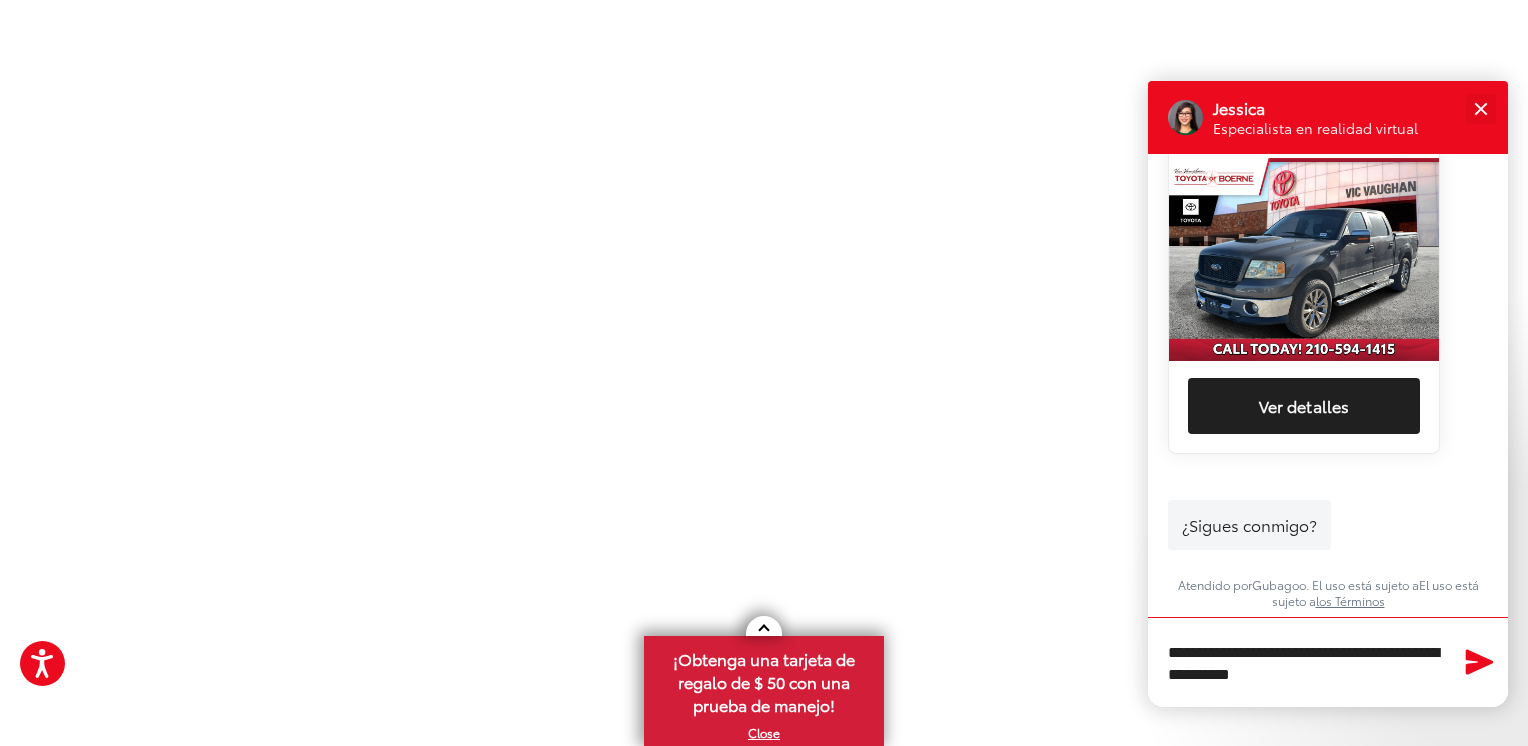 click 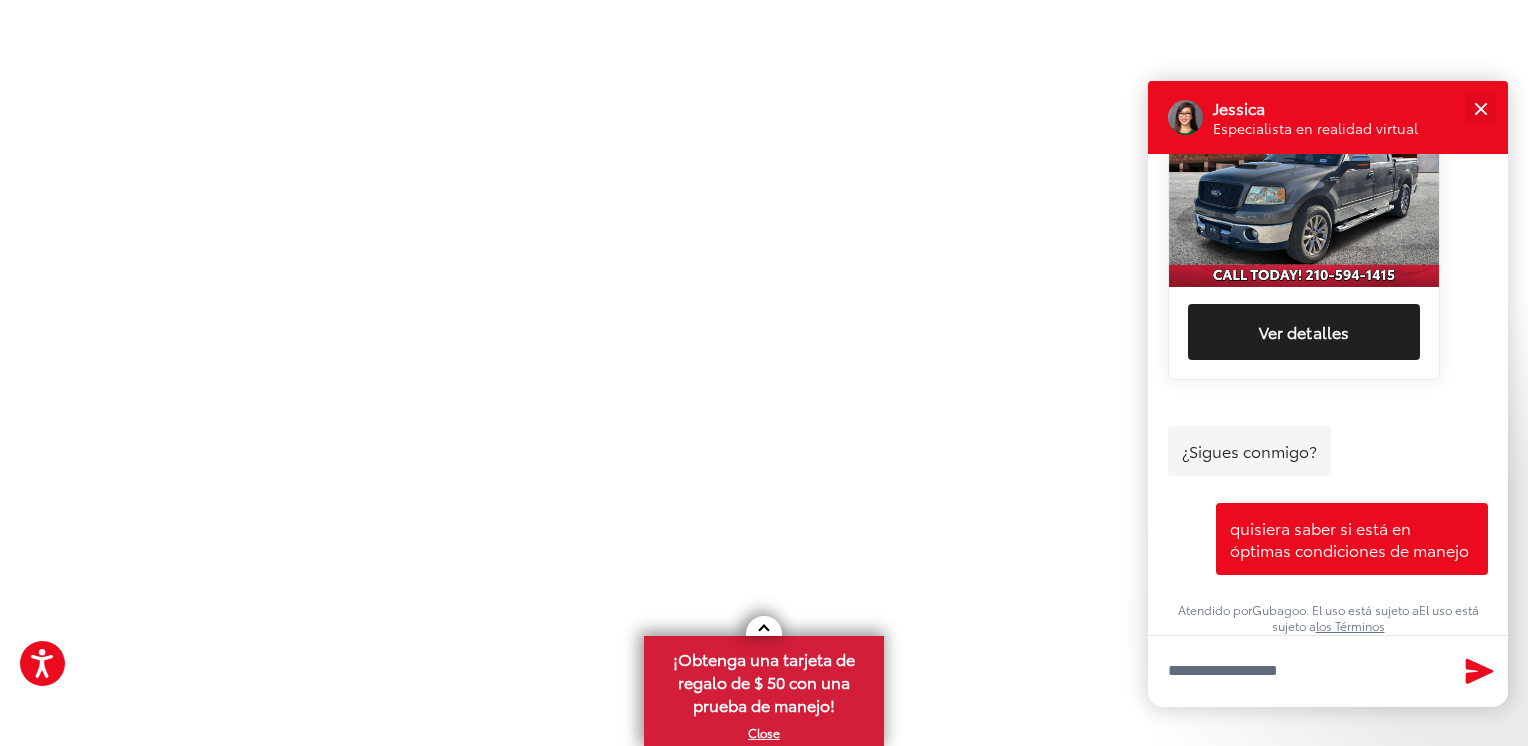 scroll, scrollTop: 688, scrollLeft: 0, axis: vertical 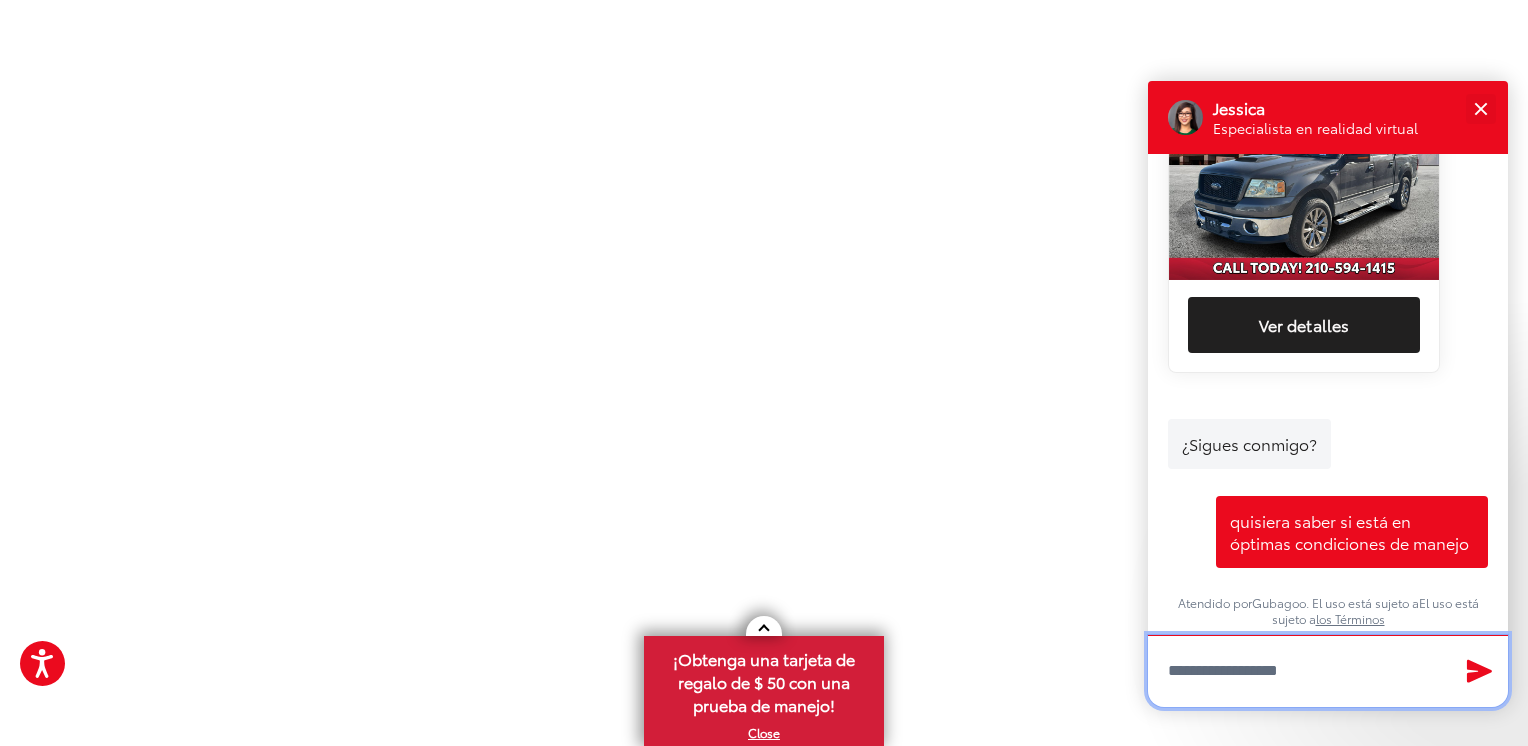 click at bounding box center [1328, 671] 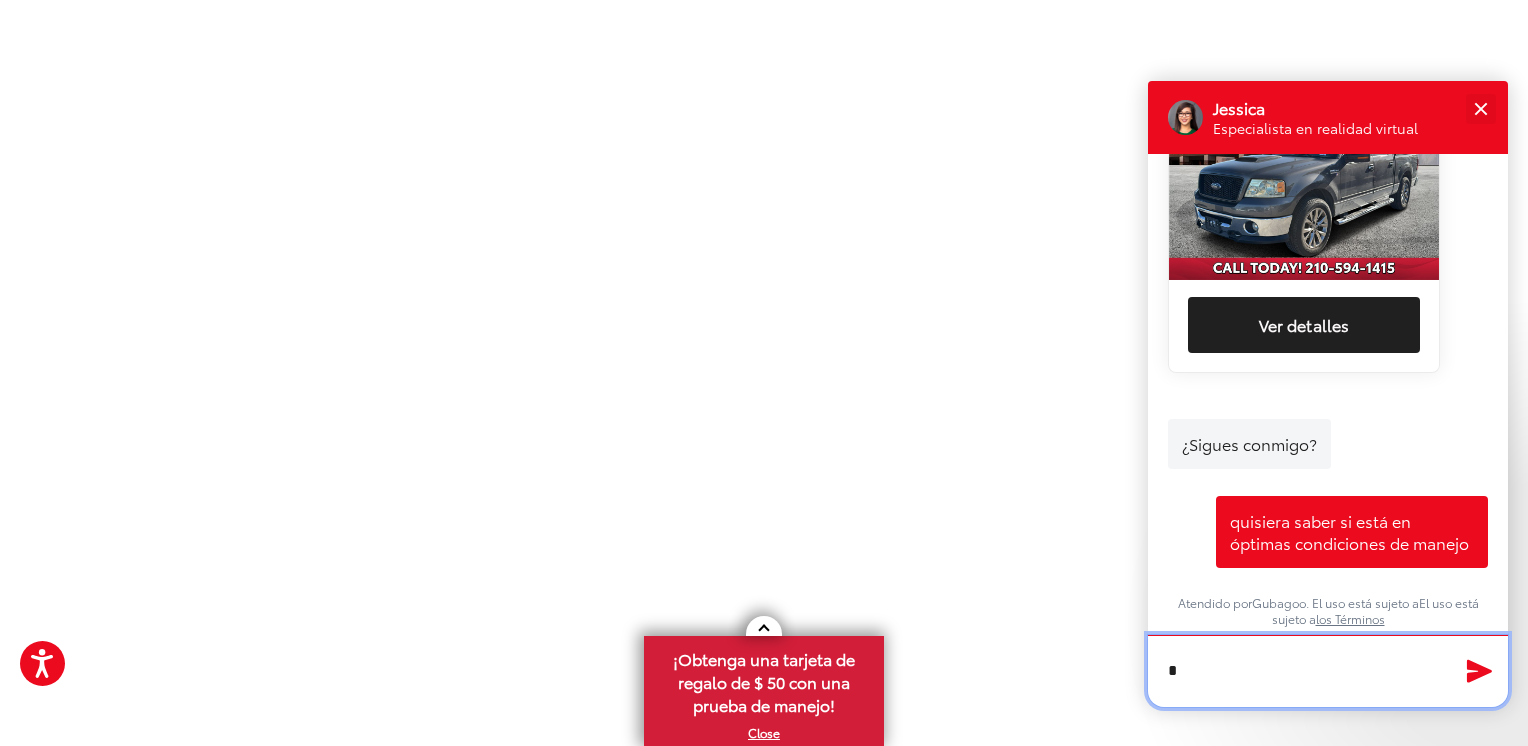 scroll, scrollTop: 687, scrollLeft: 0, axis: vertical 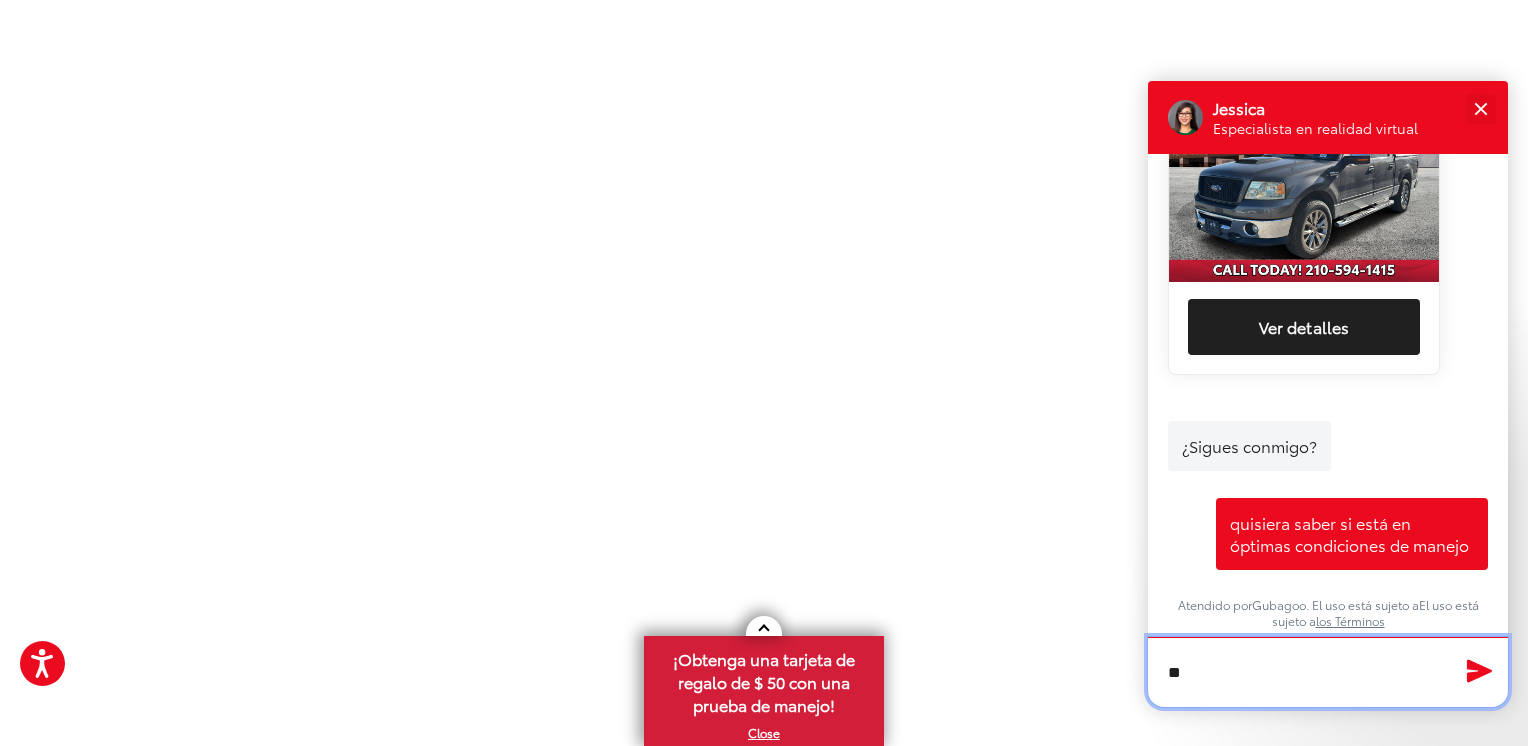 type on "*" 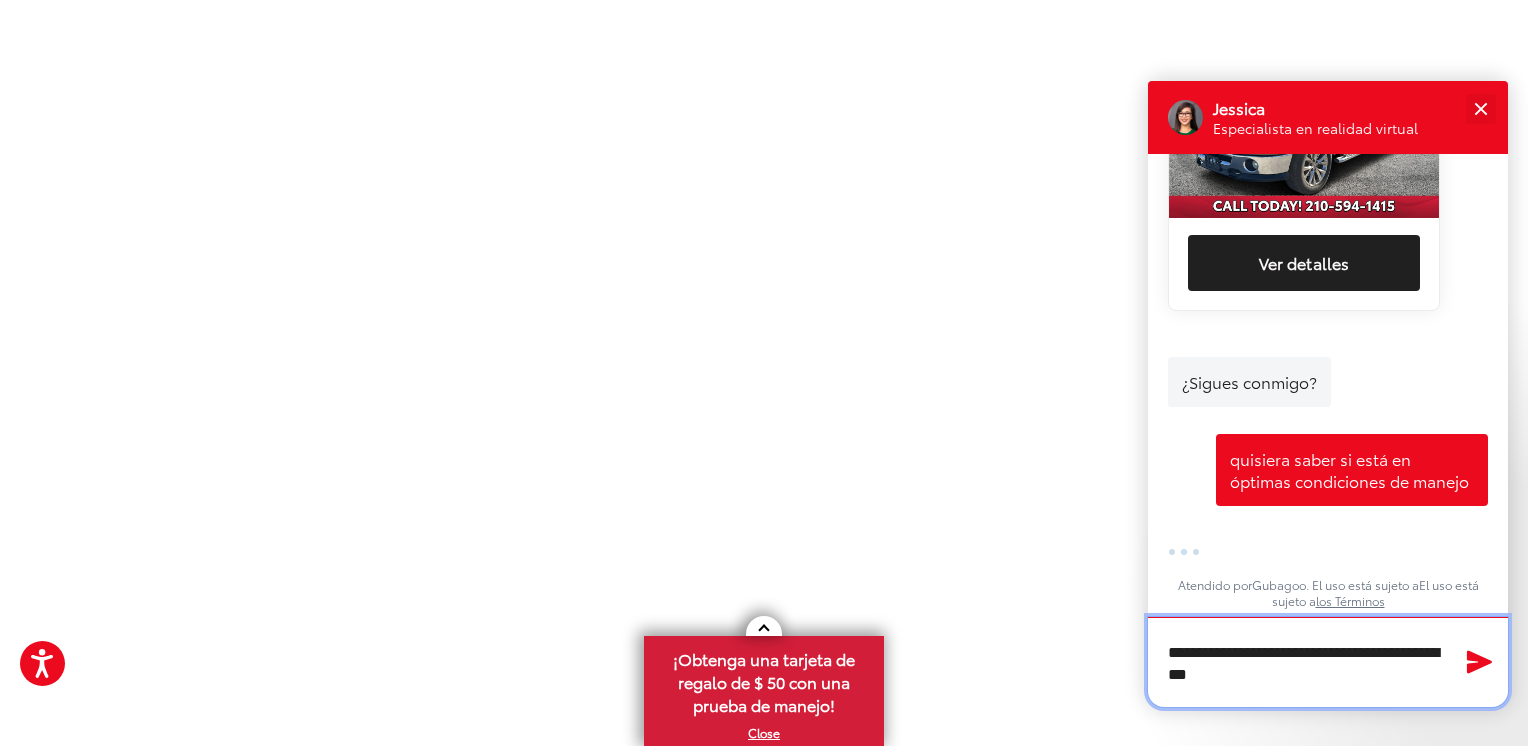 scroll, scrollTop: 750, scrollLeft: 0, axis: vertical 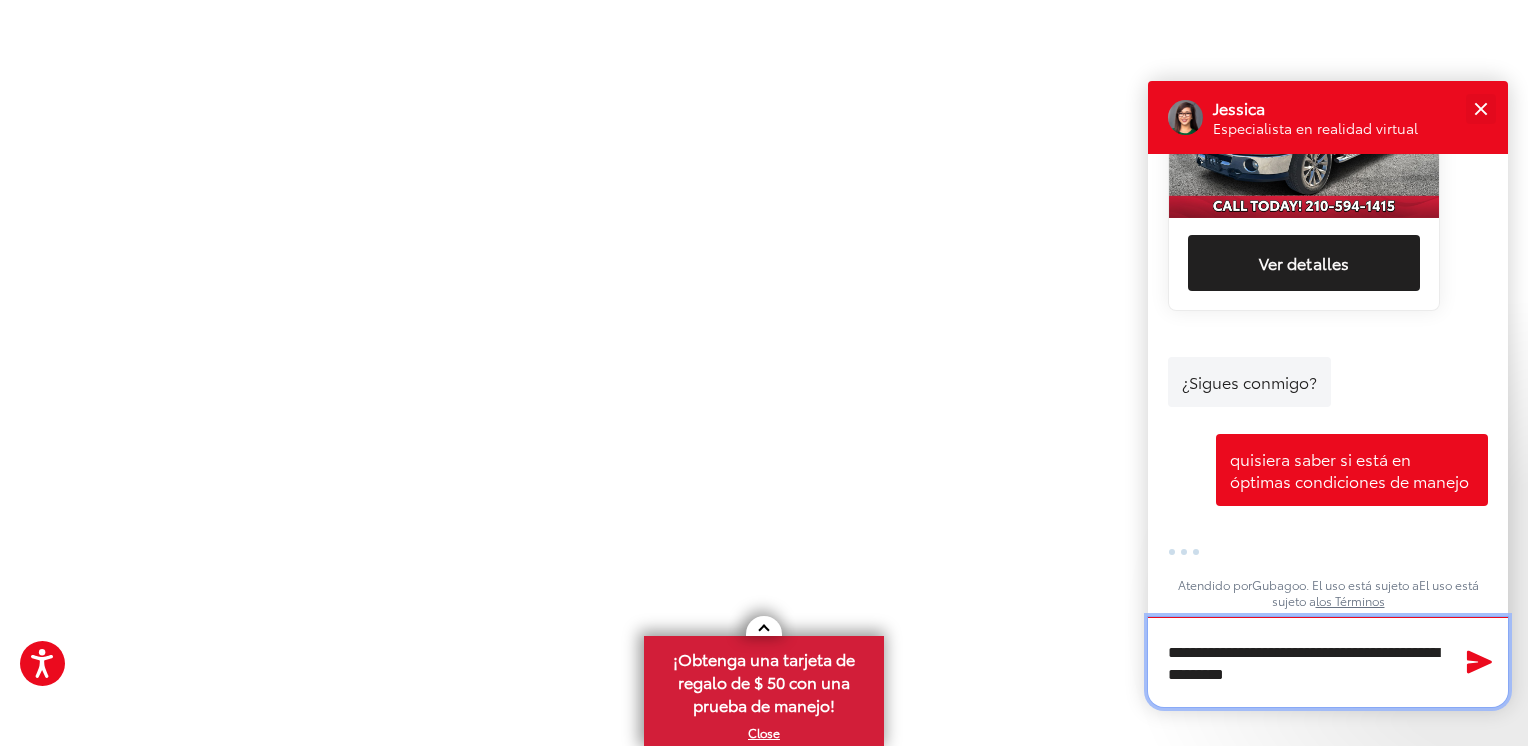 type on "**********" 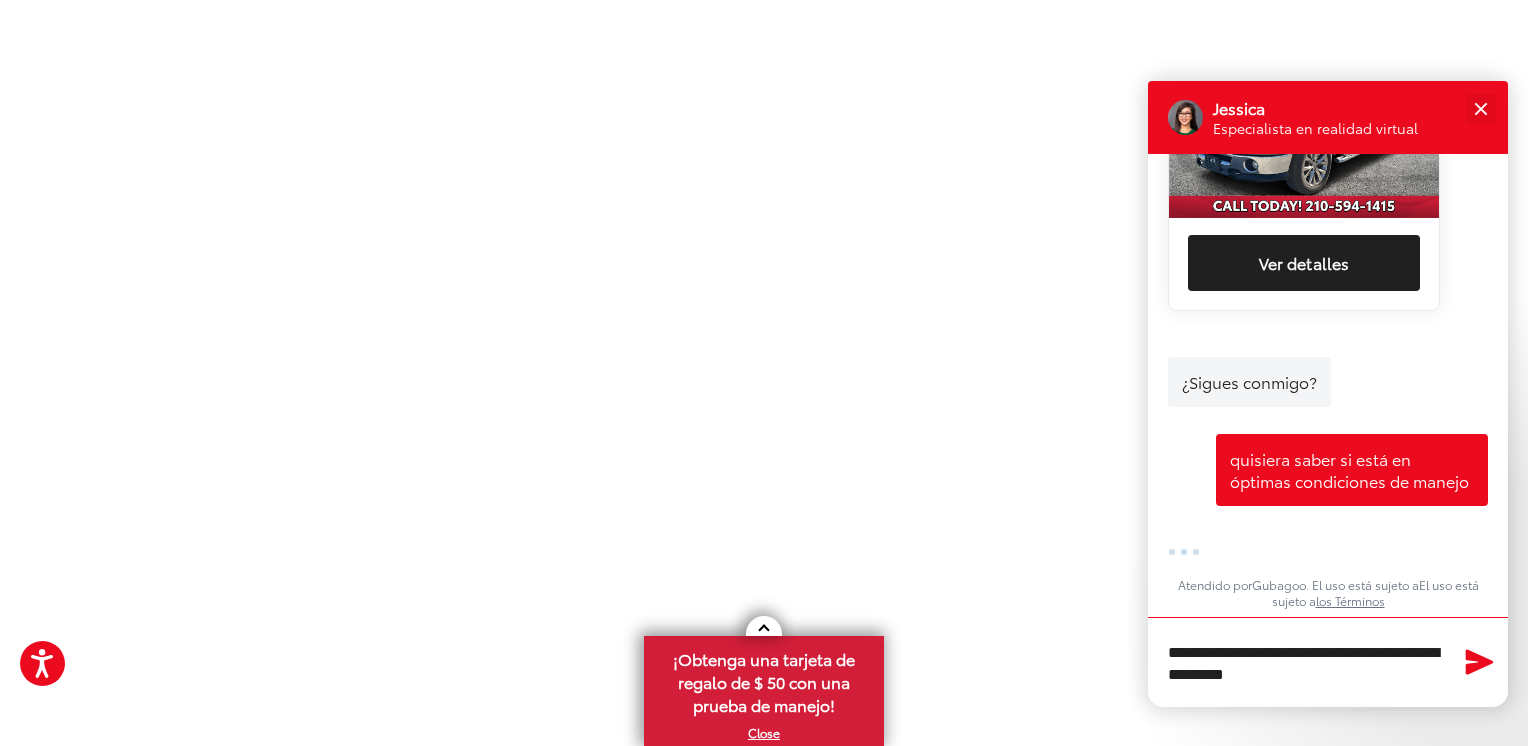 click 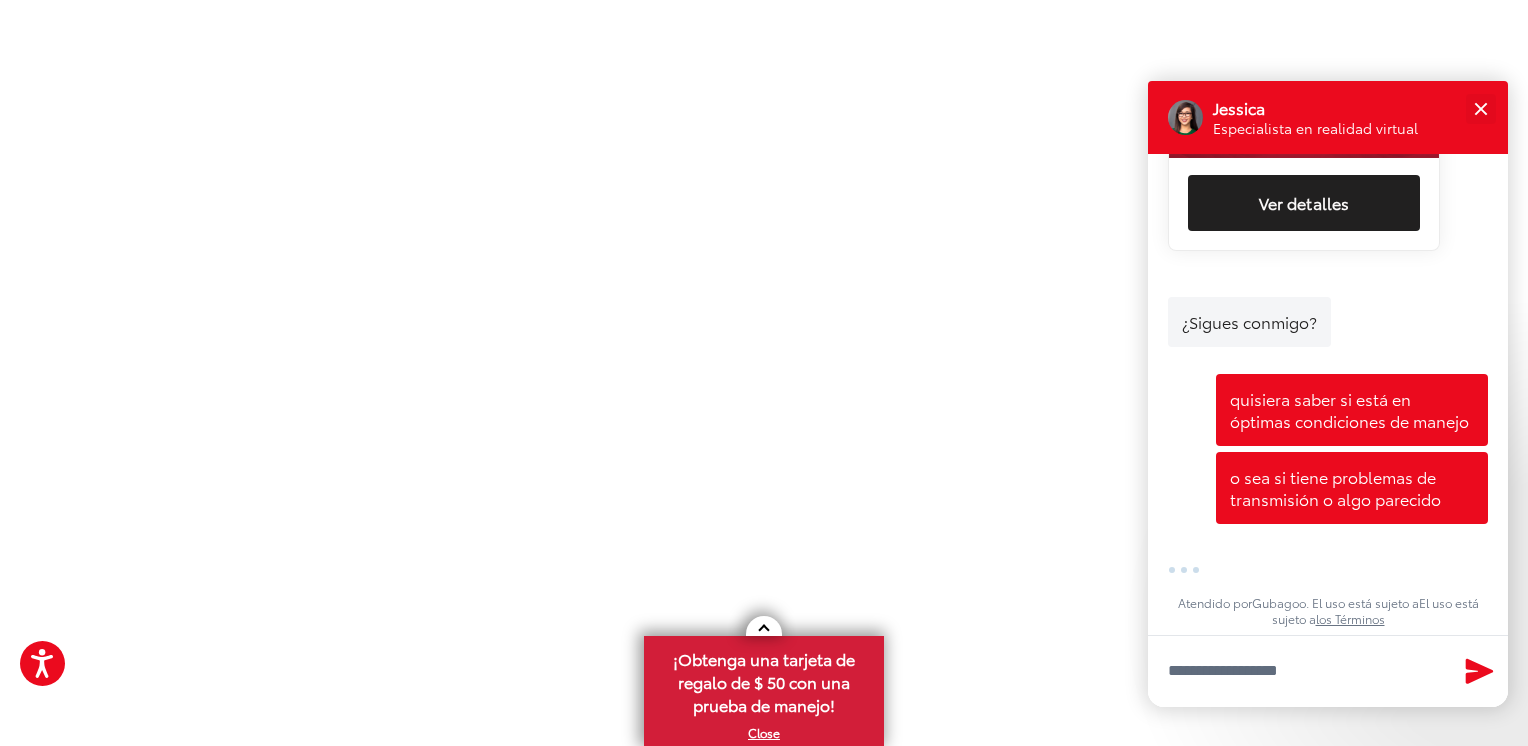 scroll, scrollTop: 809, scrollLeft: 0, axis: vertical 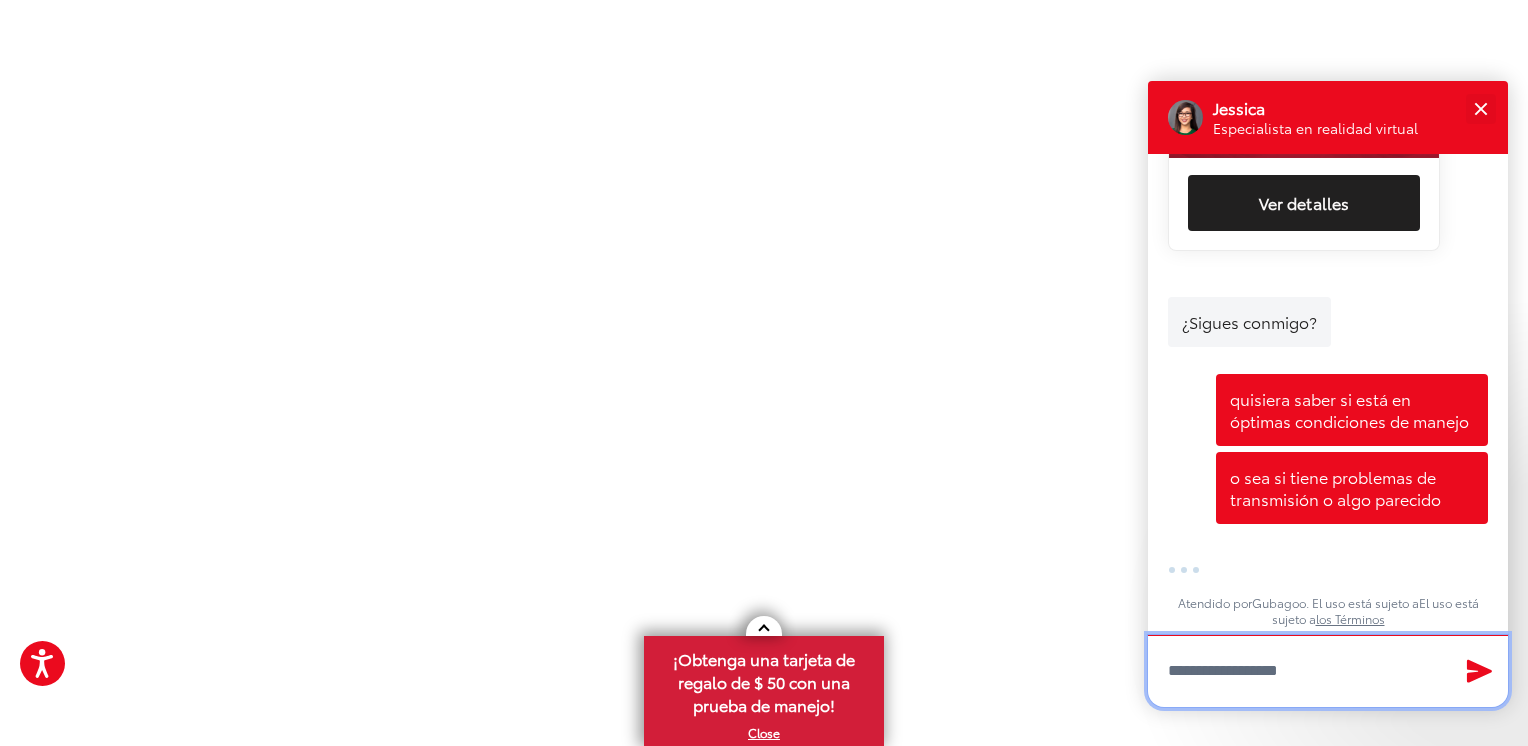 click at bounding box center [1328, 671] 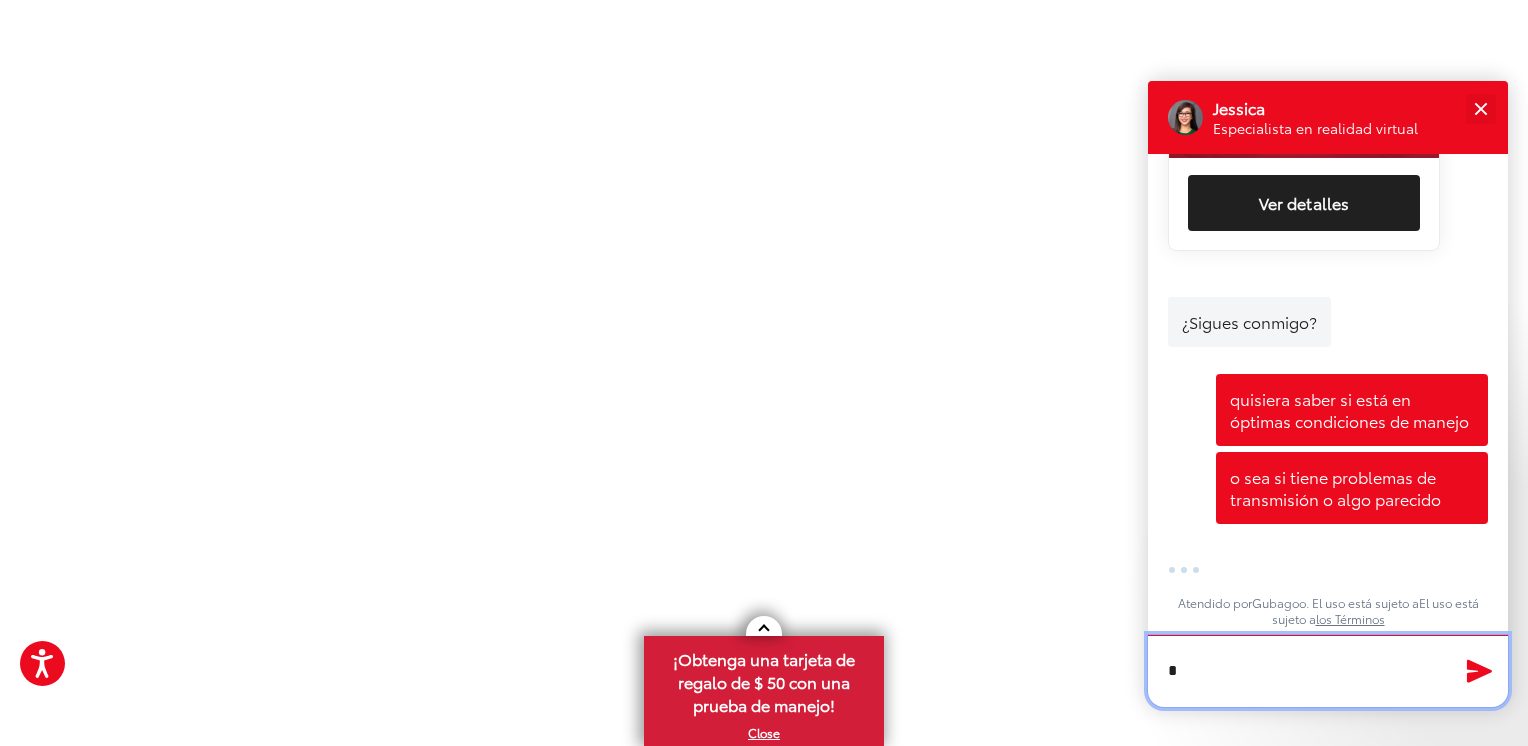 scroll, scrollTop: 808, scrollLeft: 0, axis: vertical 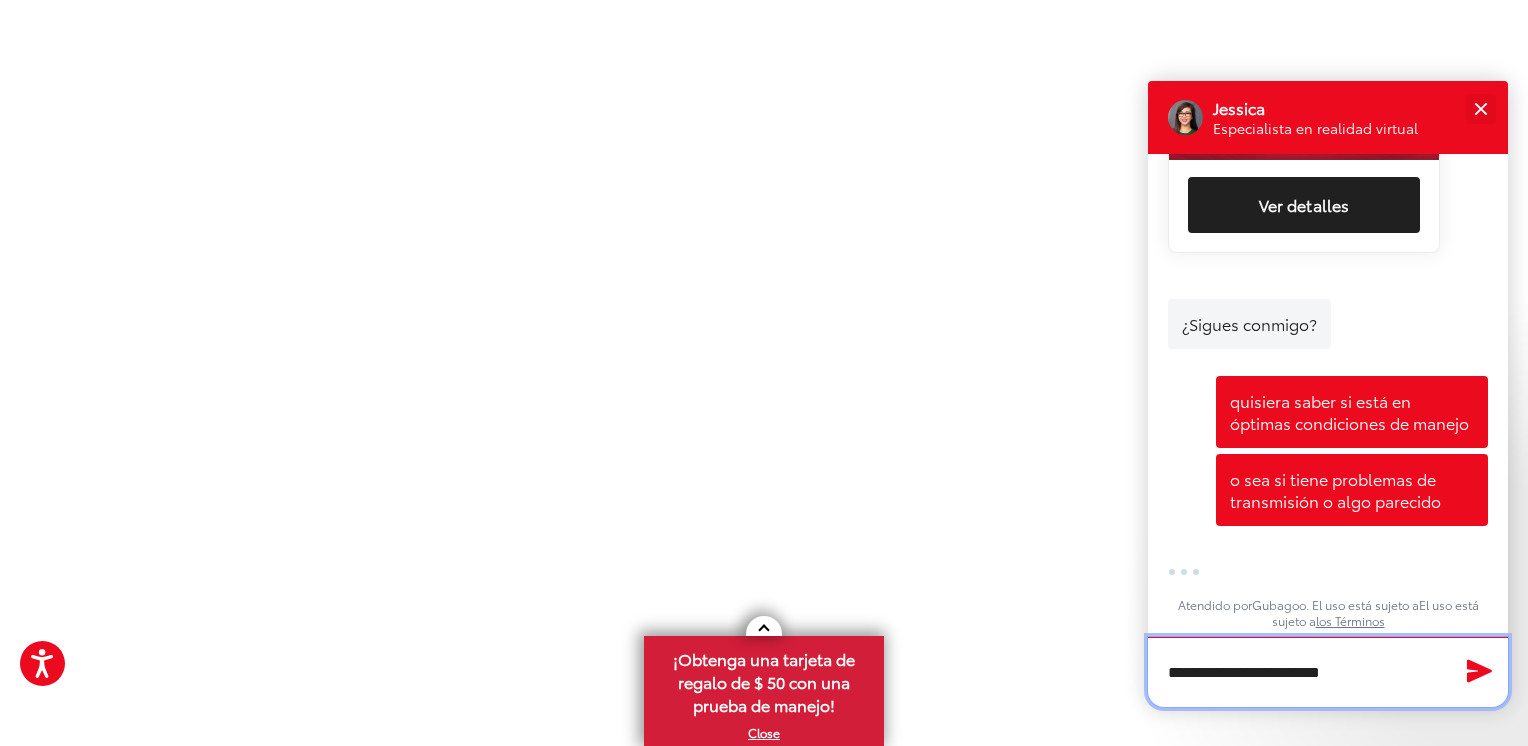 type on "**********" 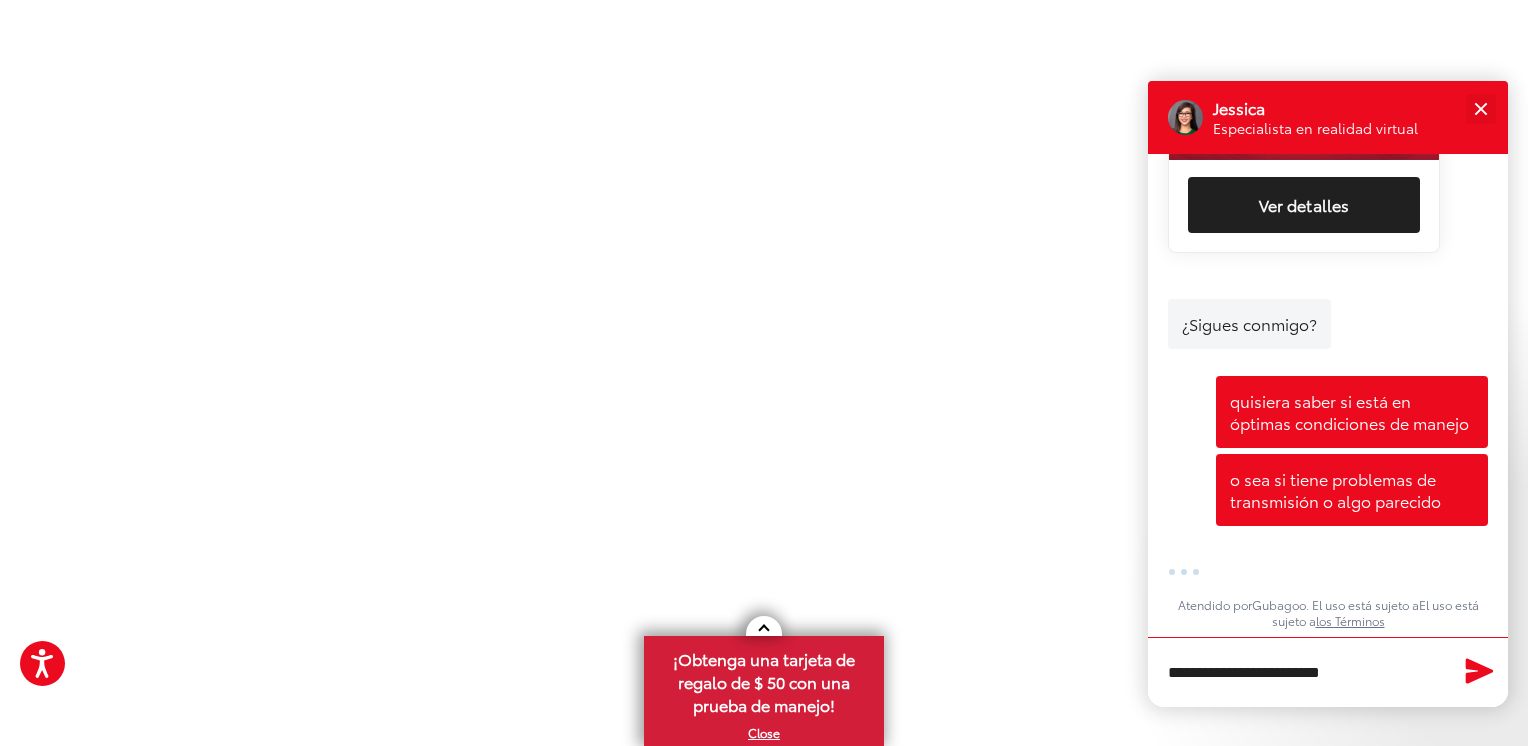 click 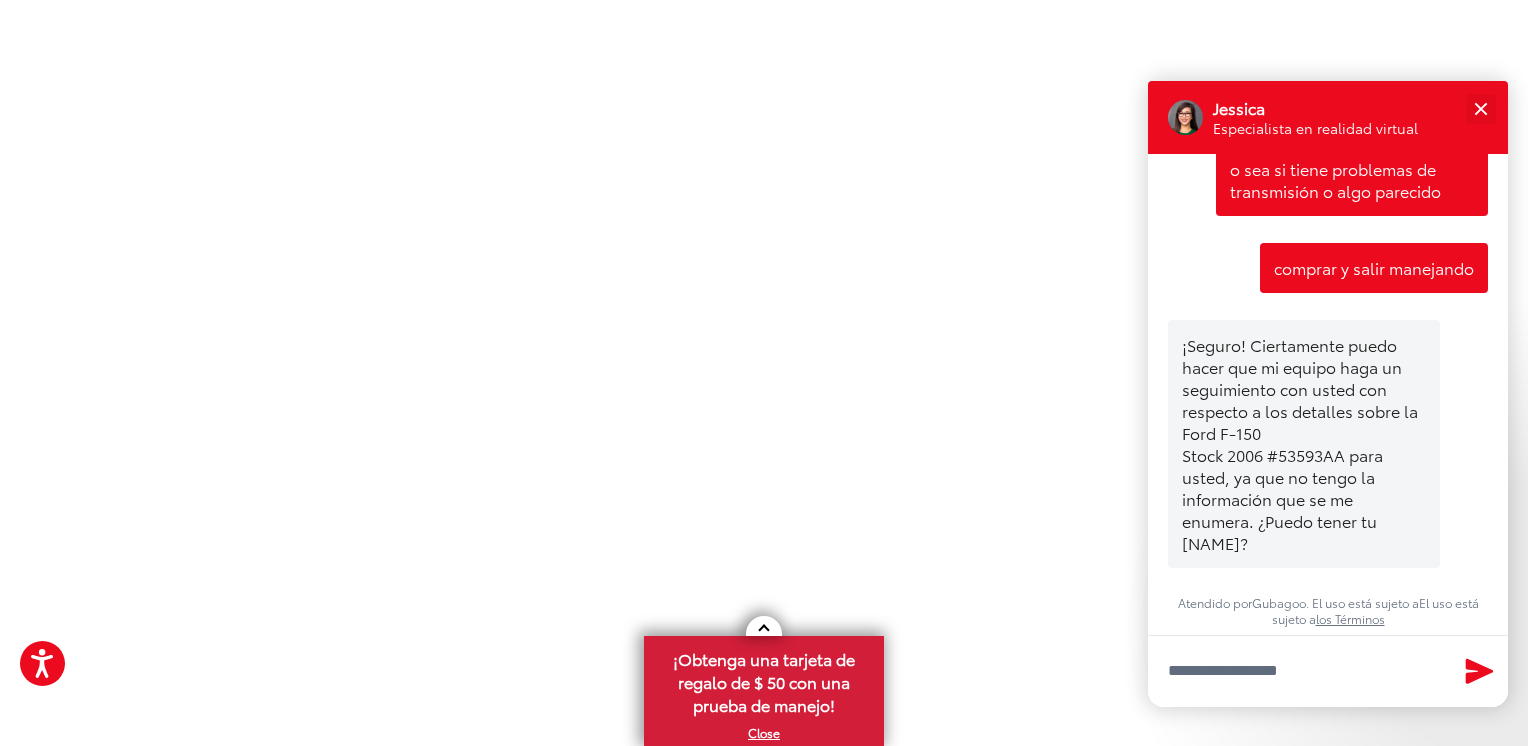 scroll, scrollTop: 1117, scrollLeft: 0, axis: vertical 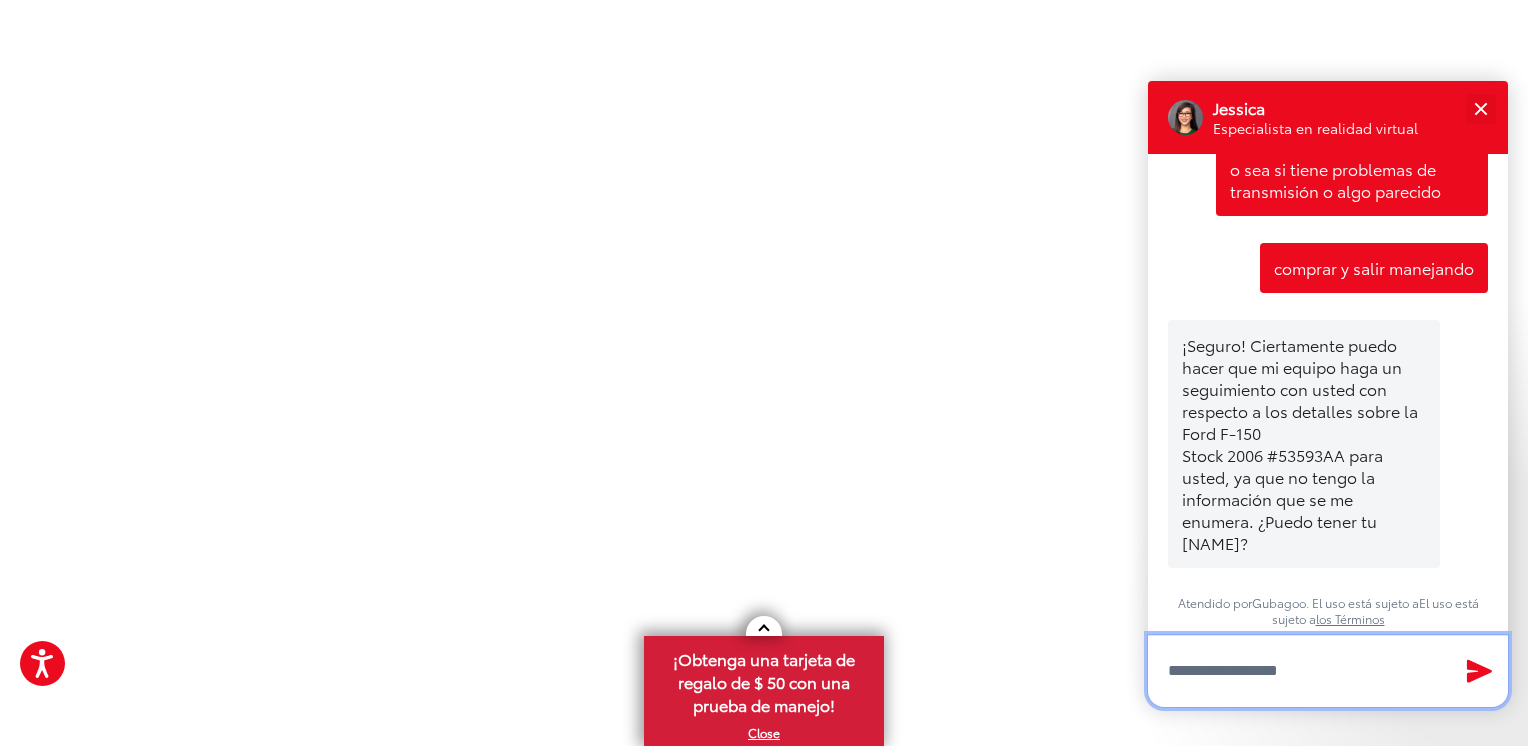 click at bounding box center [1328, 671] 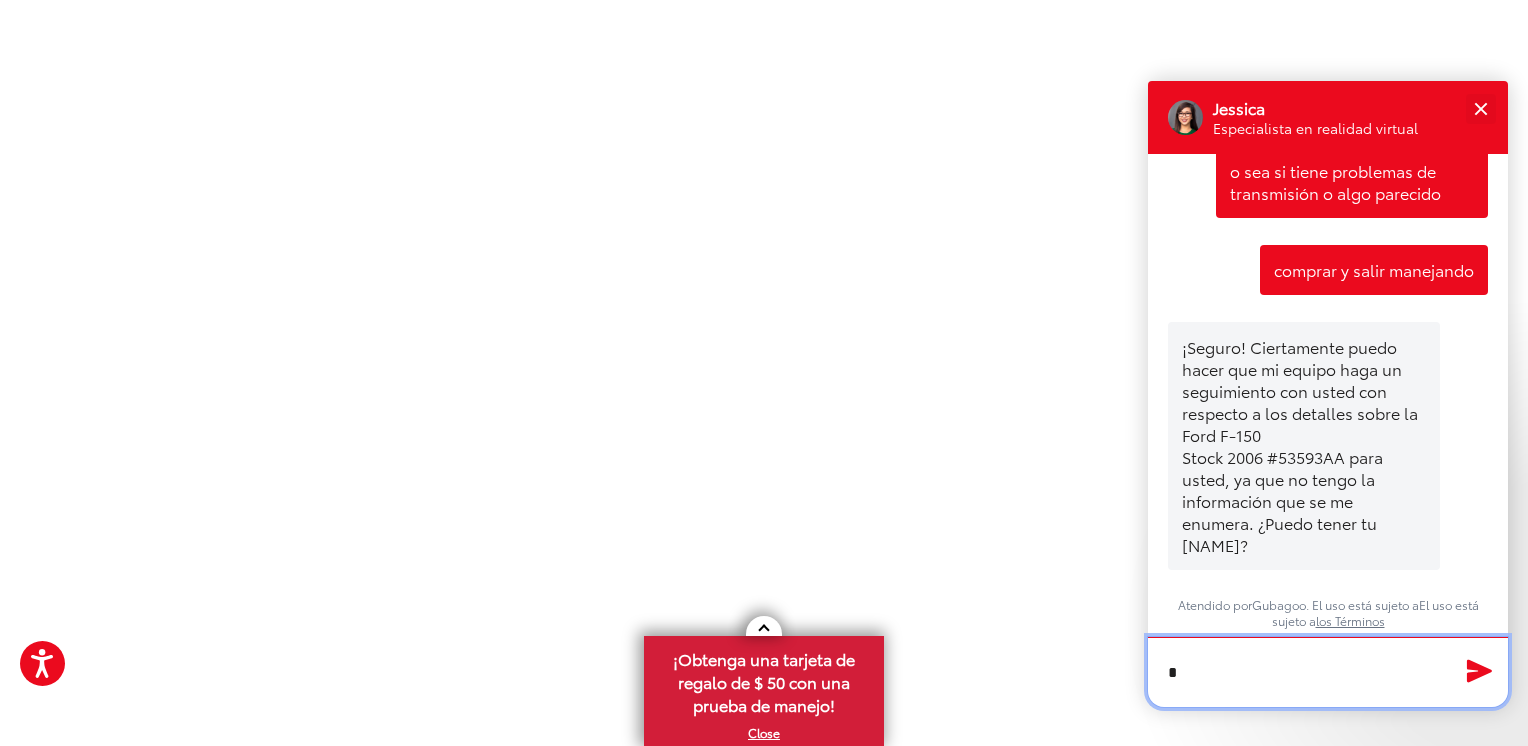scroll, scrollTop: 1116, scrollLeft: 0, axis: vertical 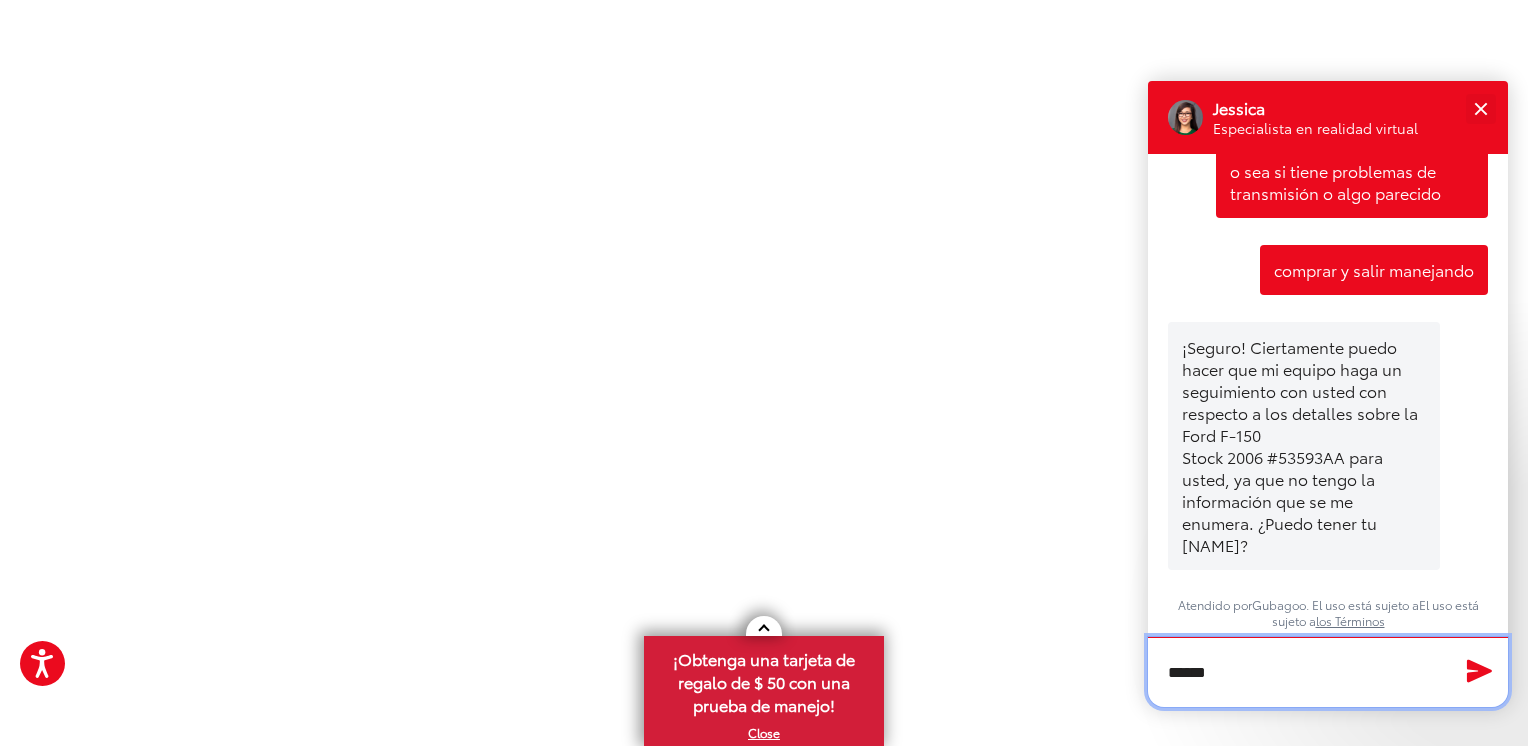 type on "******" 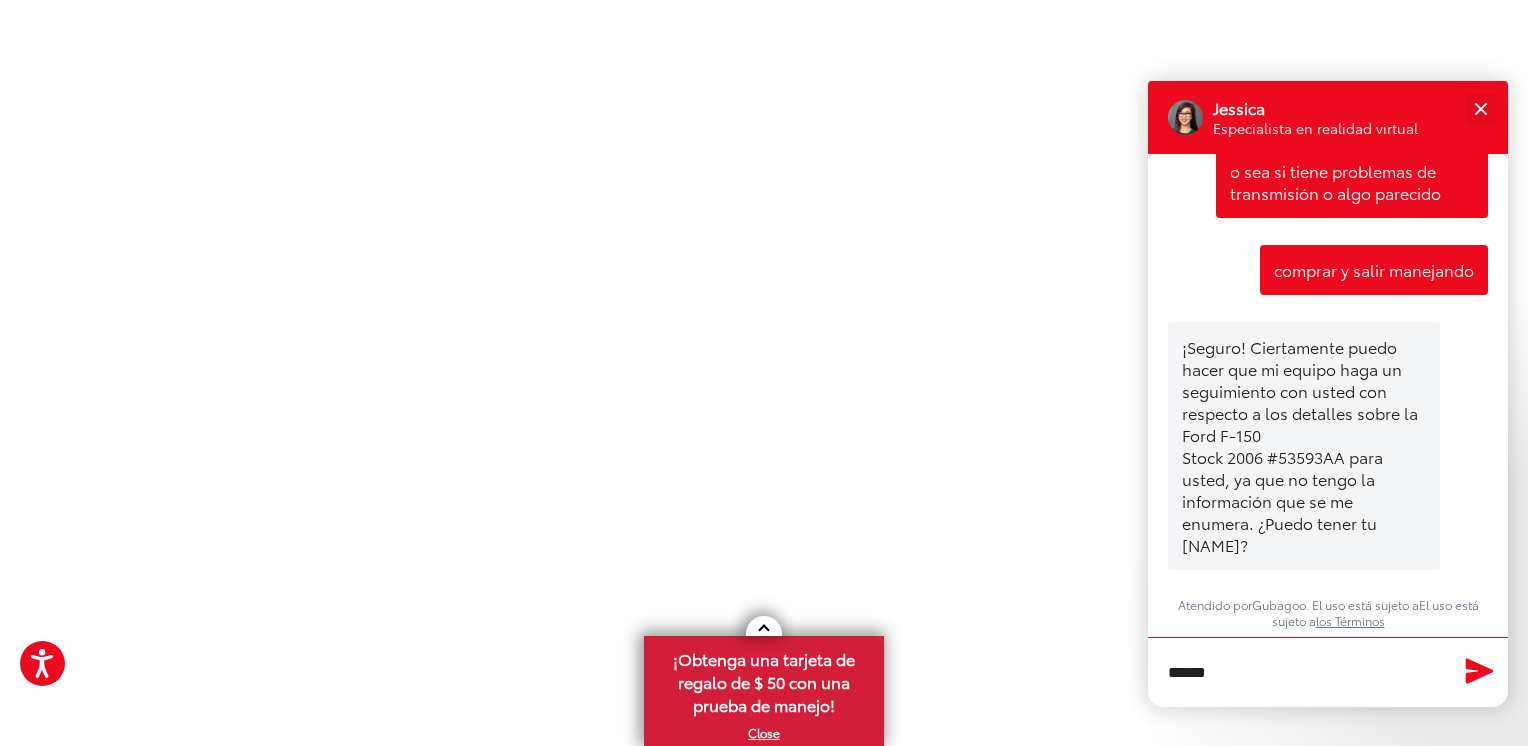 click 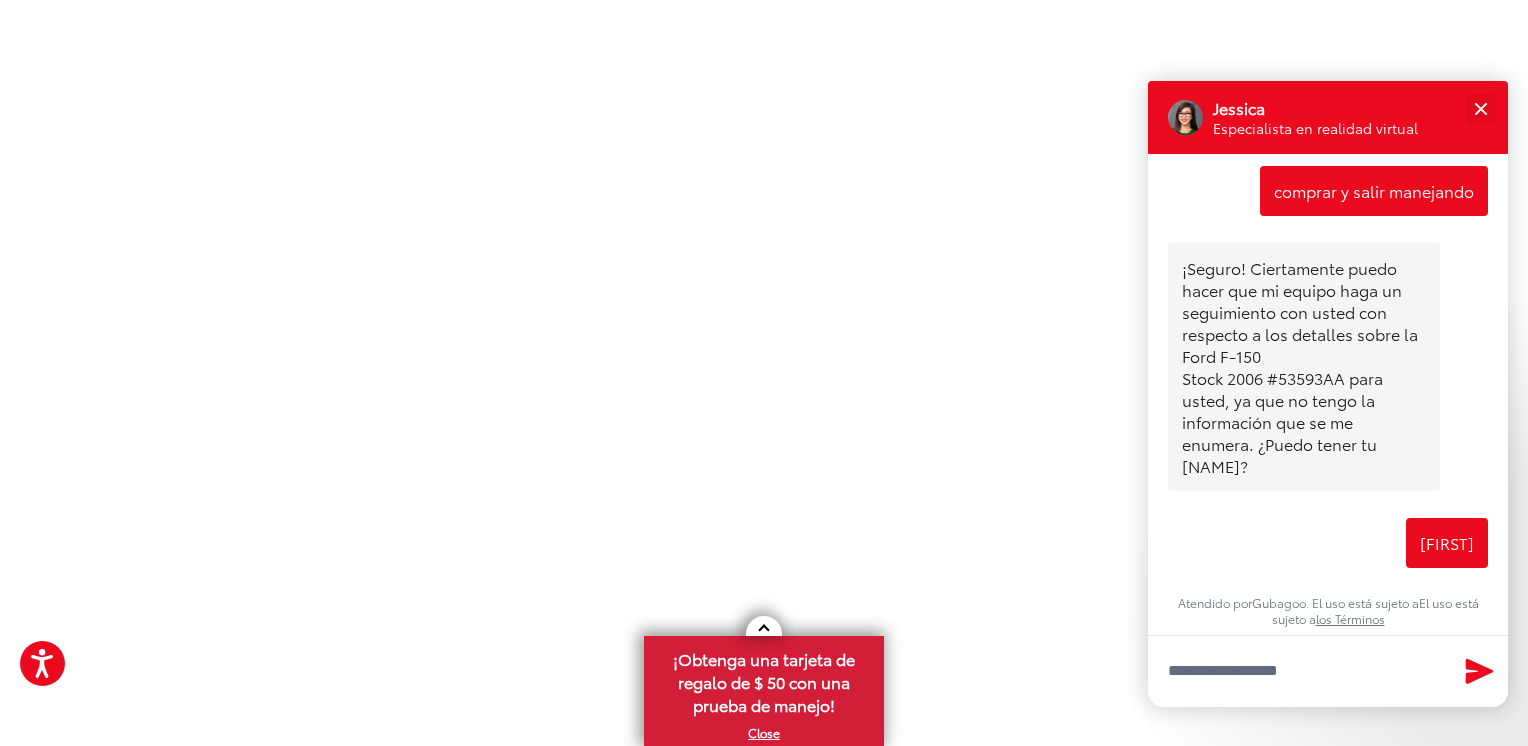 scroll, scrollTop: 1195, scrollLeft: 0, axis: vertical 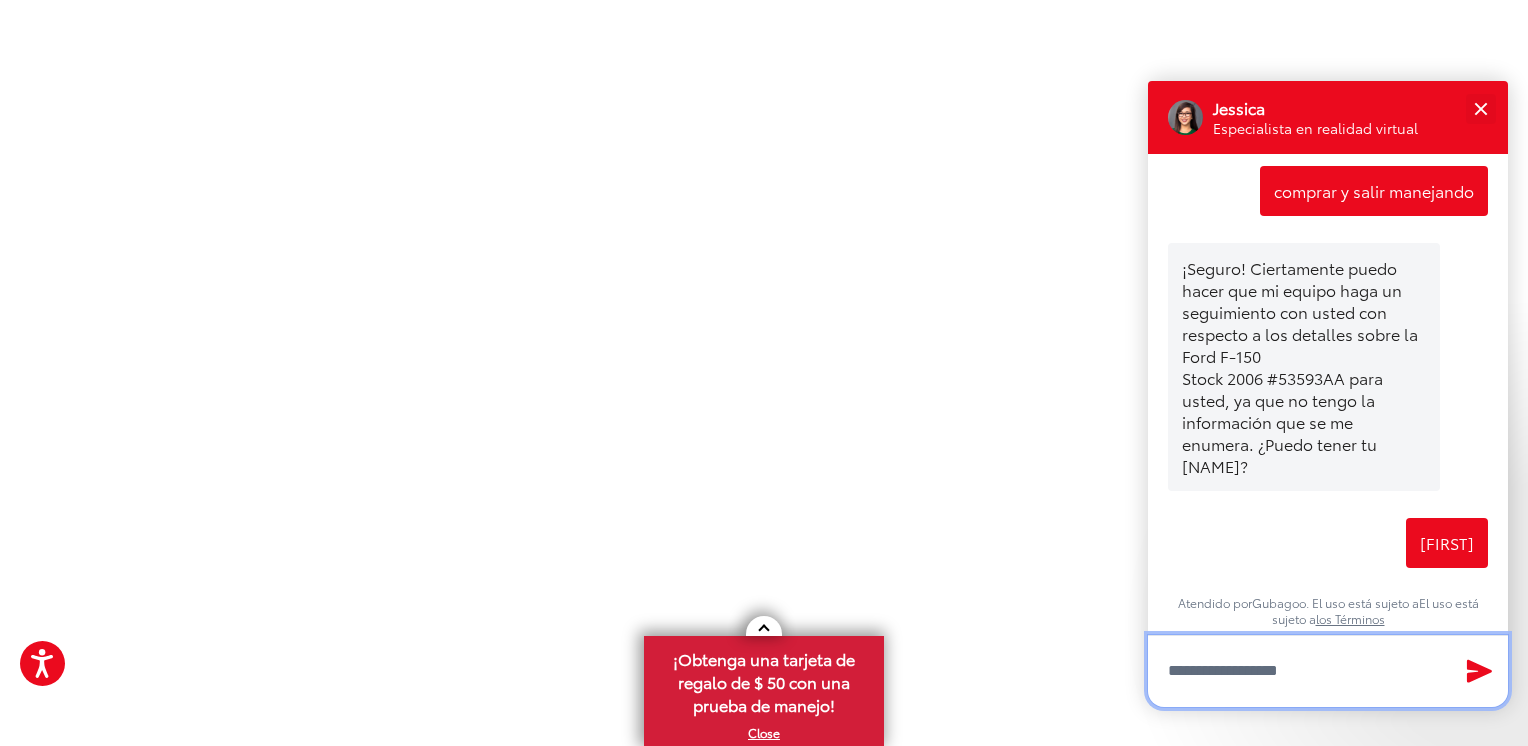 click at bounding box center [1328, 671] 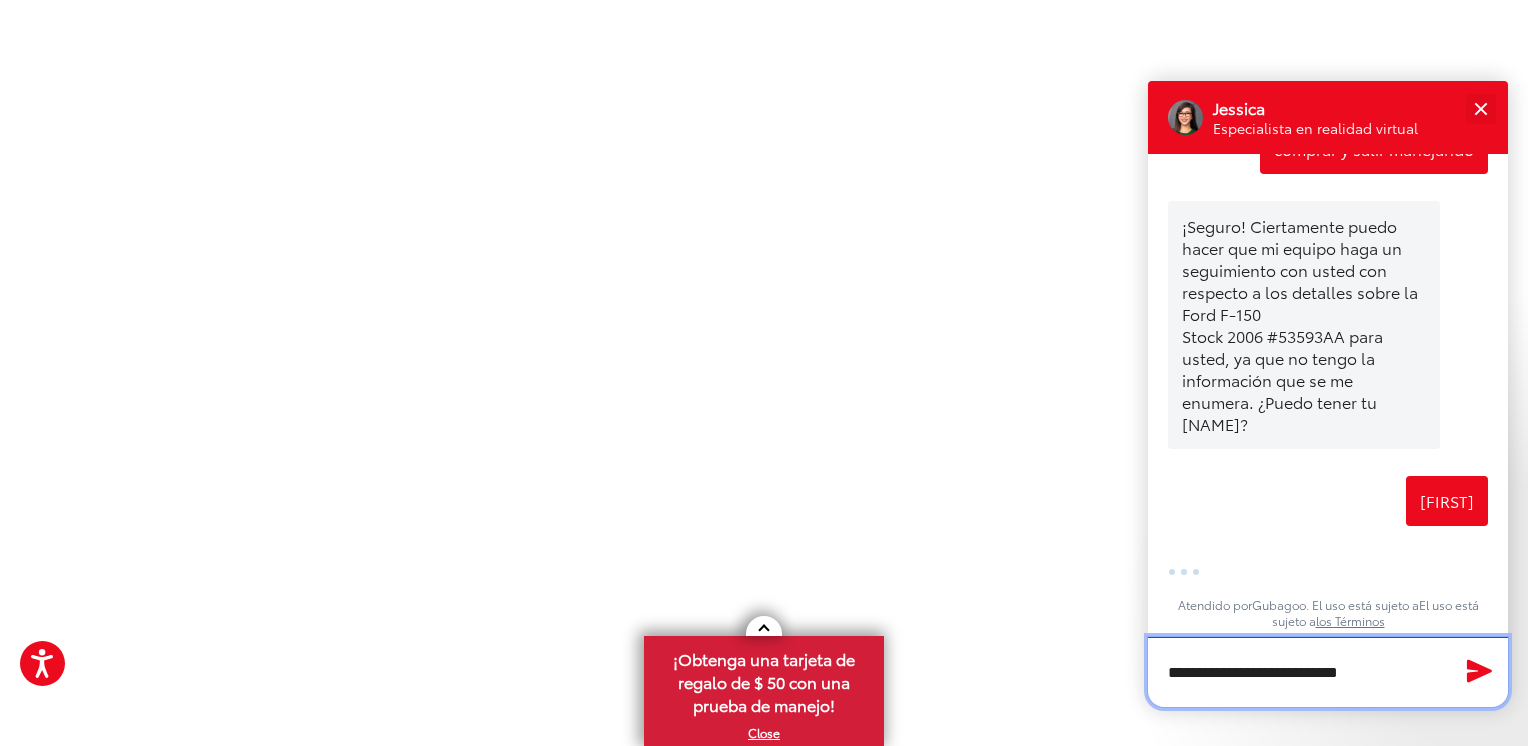 scroll, scrollTop: 1237, scrollLeft: 0, axis: vertical 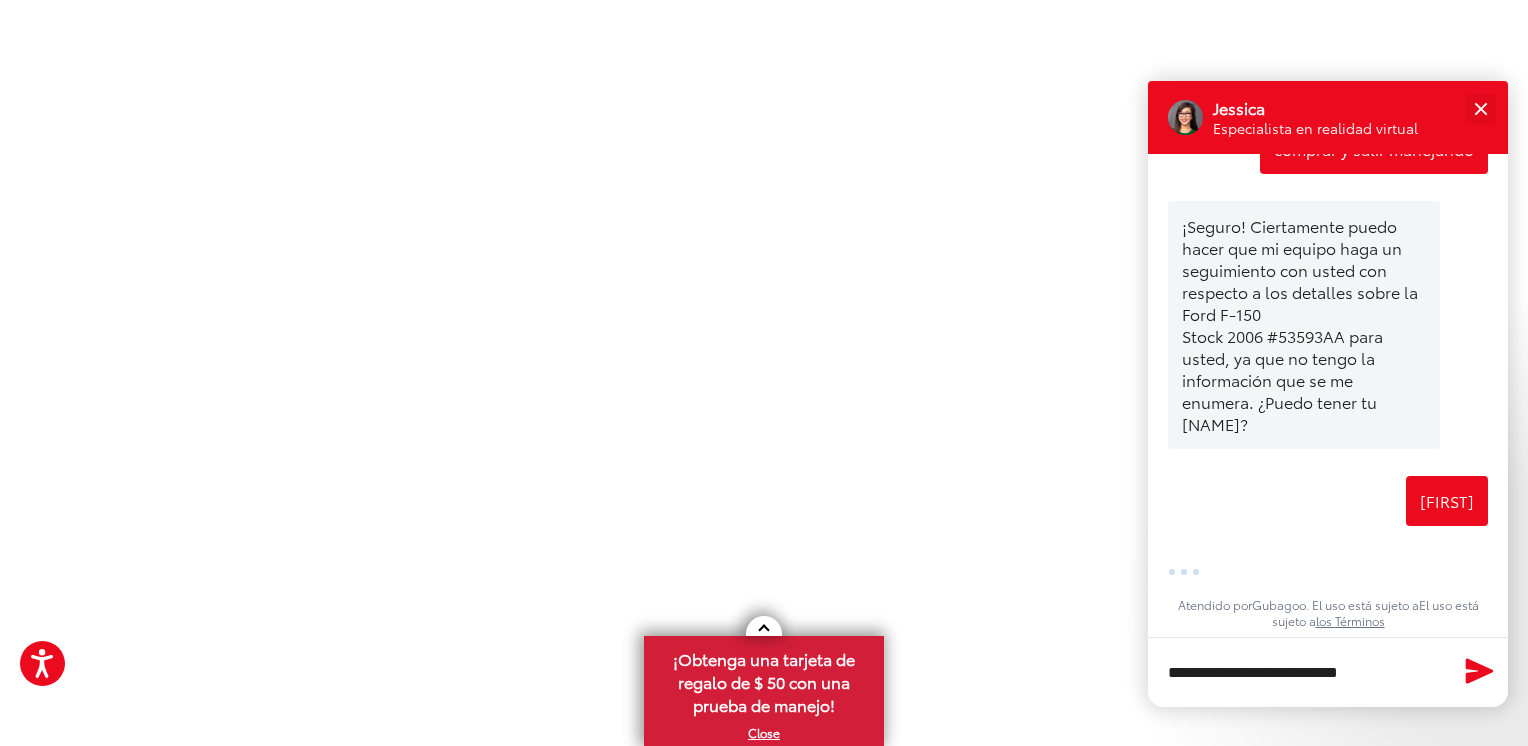 click 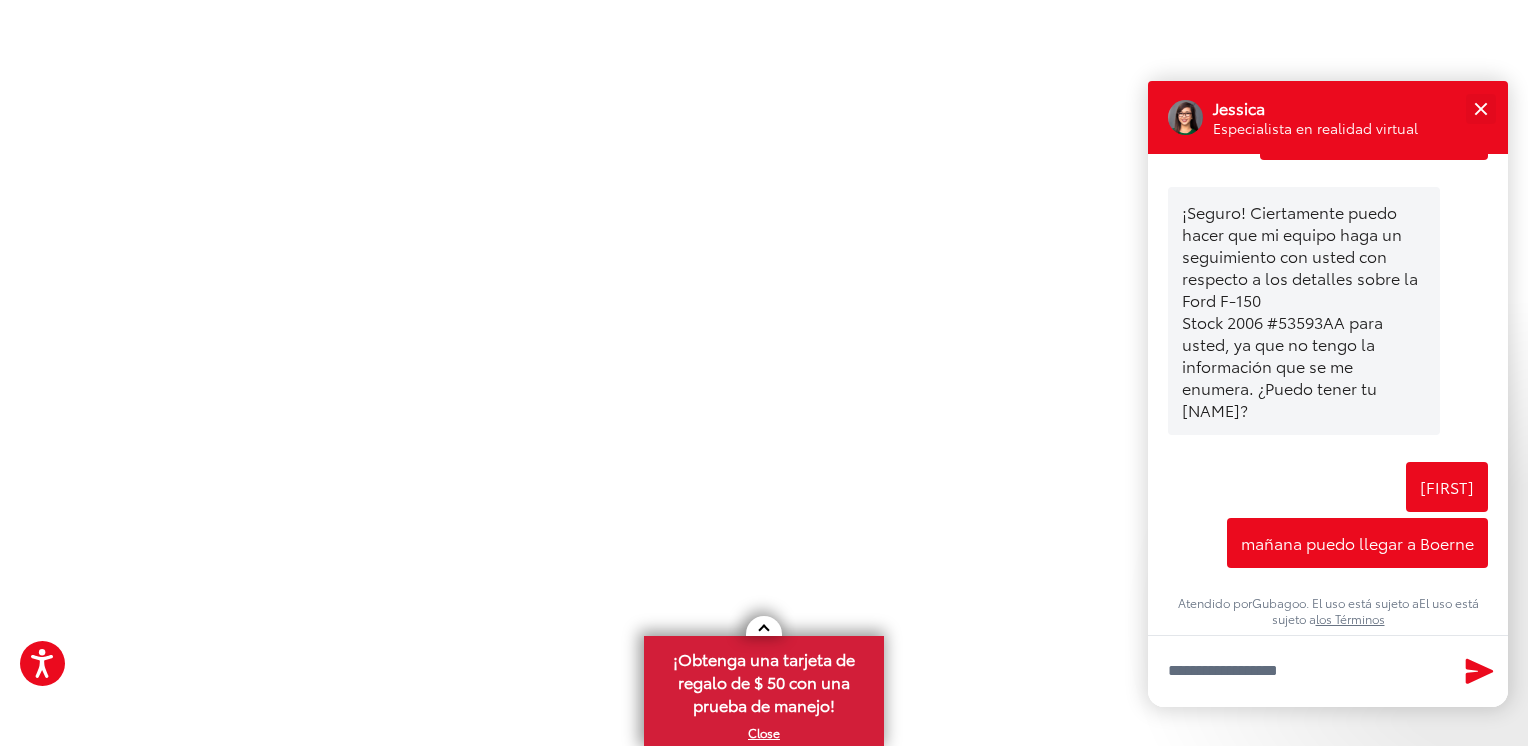 scroll, scrollTop: 1272, scrollLeft: 0, axis: vertical 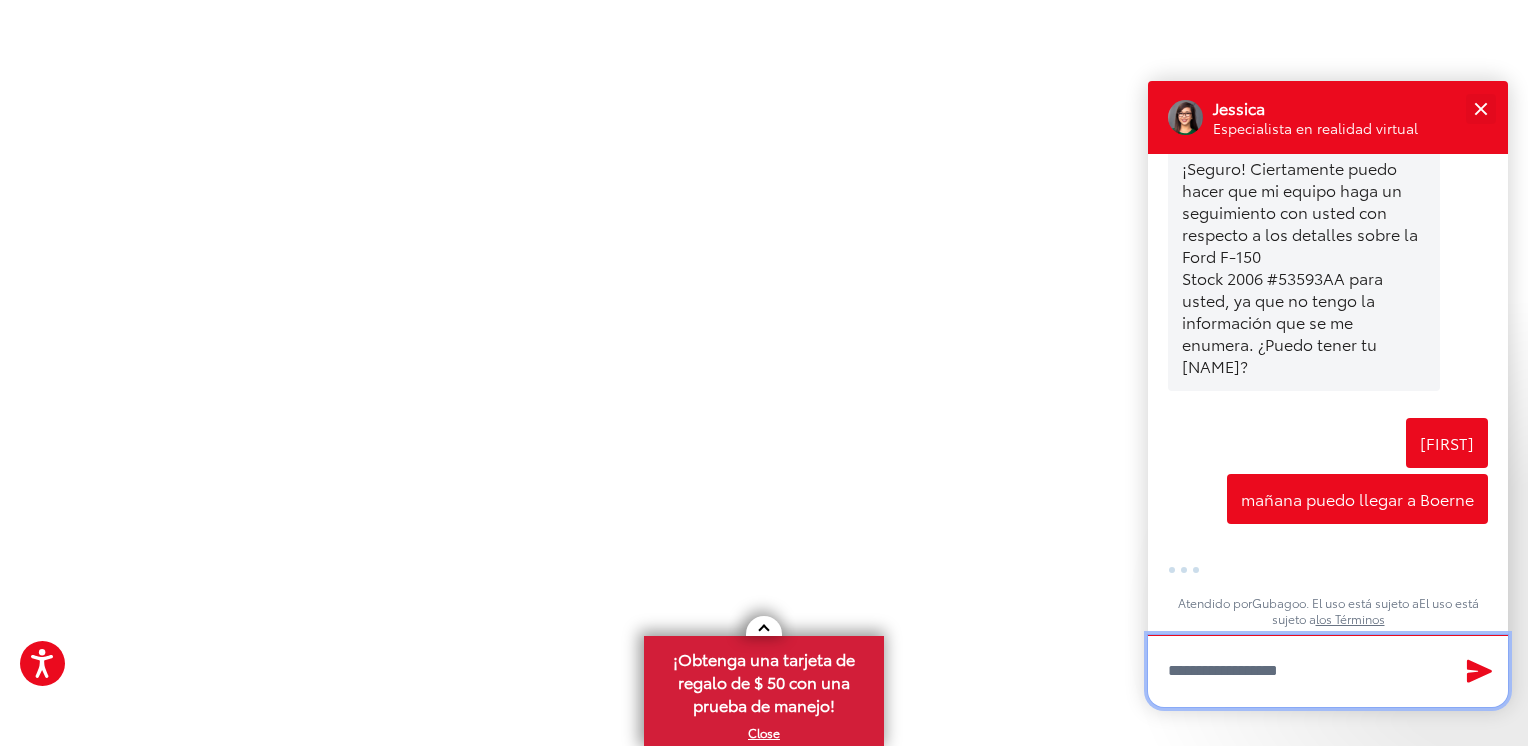 click at bounding box center (1328, 671) 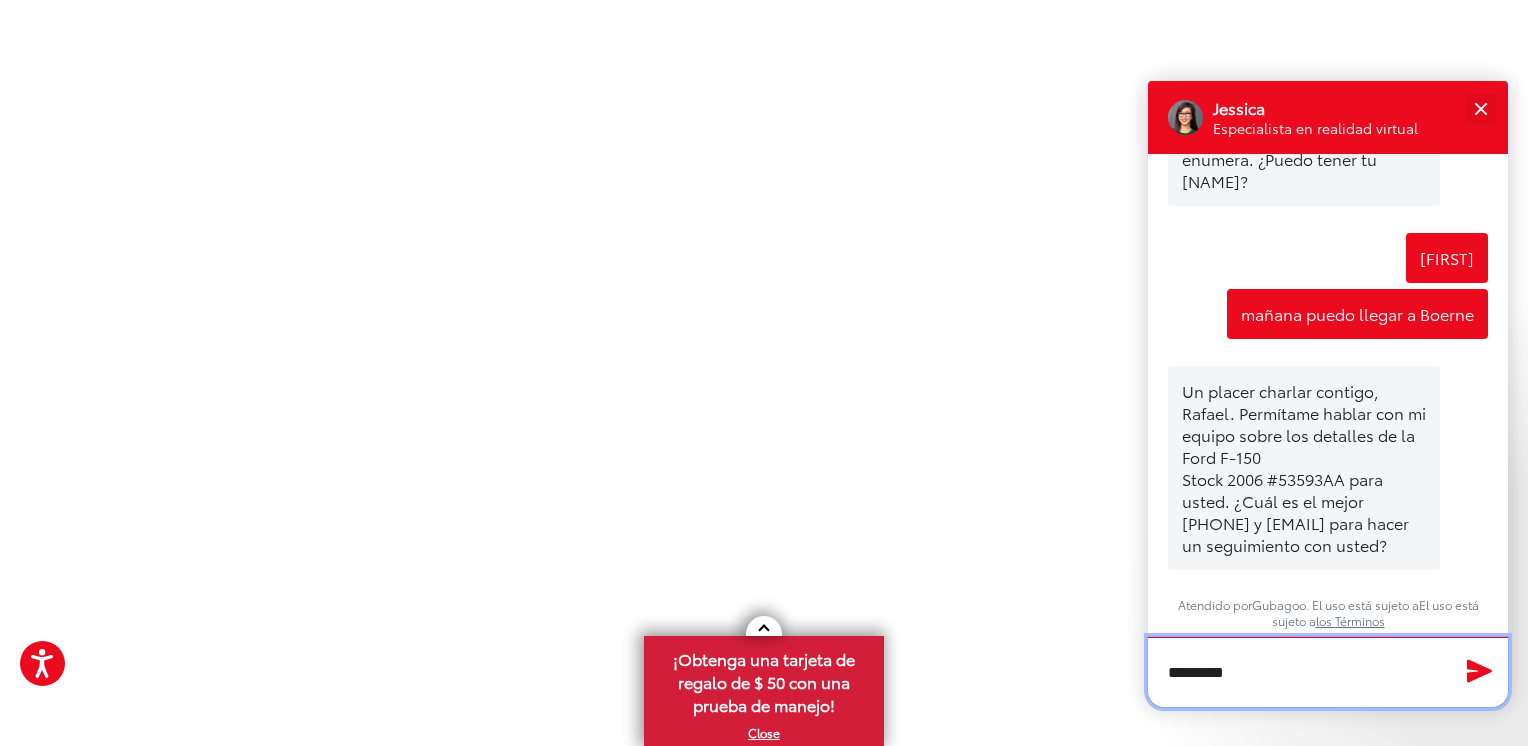 scroll, scrollTop: 1524, scrollLeft: 0, axis: vertical 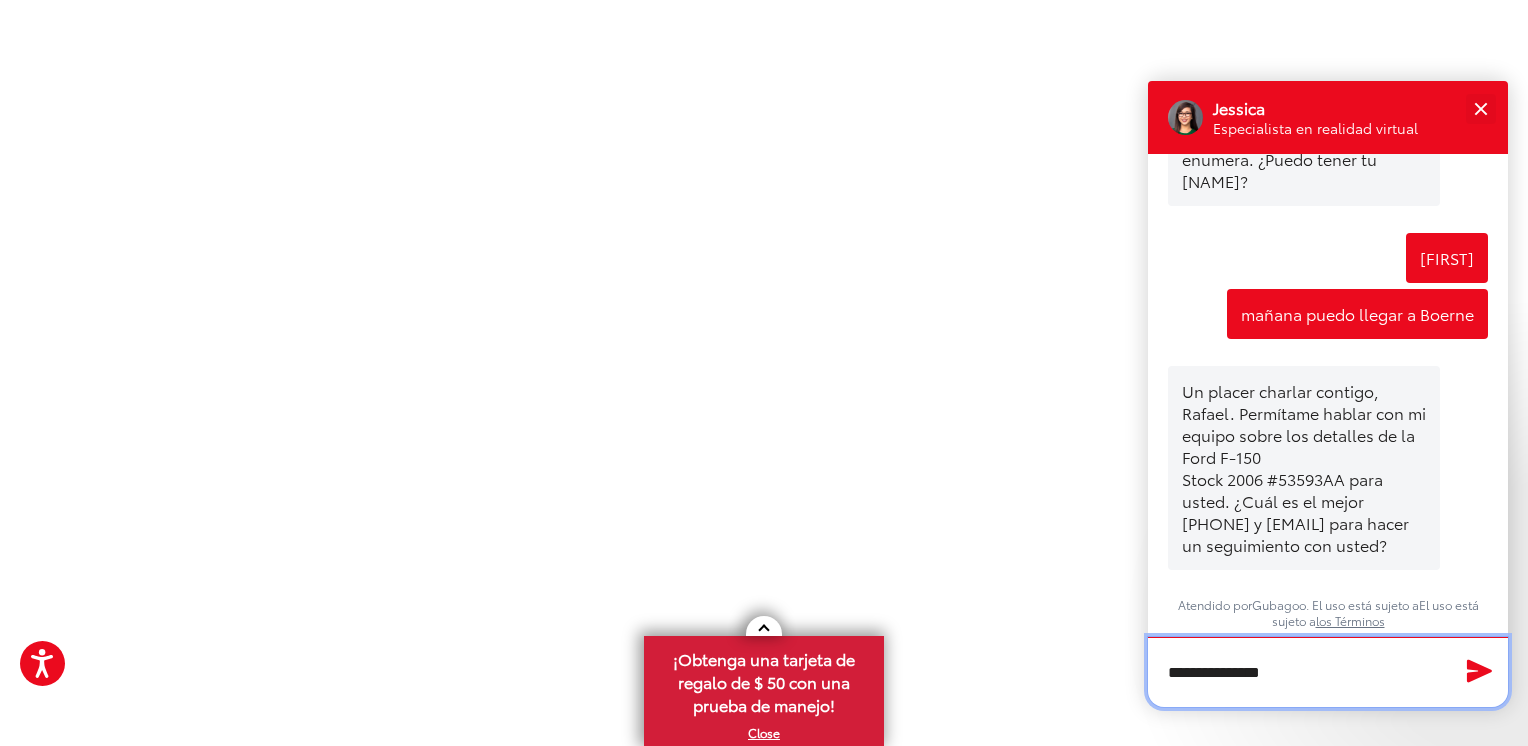 type on "**********" 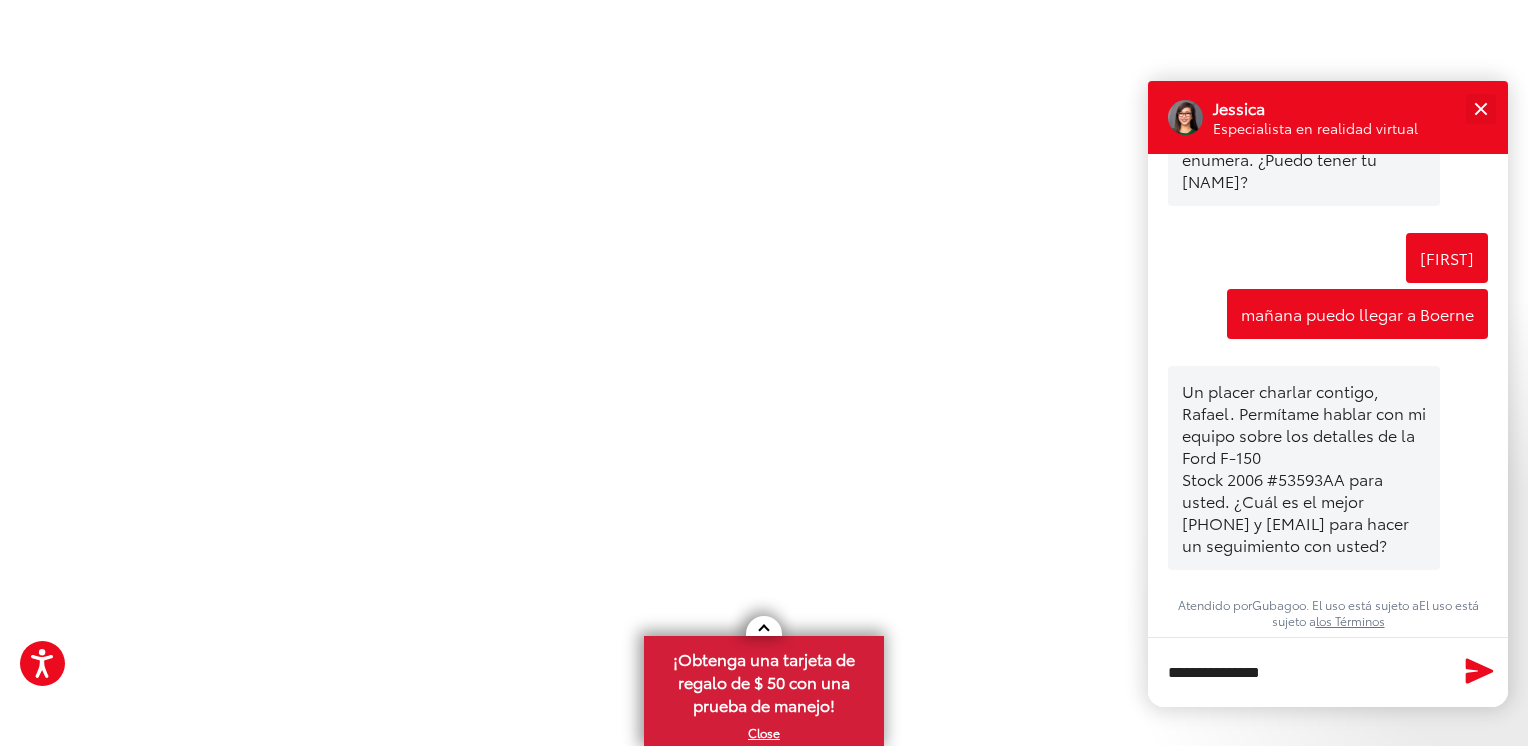 click 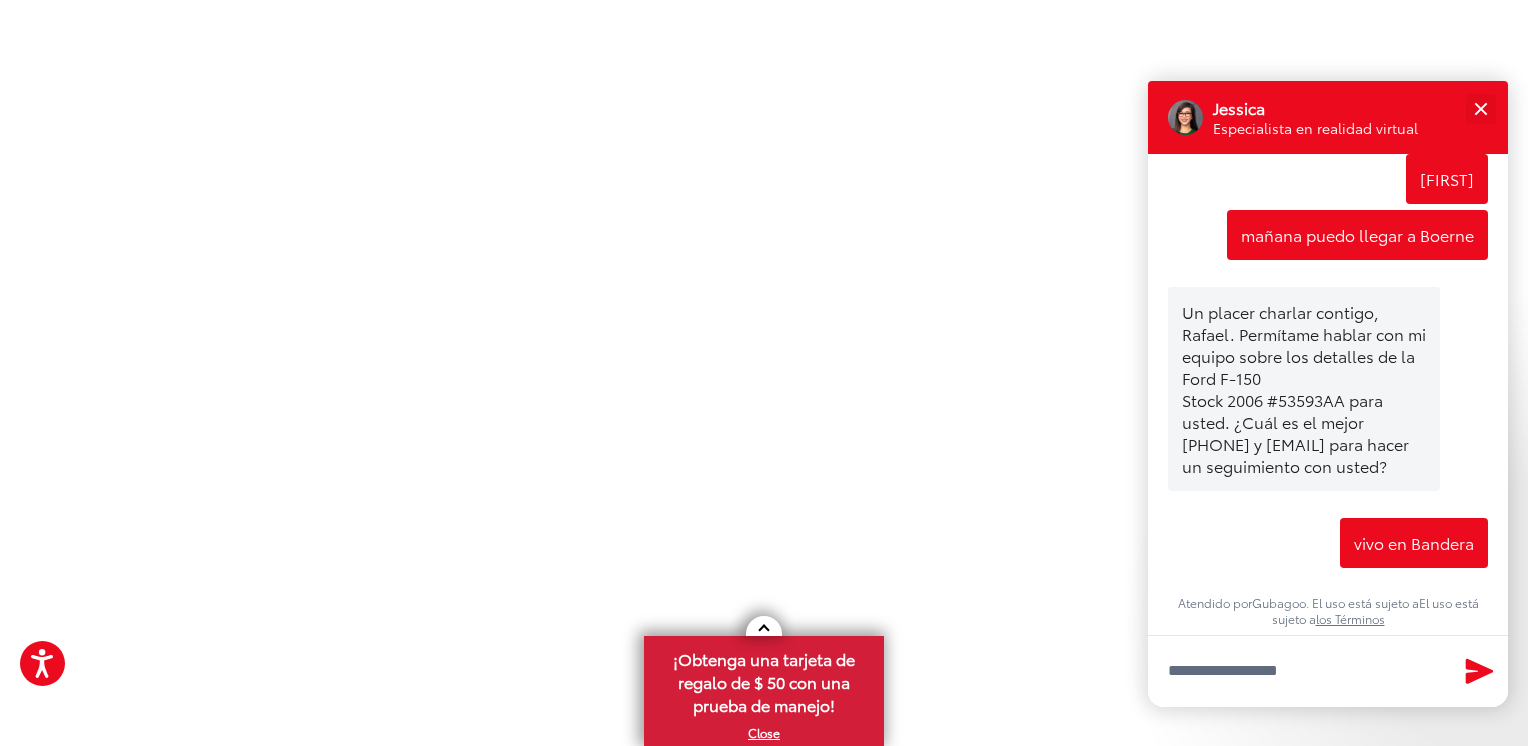 scroll, scrollTop: 1603, scrollLeft: 0, axis: vertical 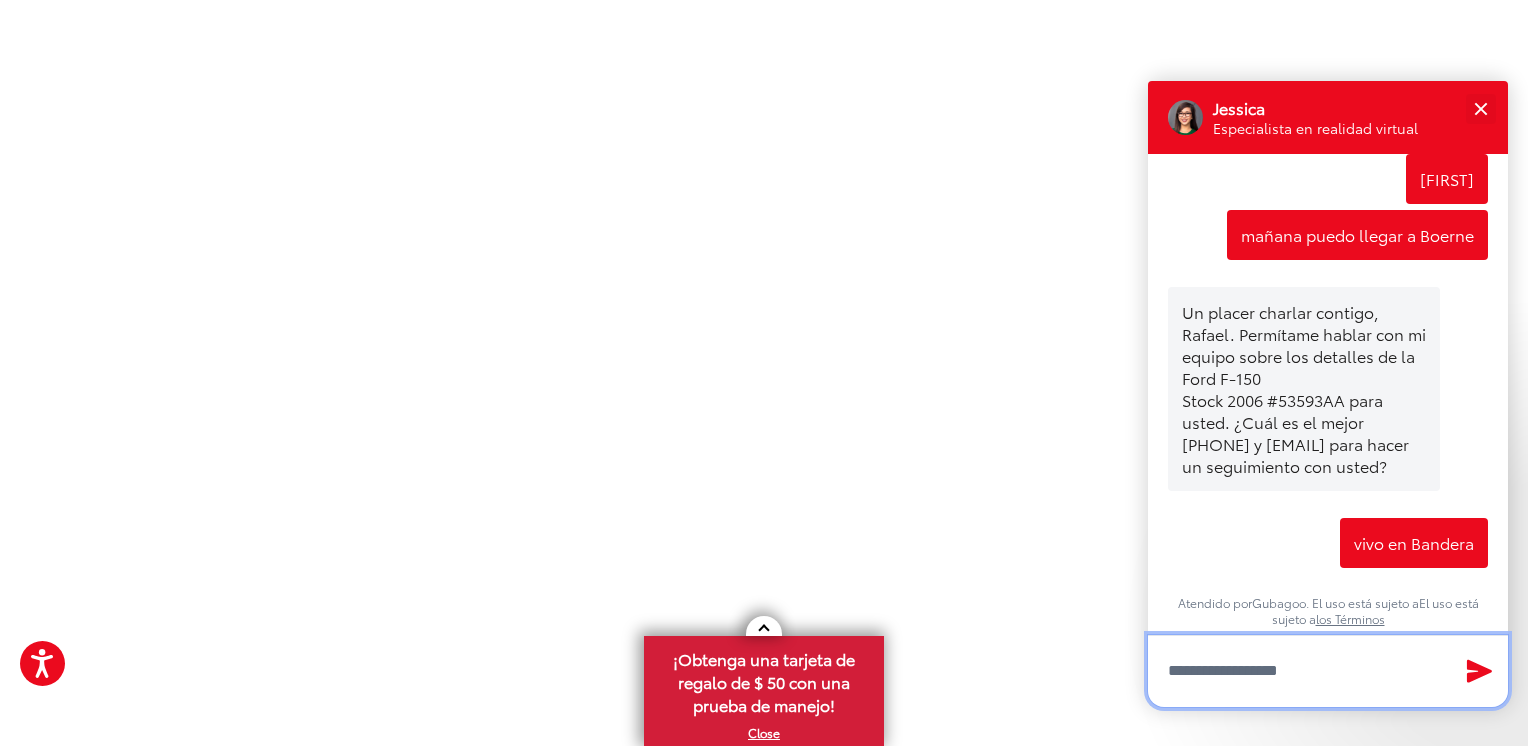 click at bounding box center [1328, 671] 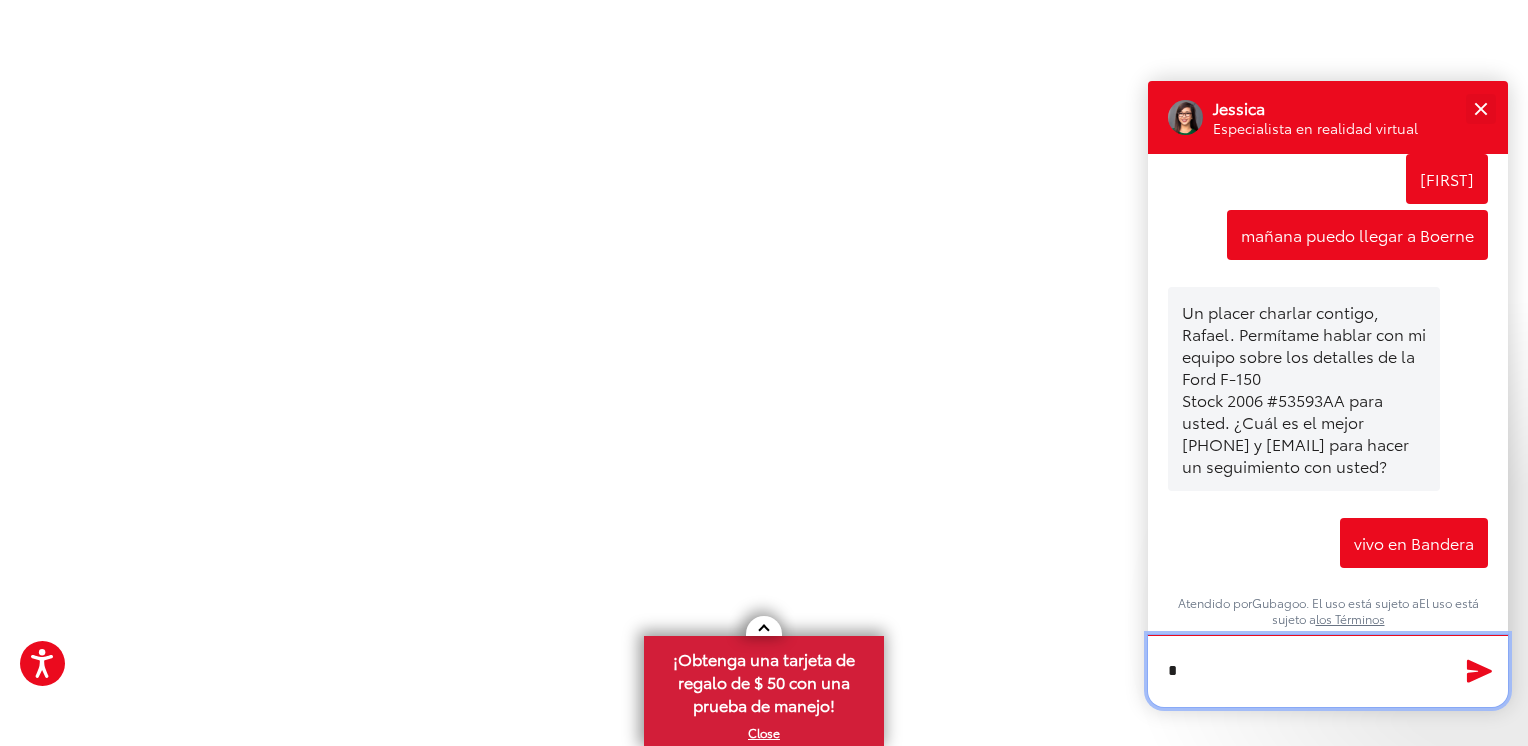 scroll, scrollTop: 1601, scrollLeft: 0, axis: vertical 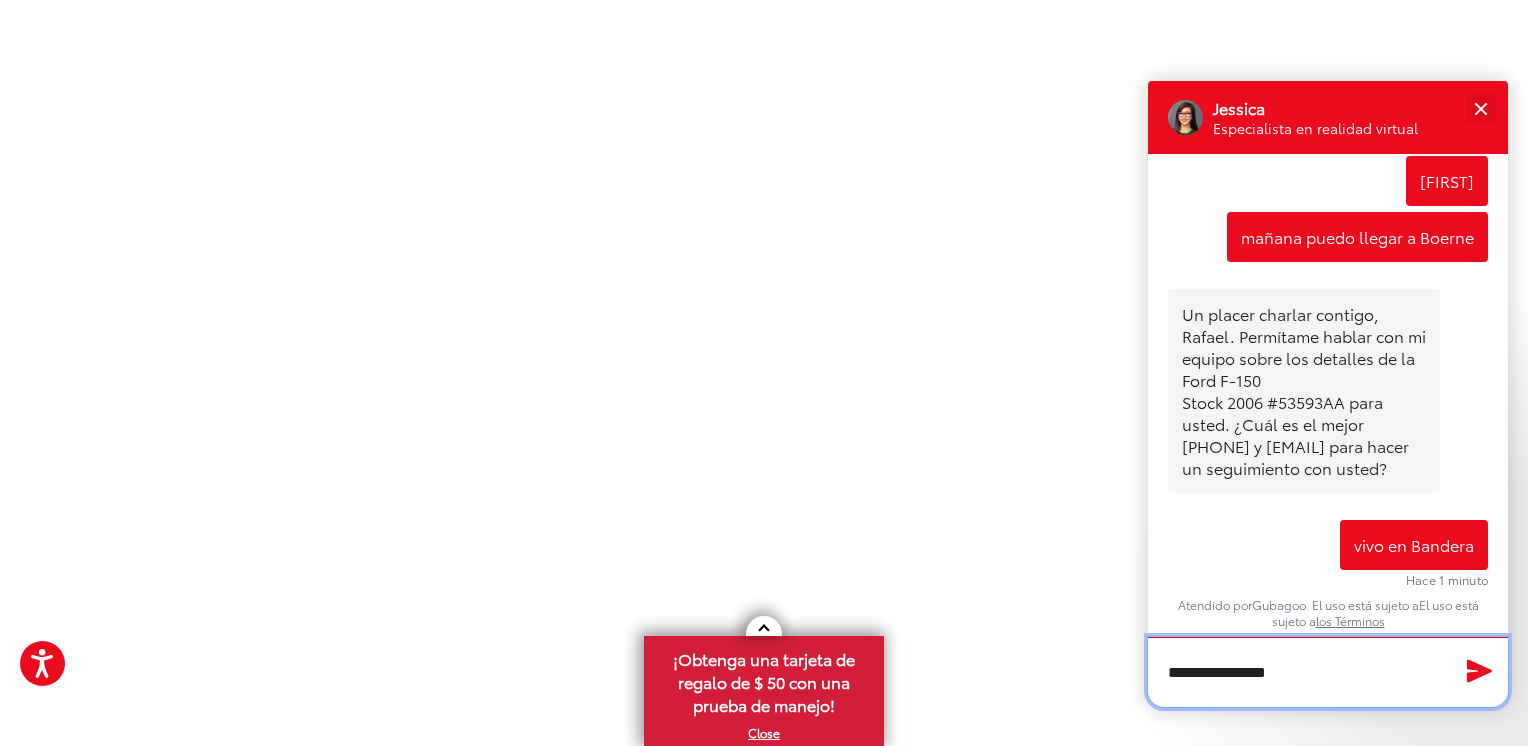 click on "**********" at bounding box center (1328, 672) 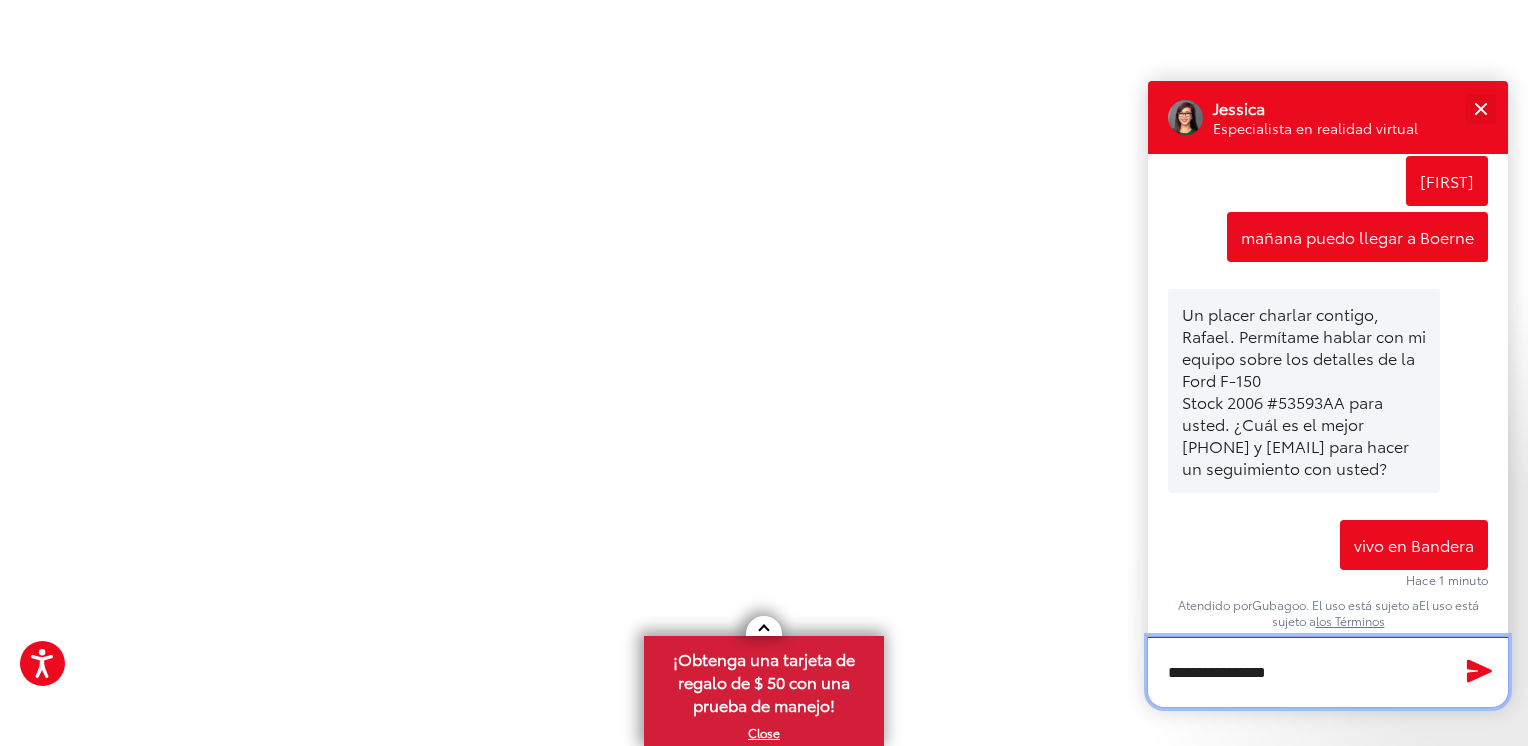 paste on "*" 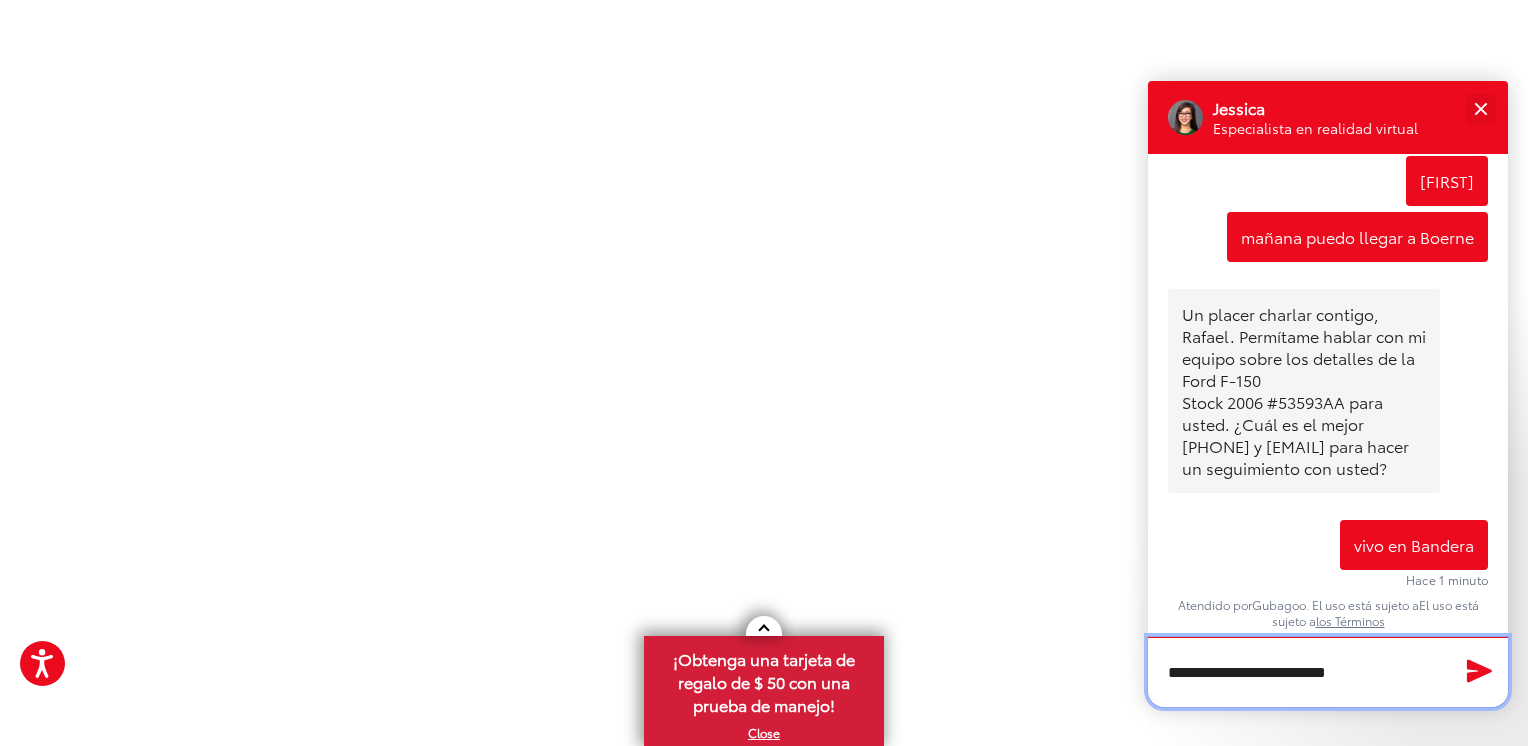 type on "**********" 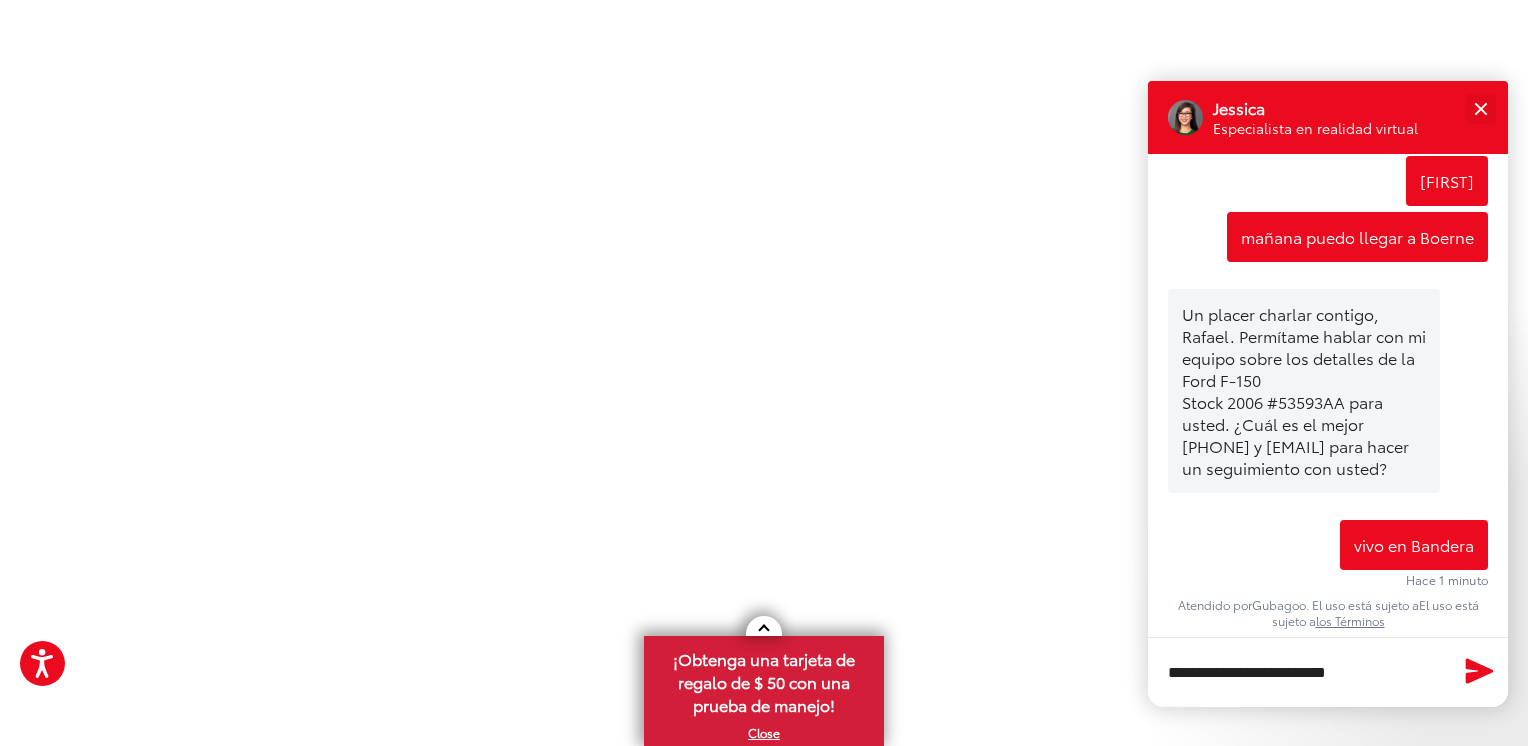 click 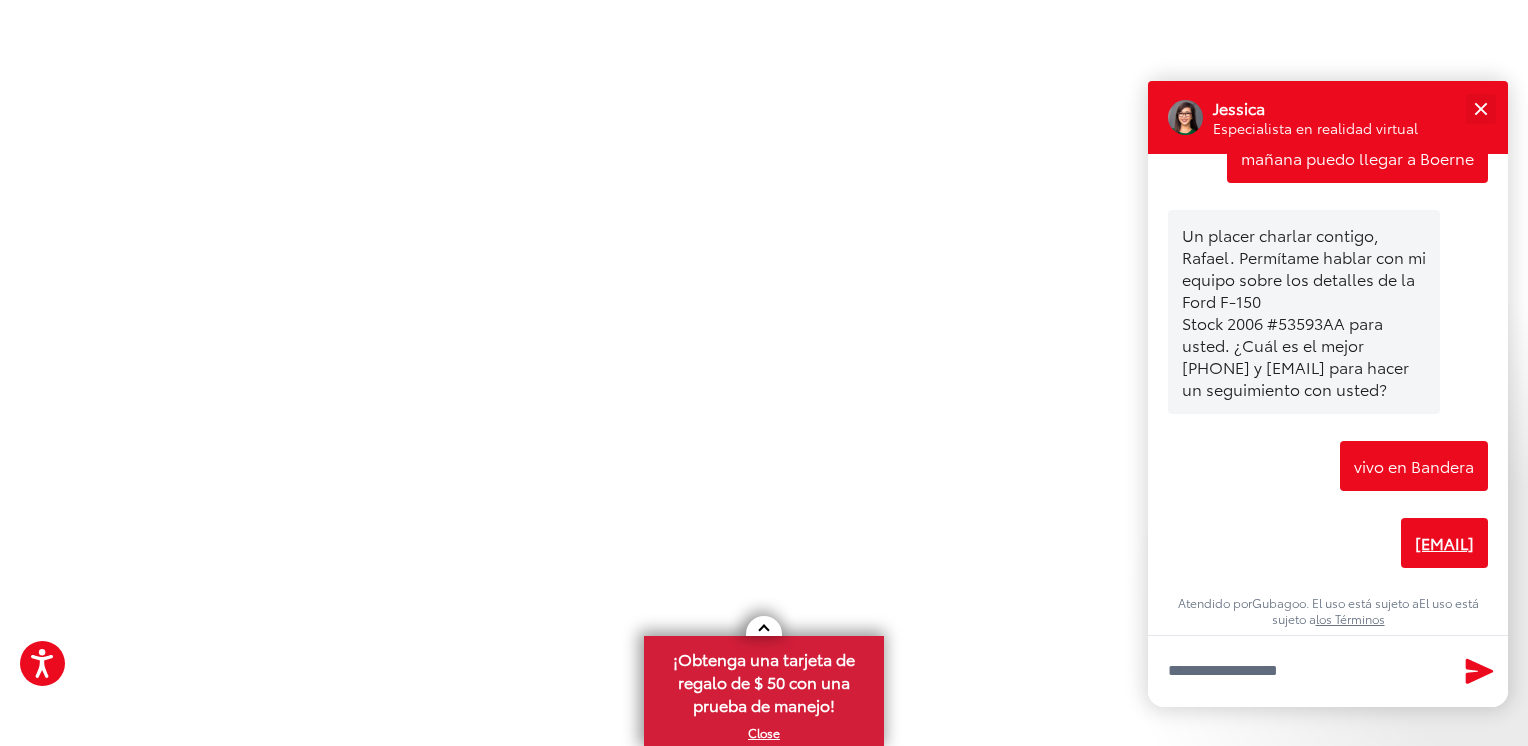 scroll, scrollTop: 1680, scrollLeft: 0, axis: vertical 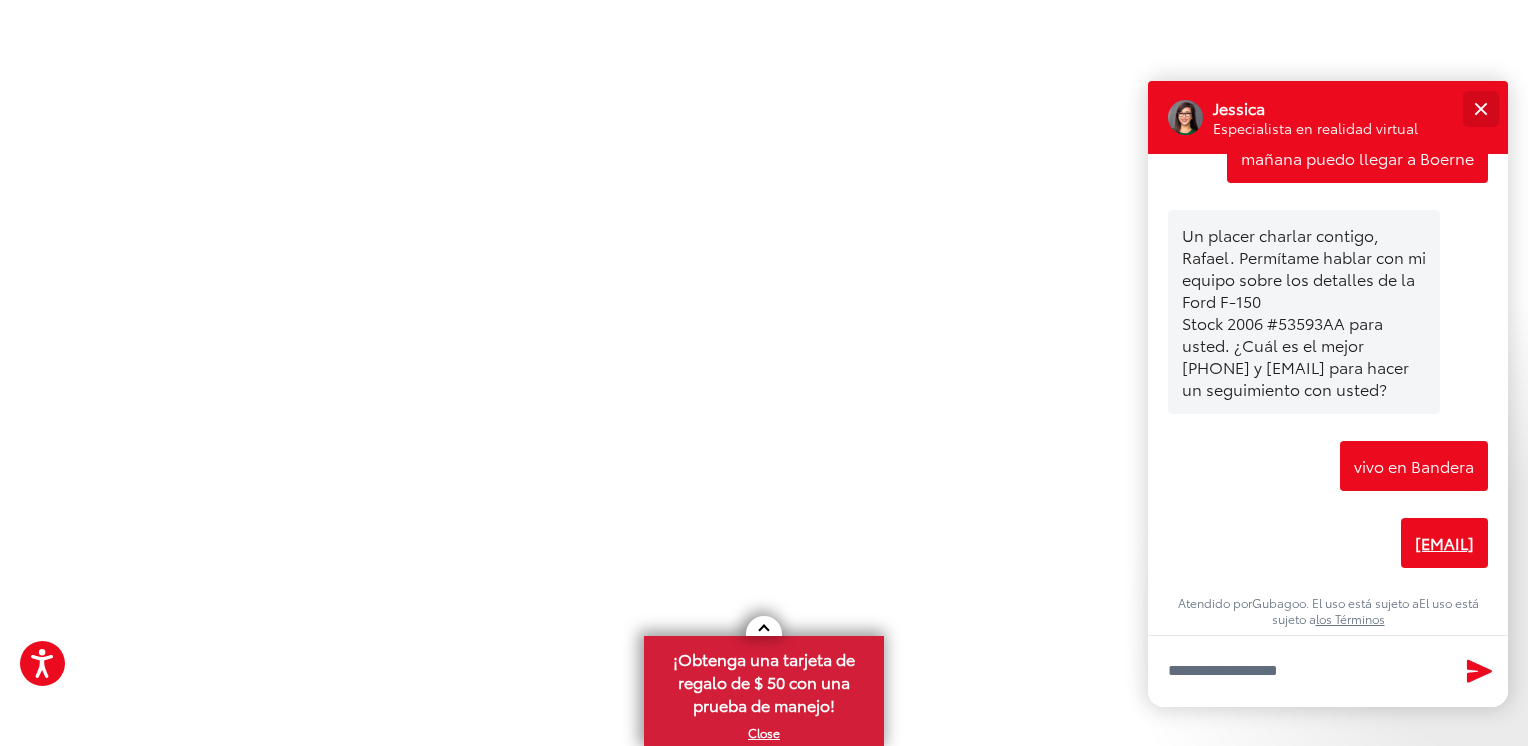 click at bounding box center [1480, 108] 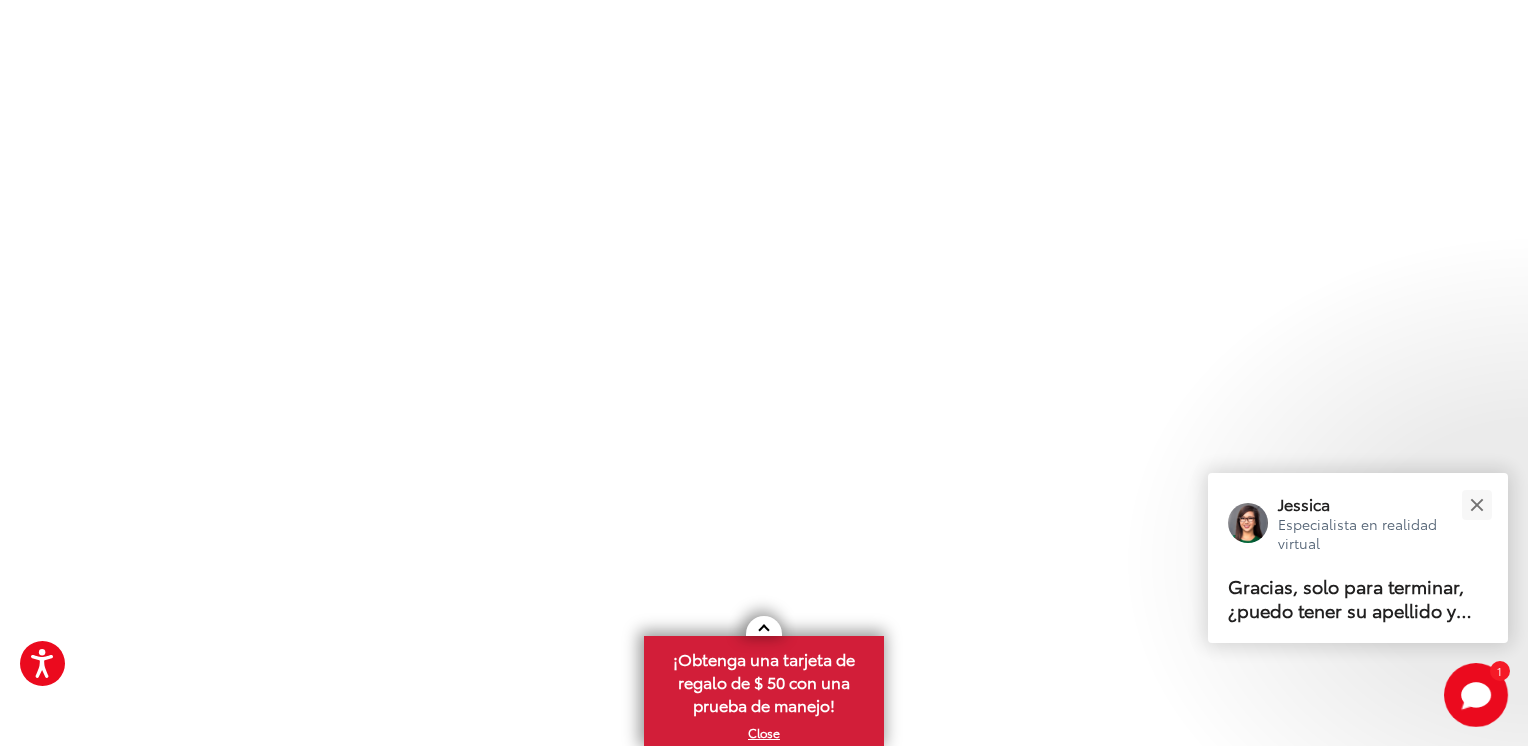 click on "Gracias, solo para terminar, ¿puedo tener su apellido y número de teléfono como contacto alternativo?" at bounding box center (1358, 599) 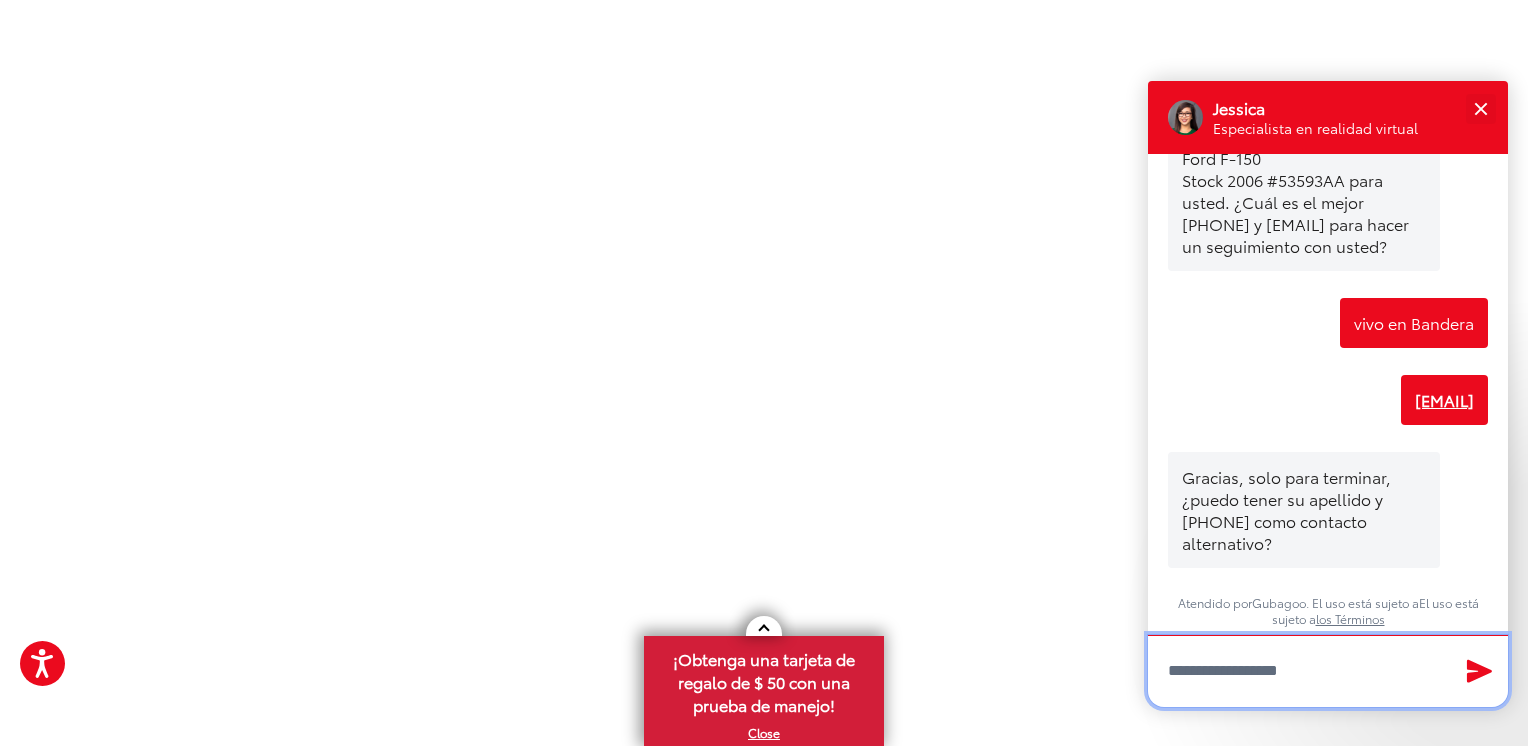 scroll, scrollTop: 1823, scrollLeft: 0, axis: vertical 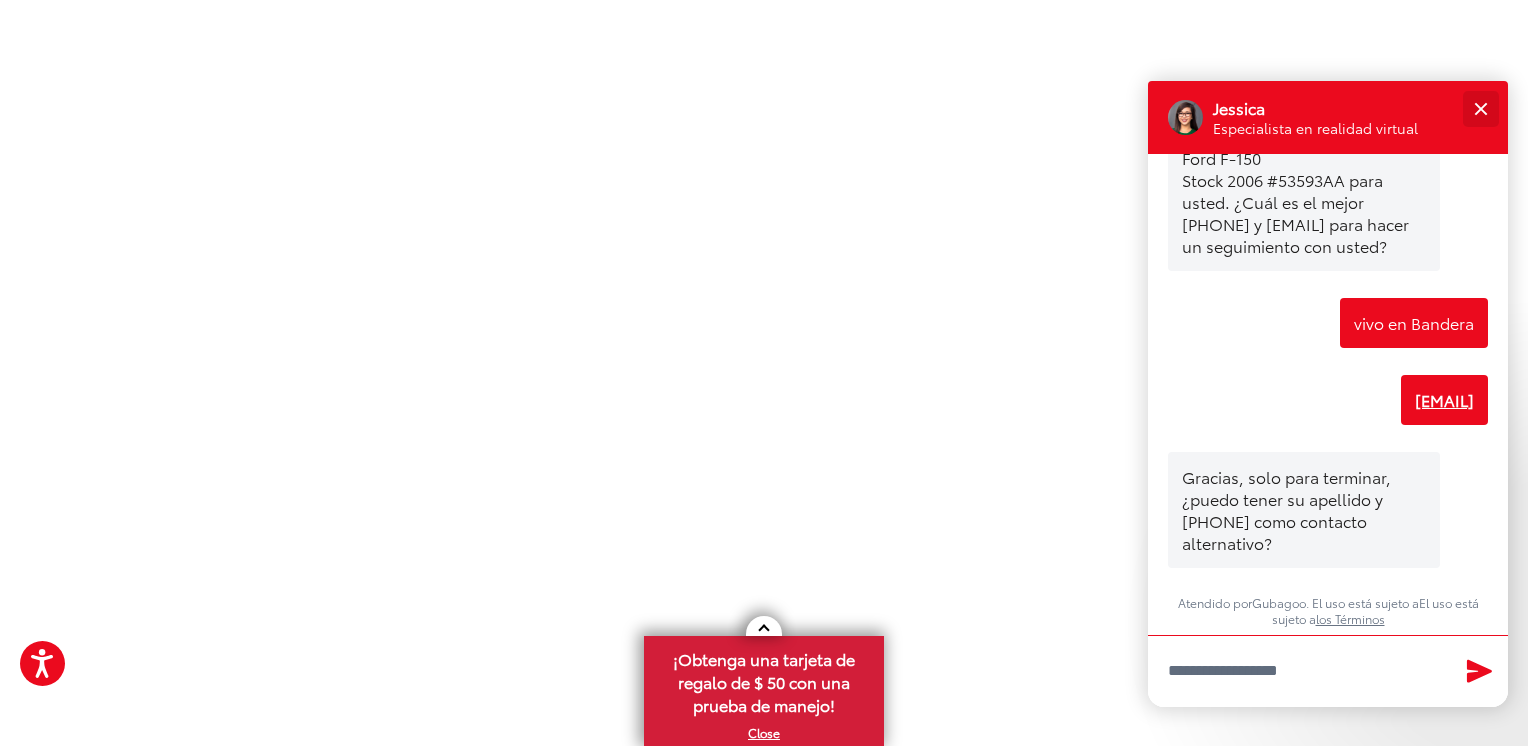 click at bounding box center [1480, 108] 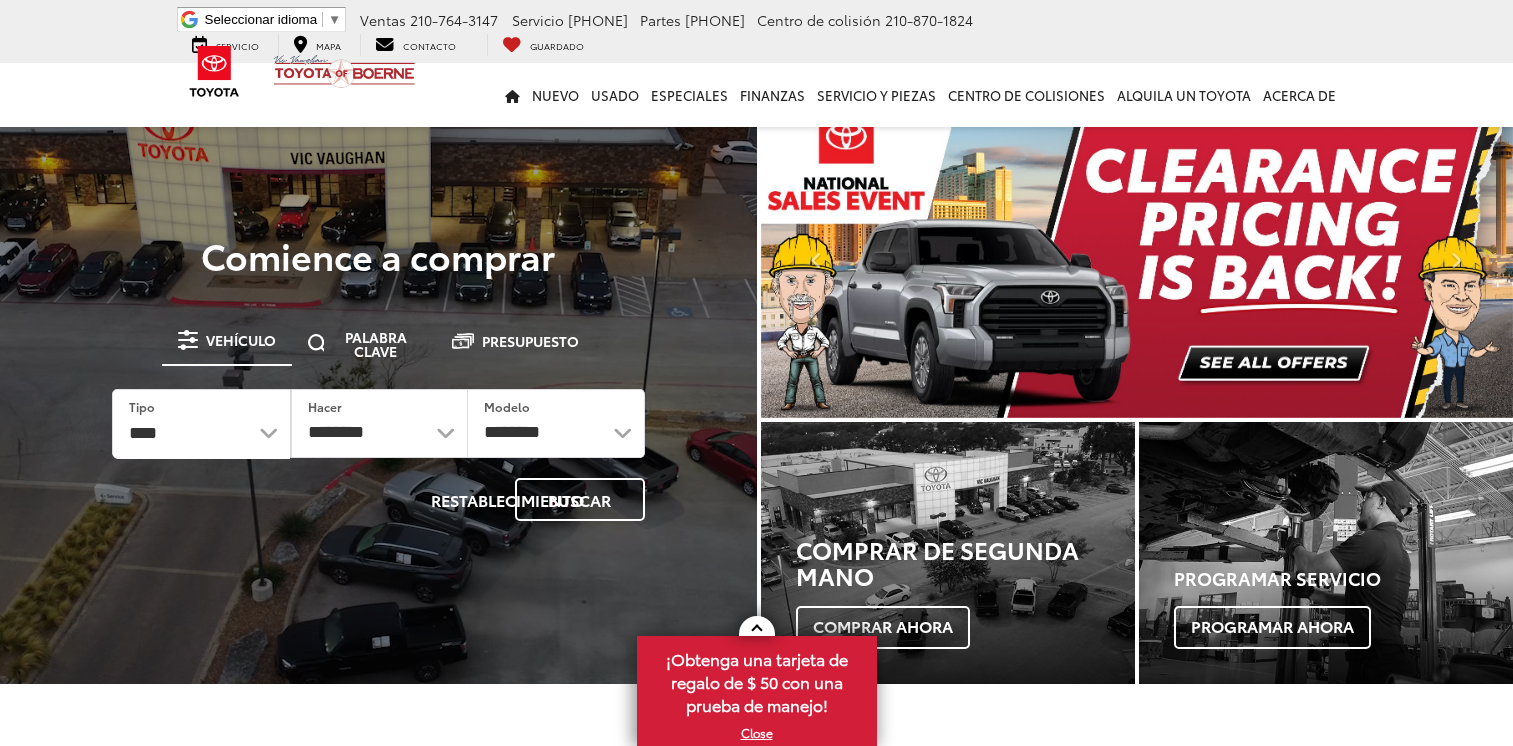 scroll, scrollTop: 0, scrollLeft: 0, axis: both 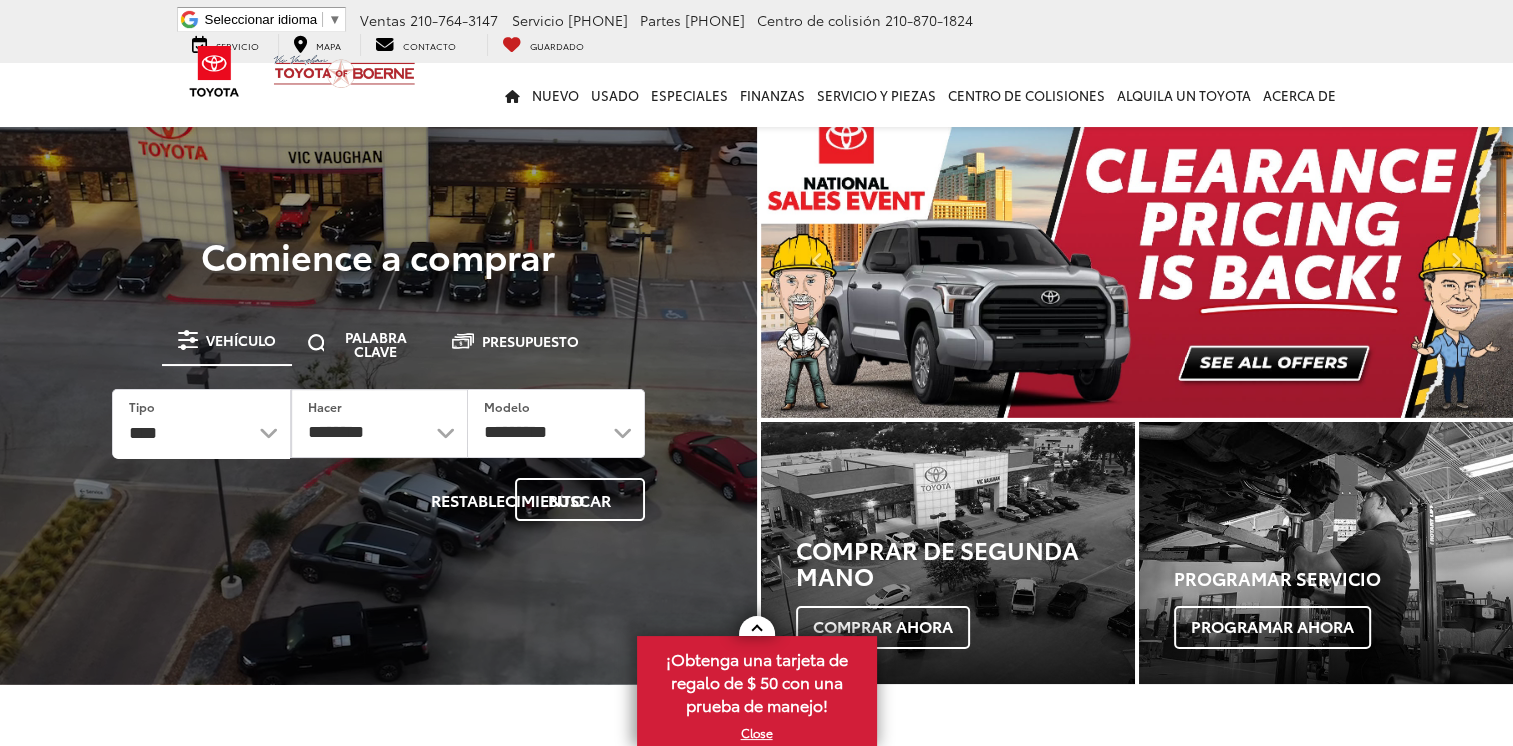 select on "******" 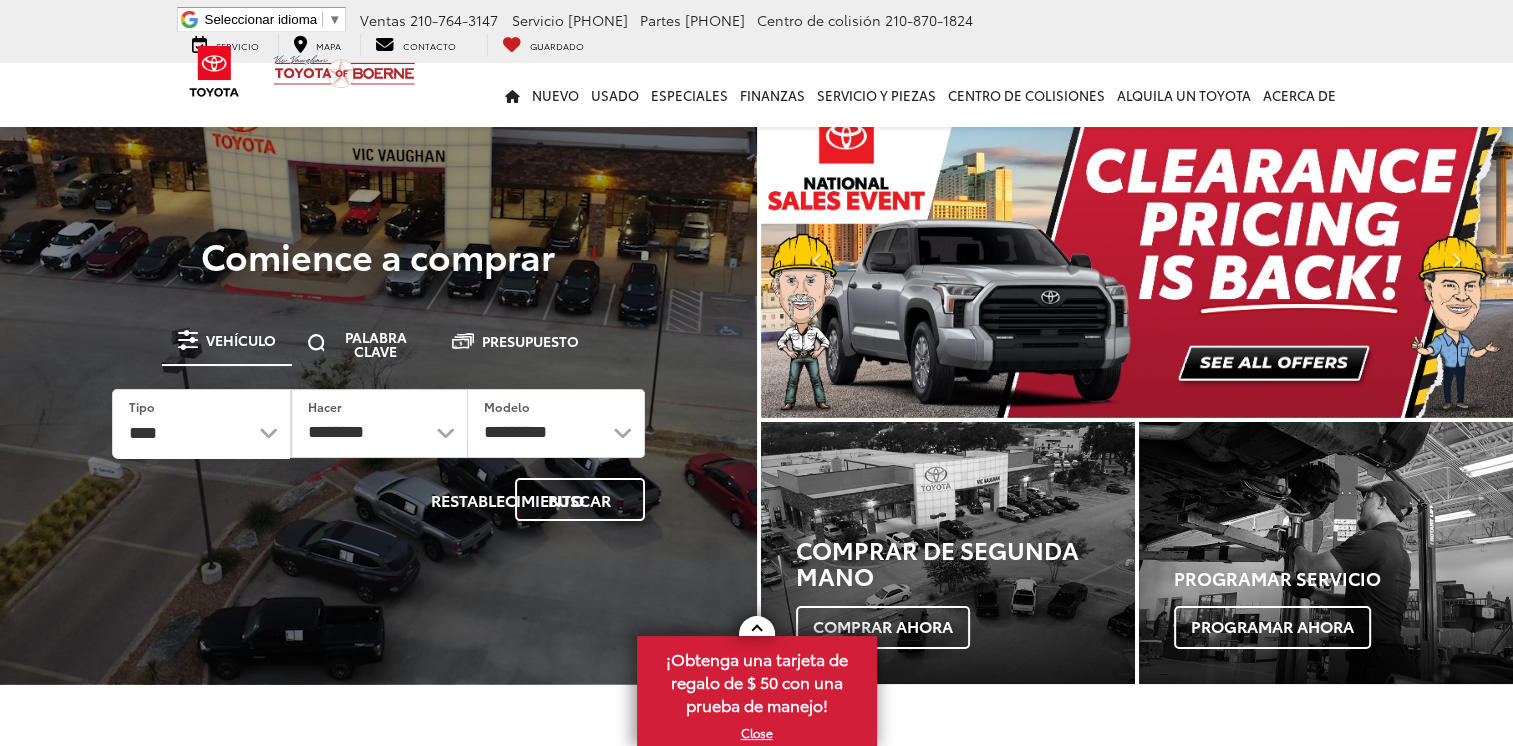 click on "**********" at bounding box center [201, 424] 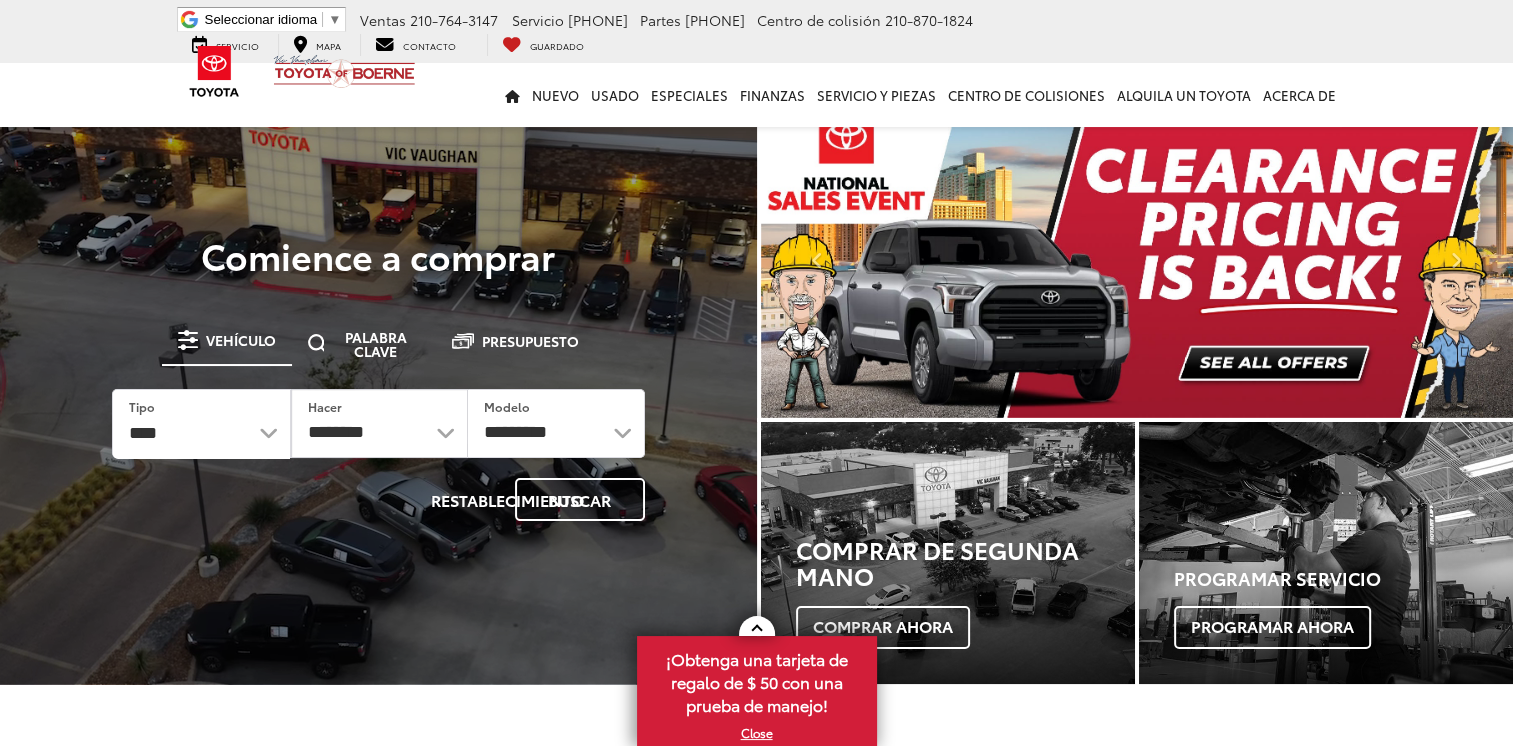 select 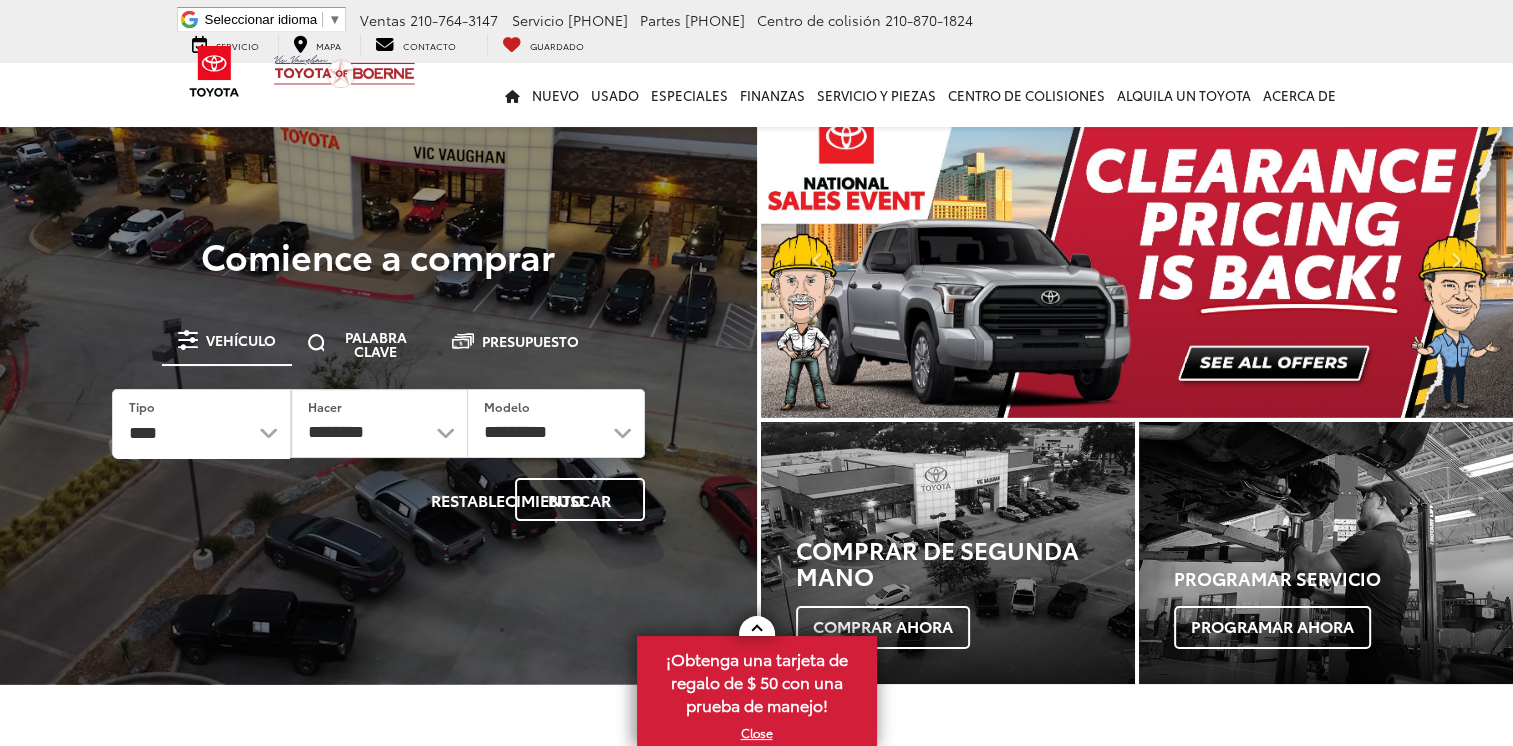 select 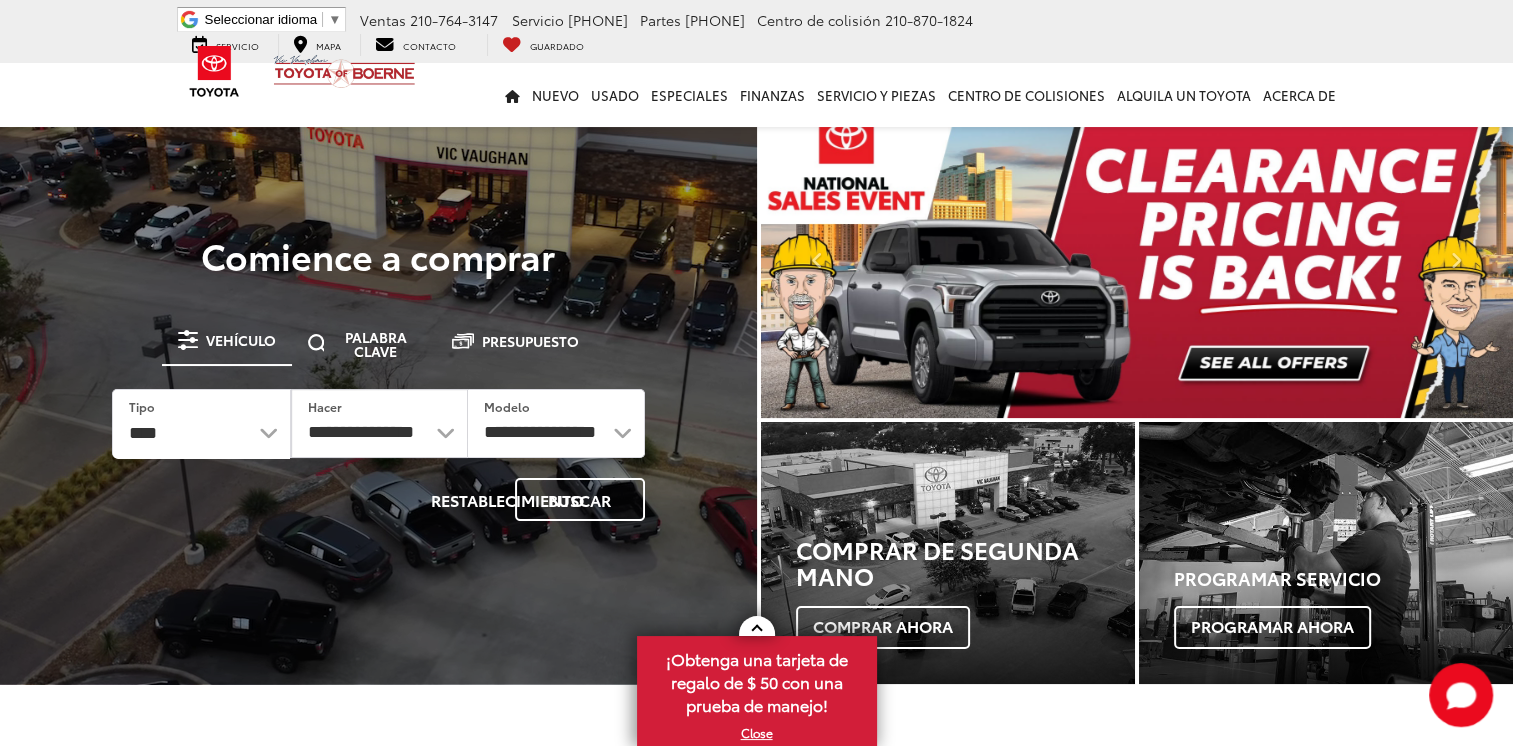 scroll, scrollTop: 0, scrollLeft: 0, axis: both 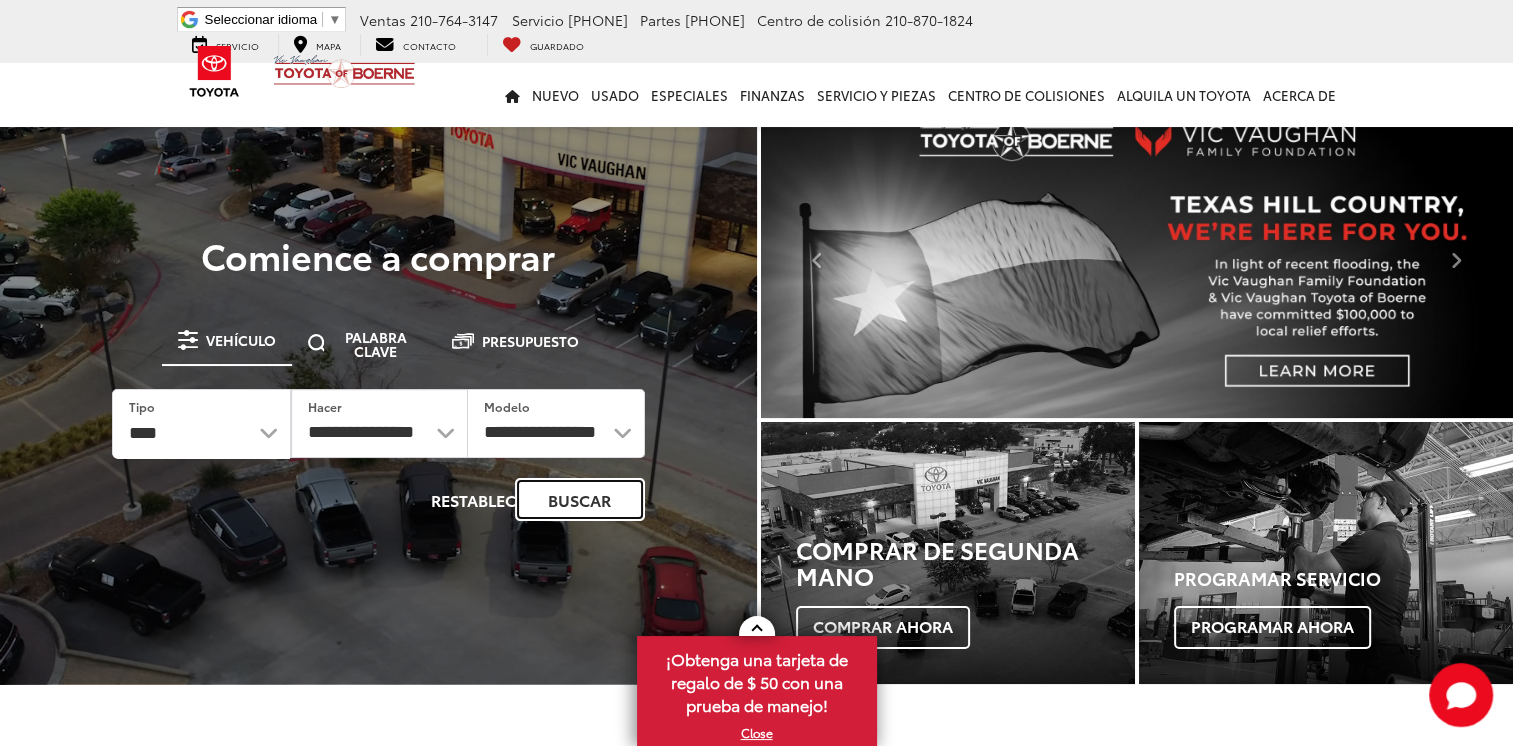 click on "Buscar" at bounding box center [580, 499] 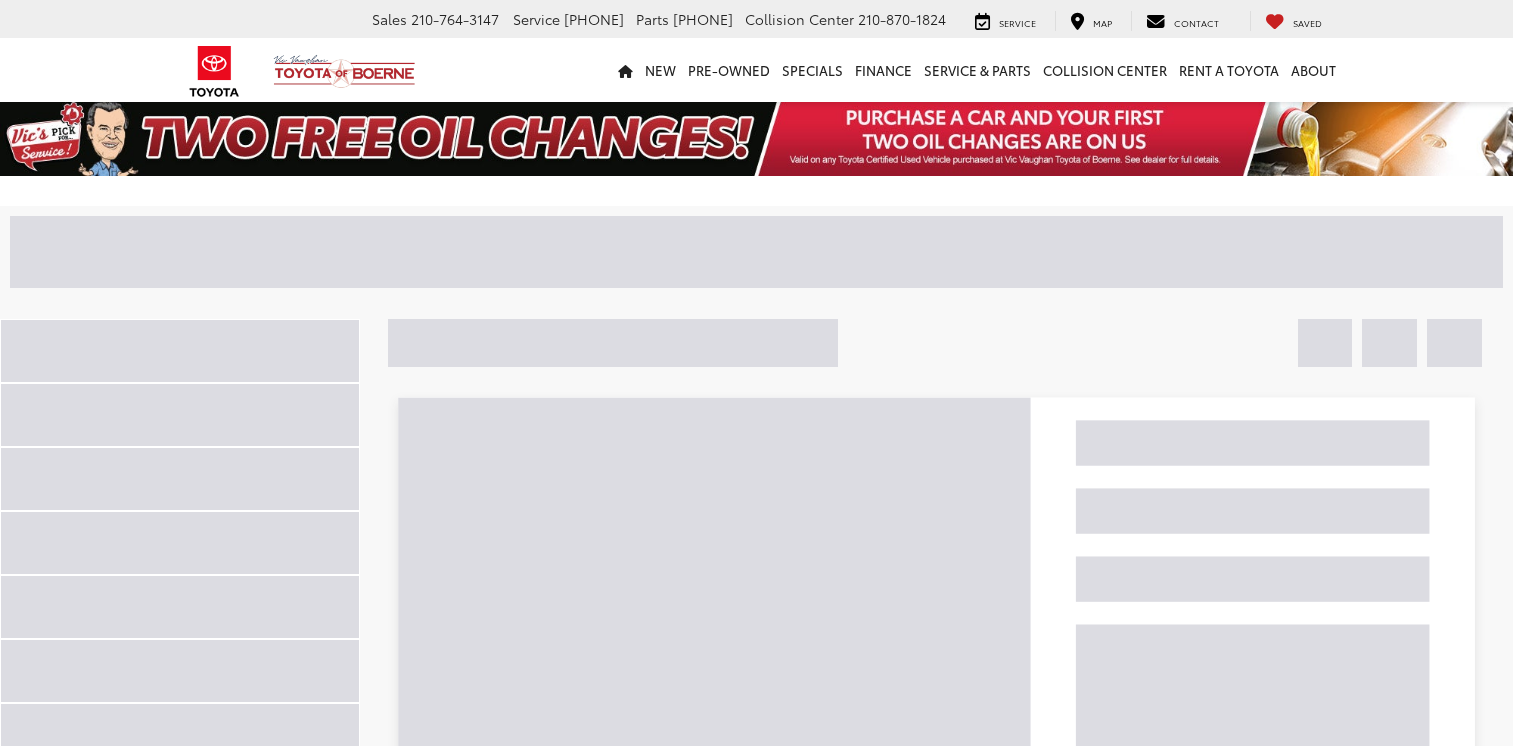 scroll, scrollTop: 0, scrollLeft: 0, axis: both 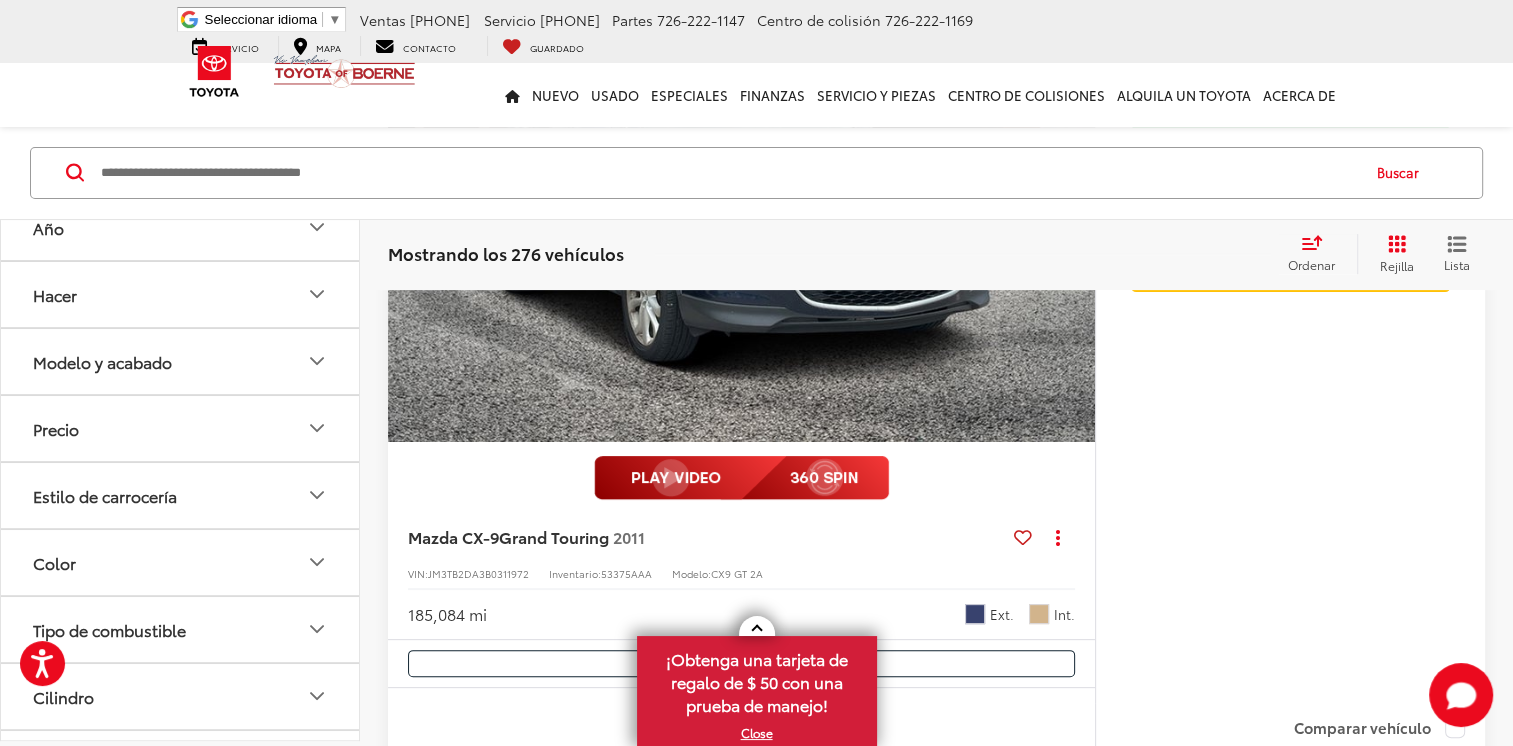 click 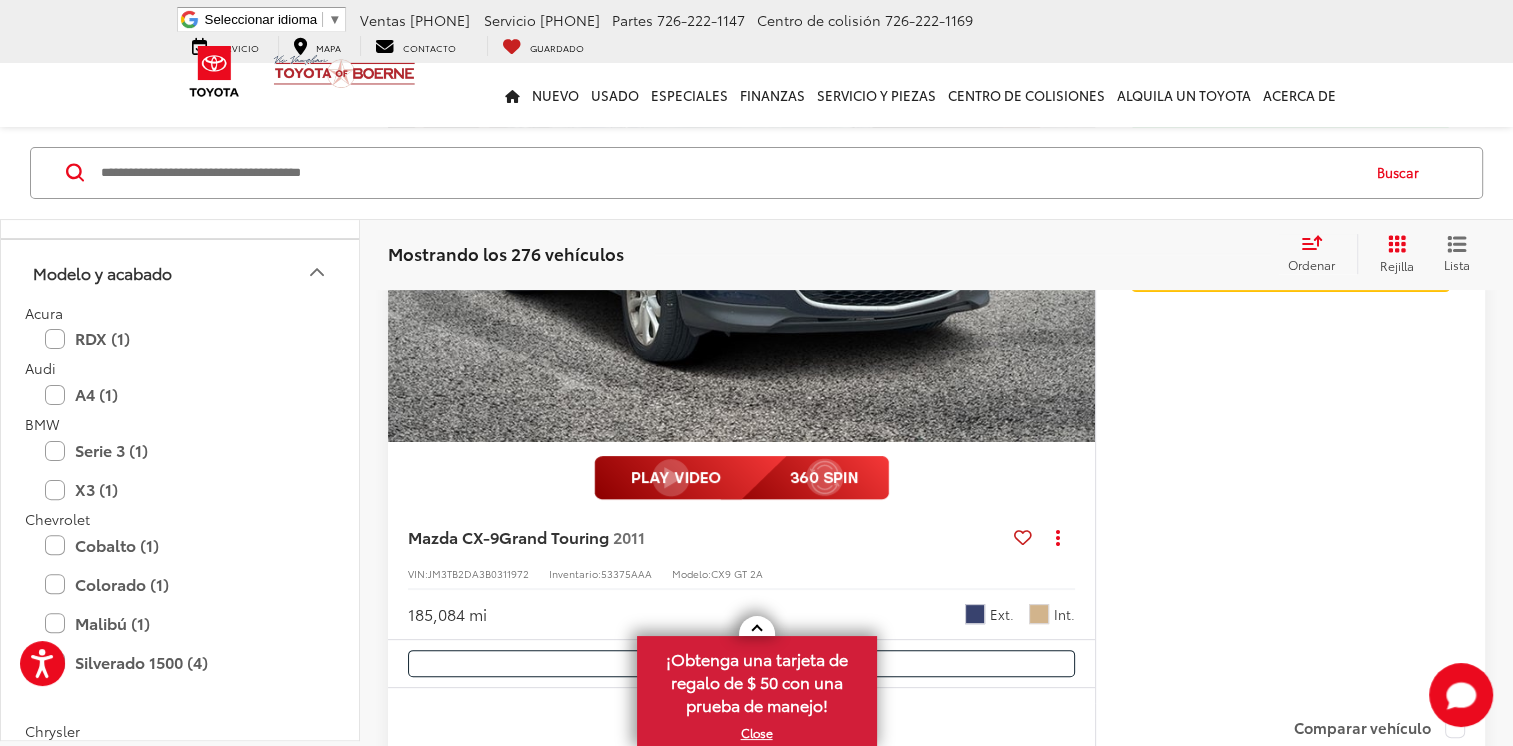 scroll, scrollTop: 0, scrollLeft: 0, axis: both 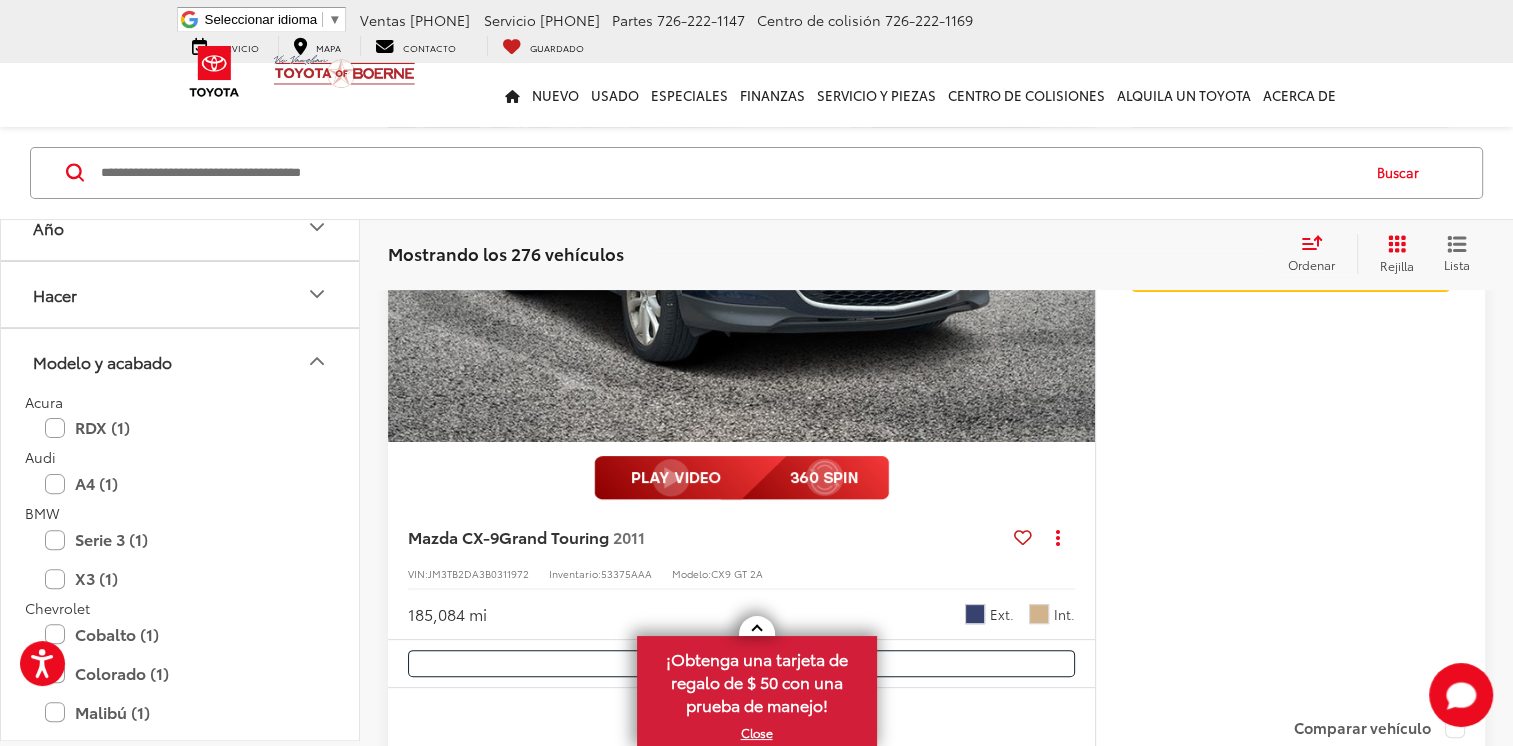 click 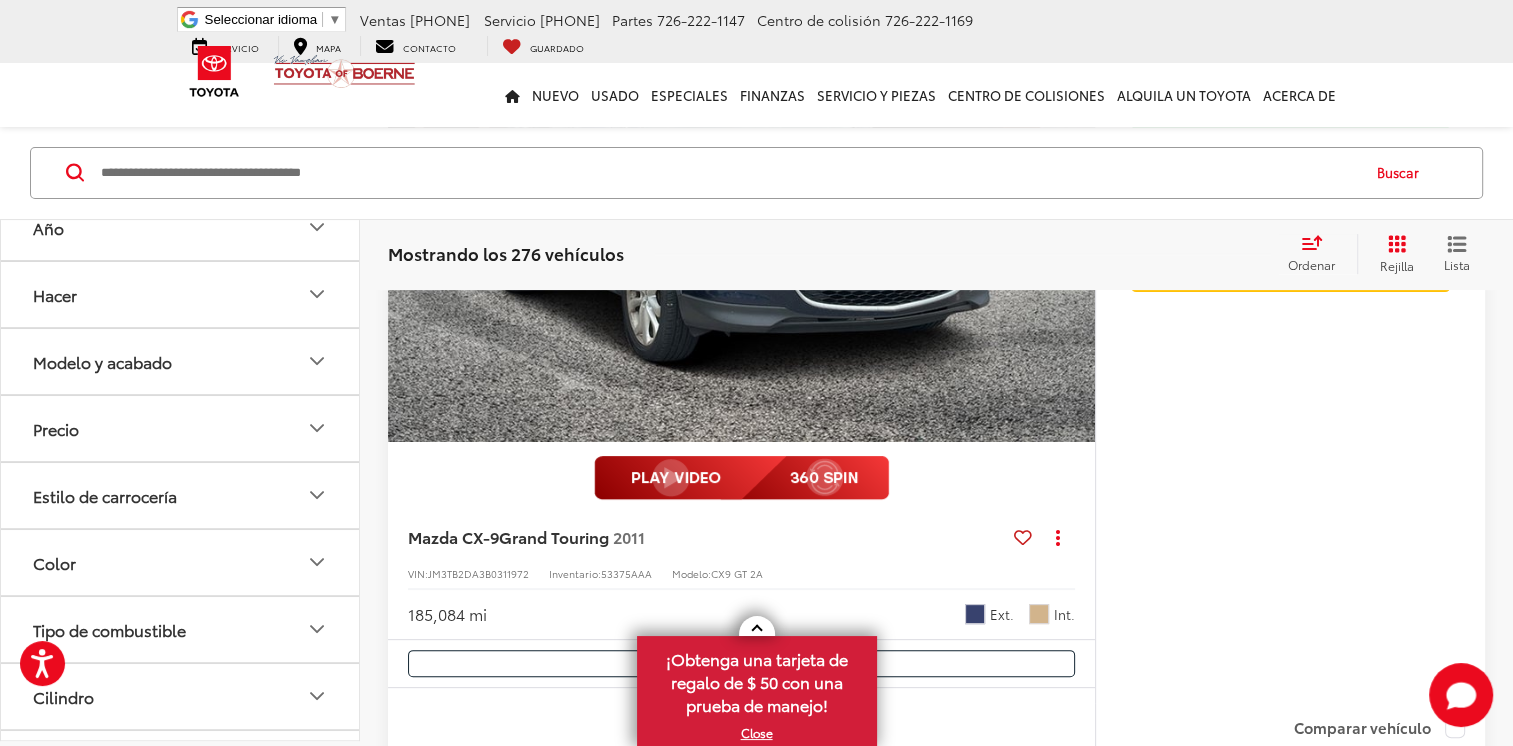 click 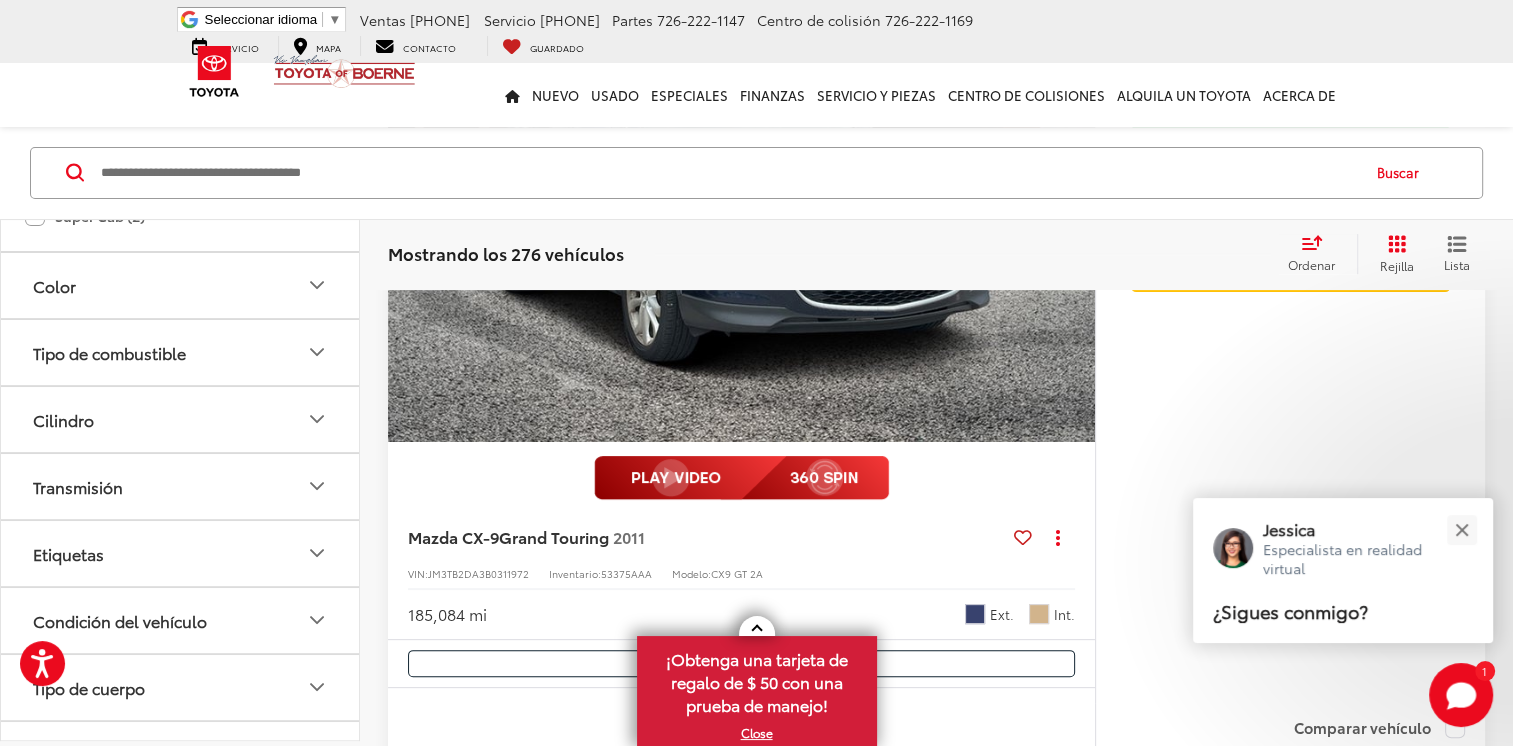 scroll, scrollTop: 799, scrollLeft: 0, axis: vertical 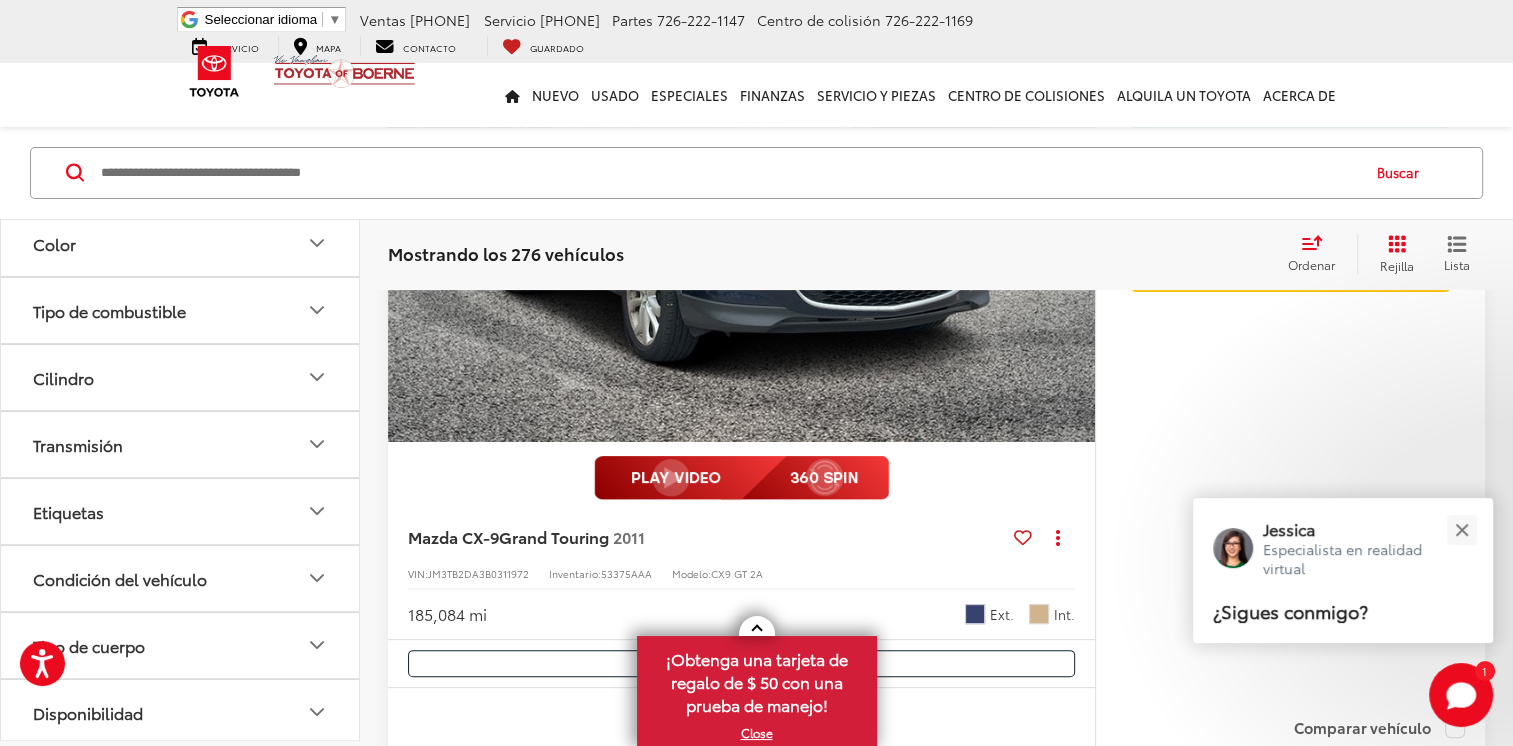 click 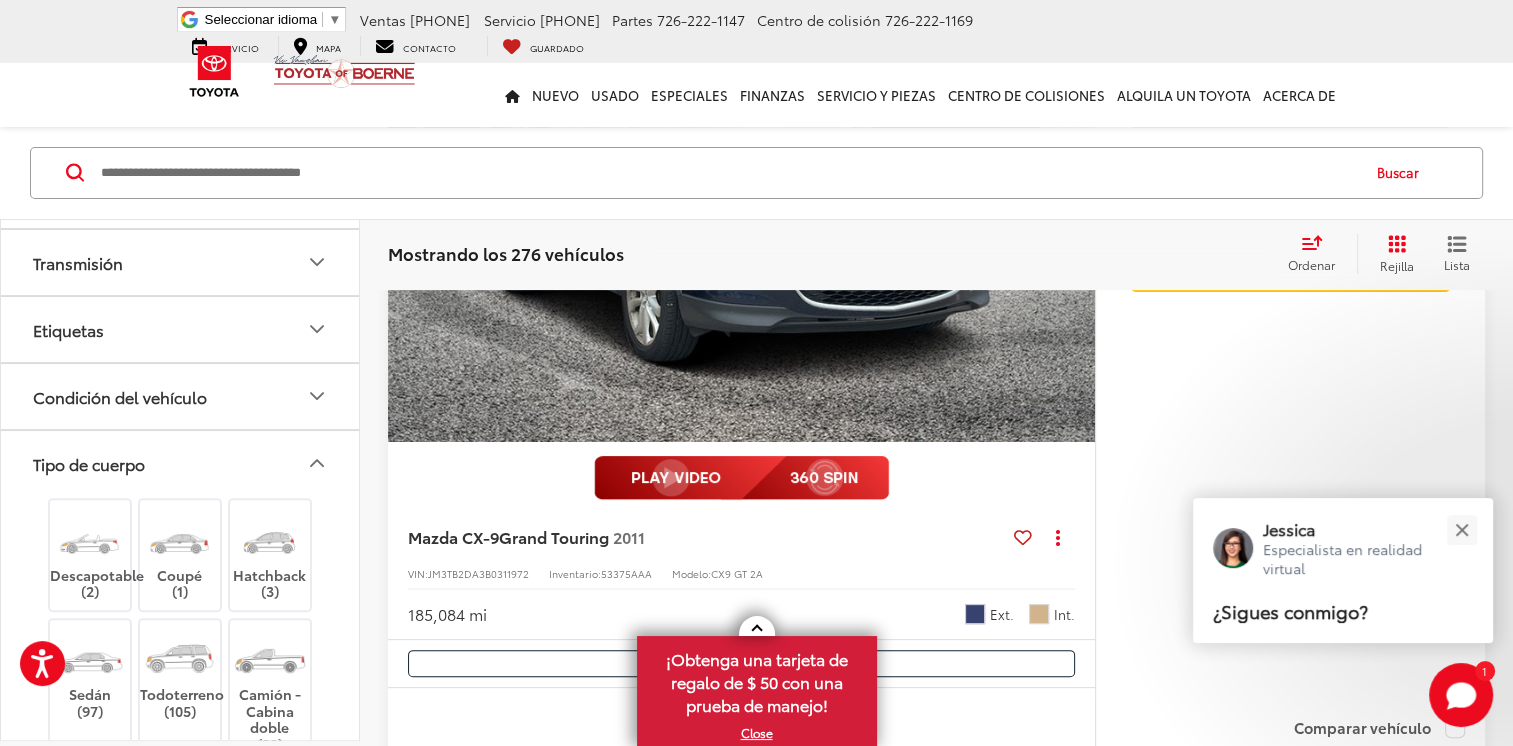 scroll, scrollTop: 988, scrollLeft: 0, axis: vertical 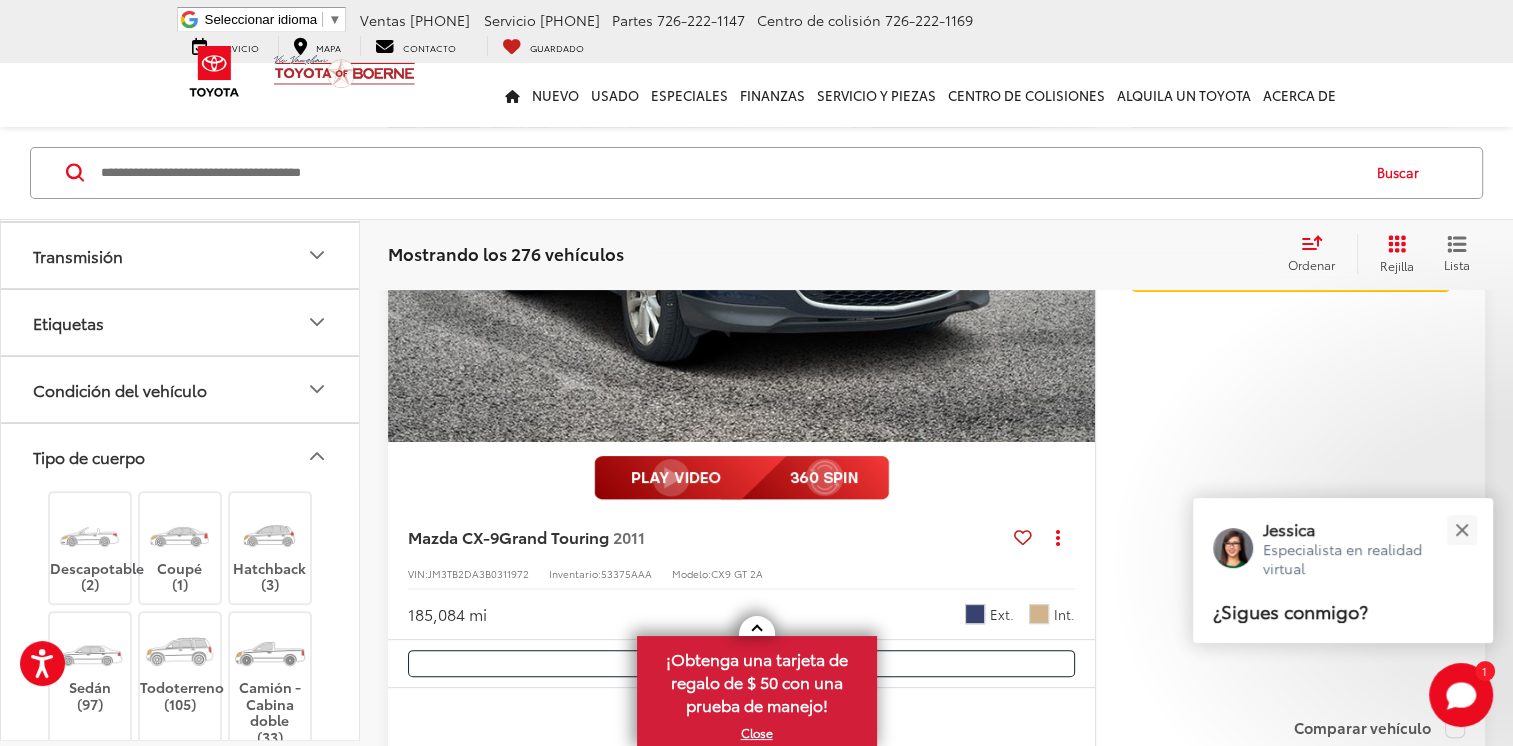 click at bounding box center [269, 651] 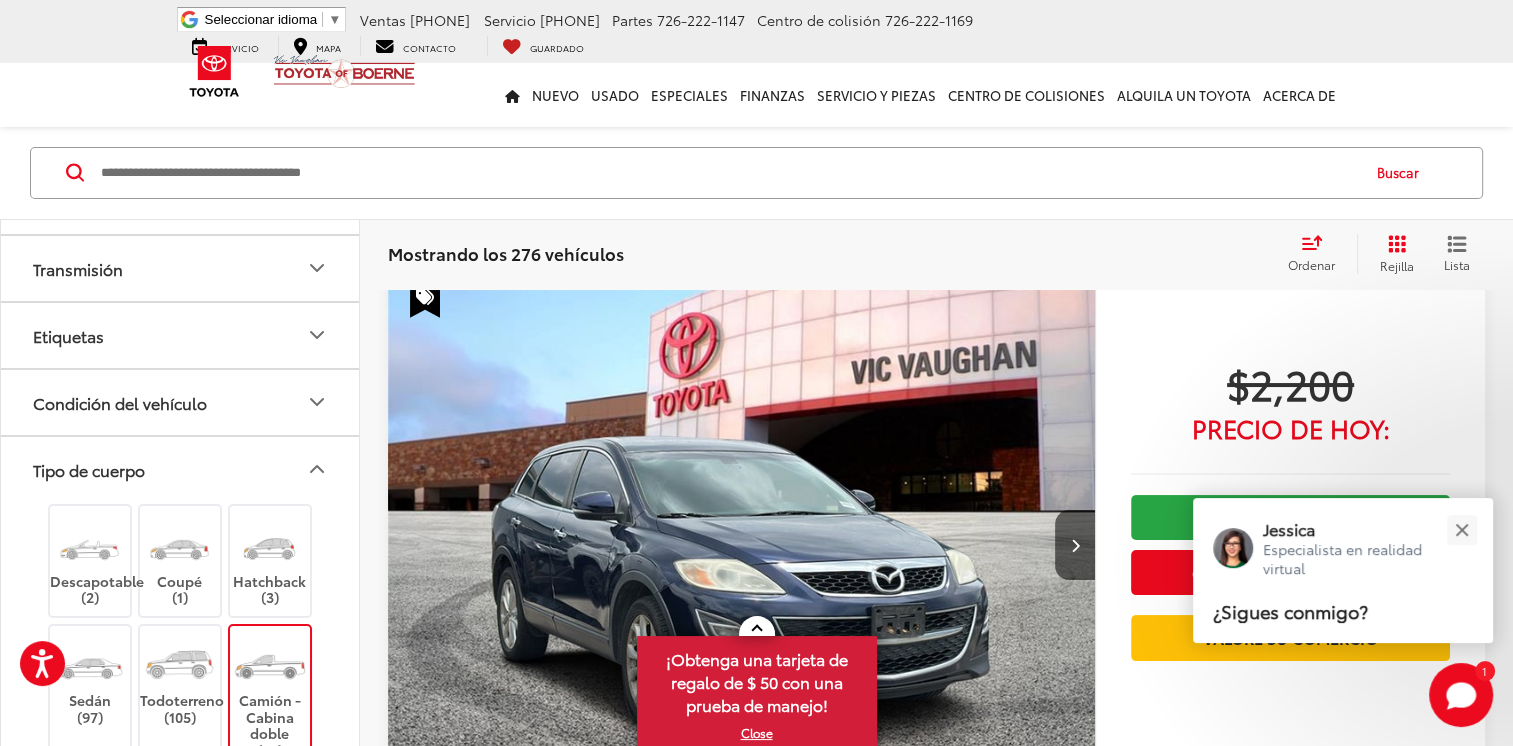 scroll, scrollTop: 80, scrollLeft: 0, axis: vertical 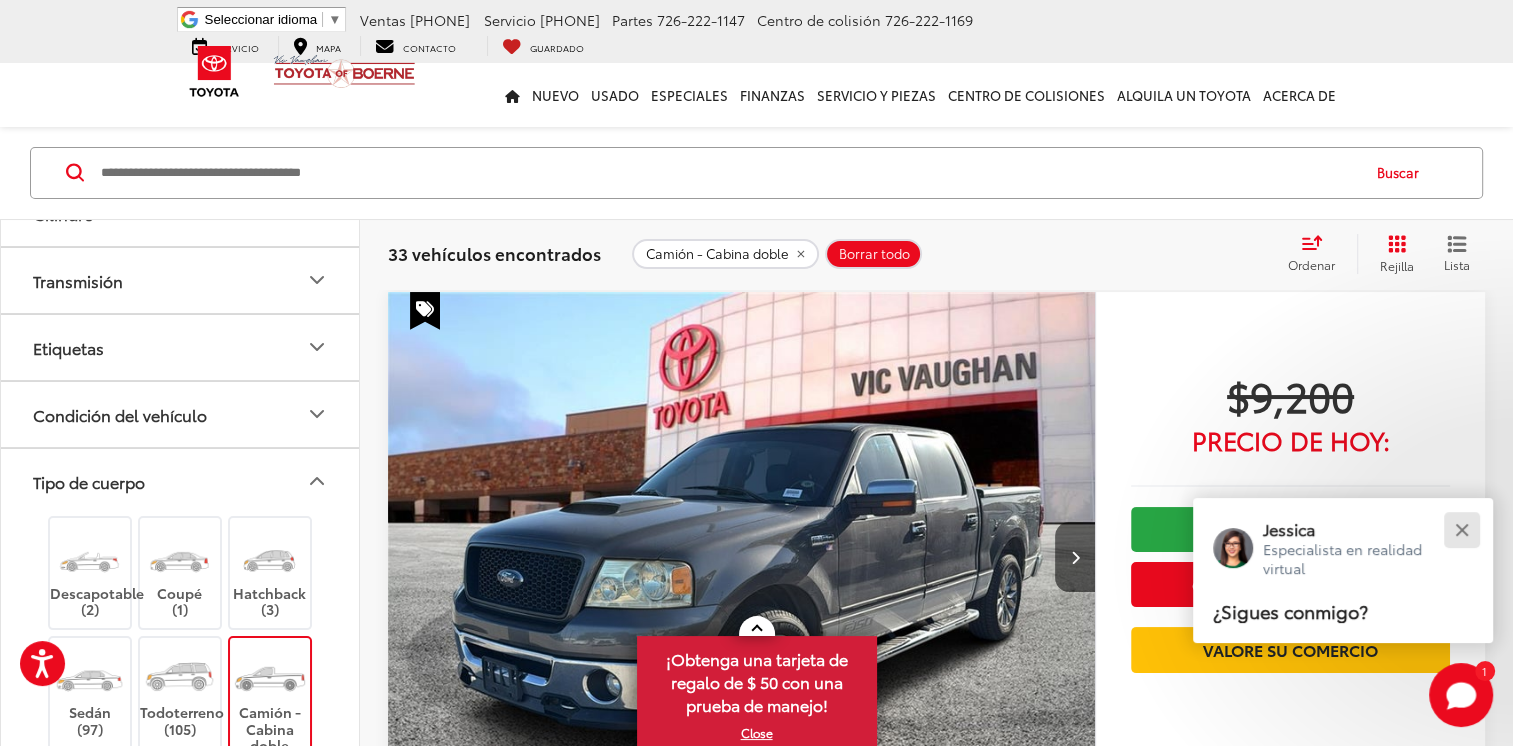 click at bounding box center (1461, 529) 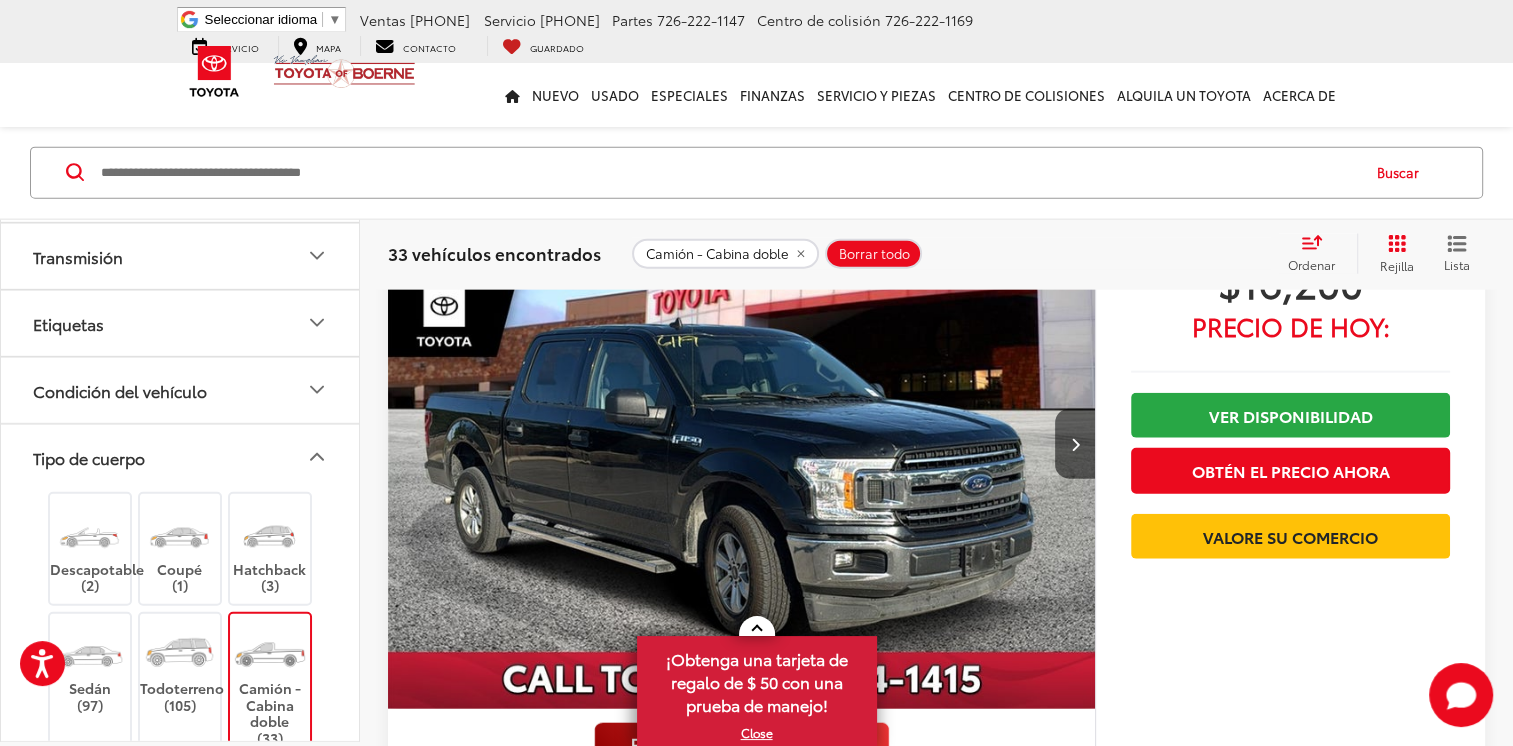 scroll, scrollTop: 4597, scrollLeft: 0, axis: vertical 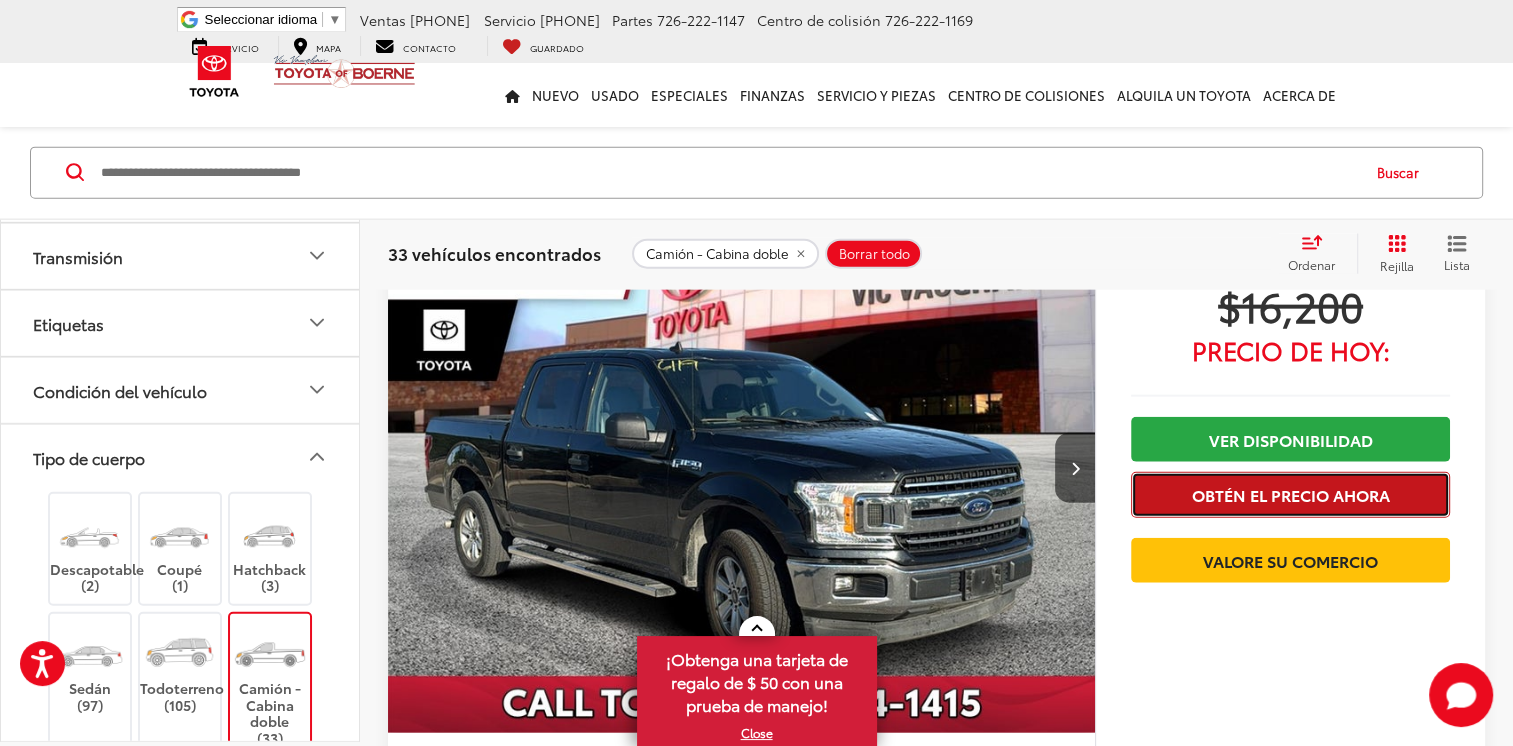 click on "Obtén el precio ahora" at bounding box center [1290, 494] 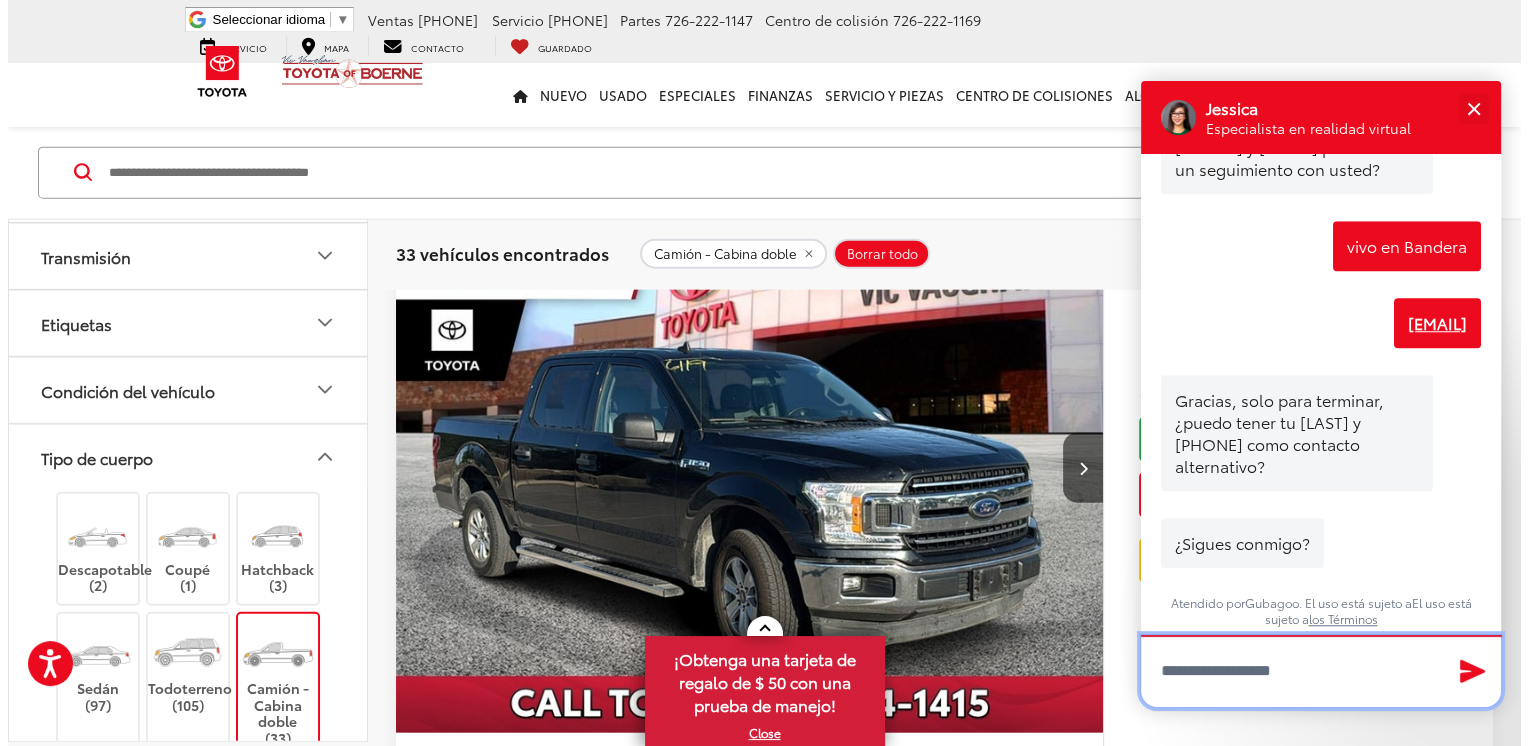 scroll, scrollTop: 1900, scrollLeft: 0, axis: vertical 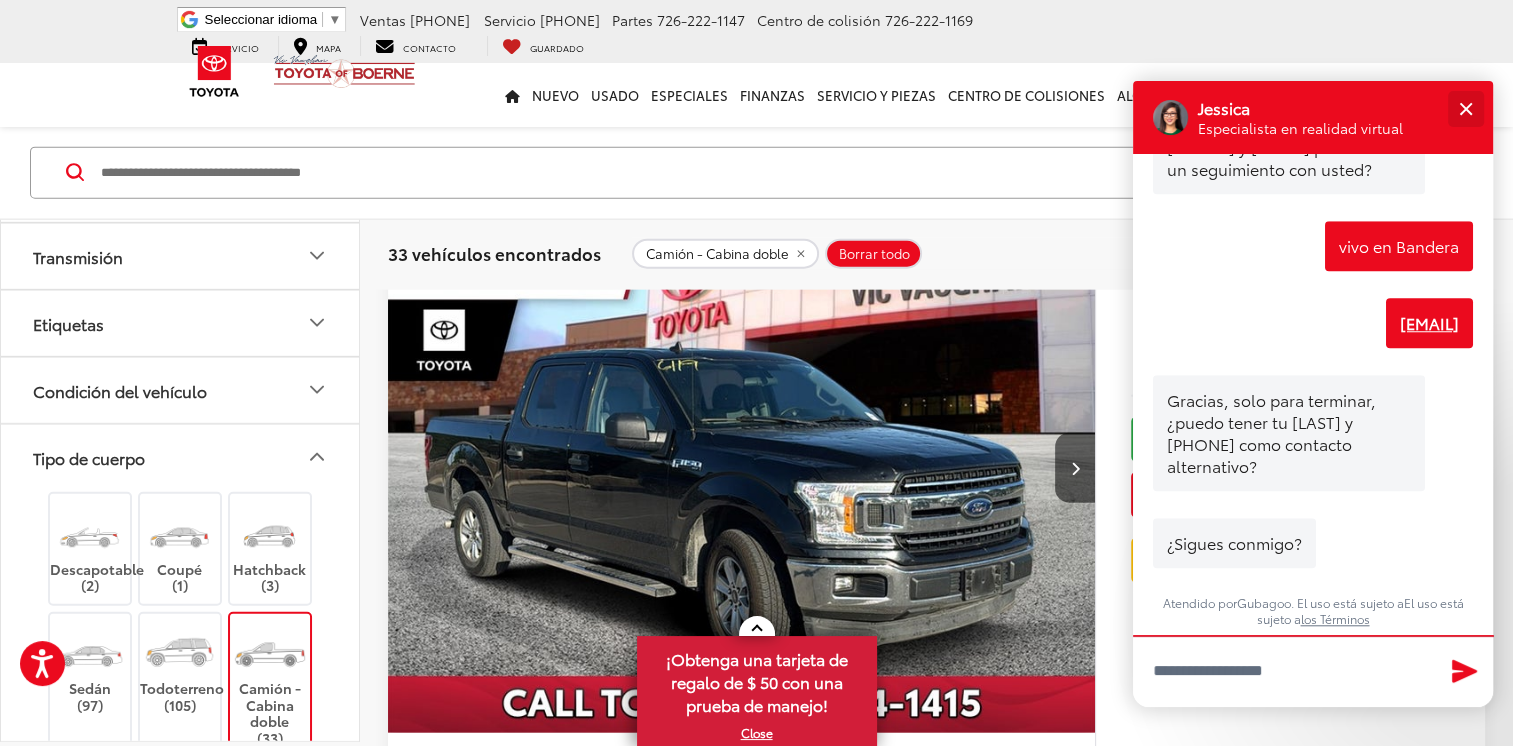 click at bounding box center [1465, 108] 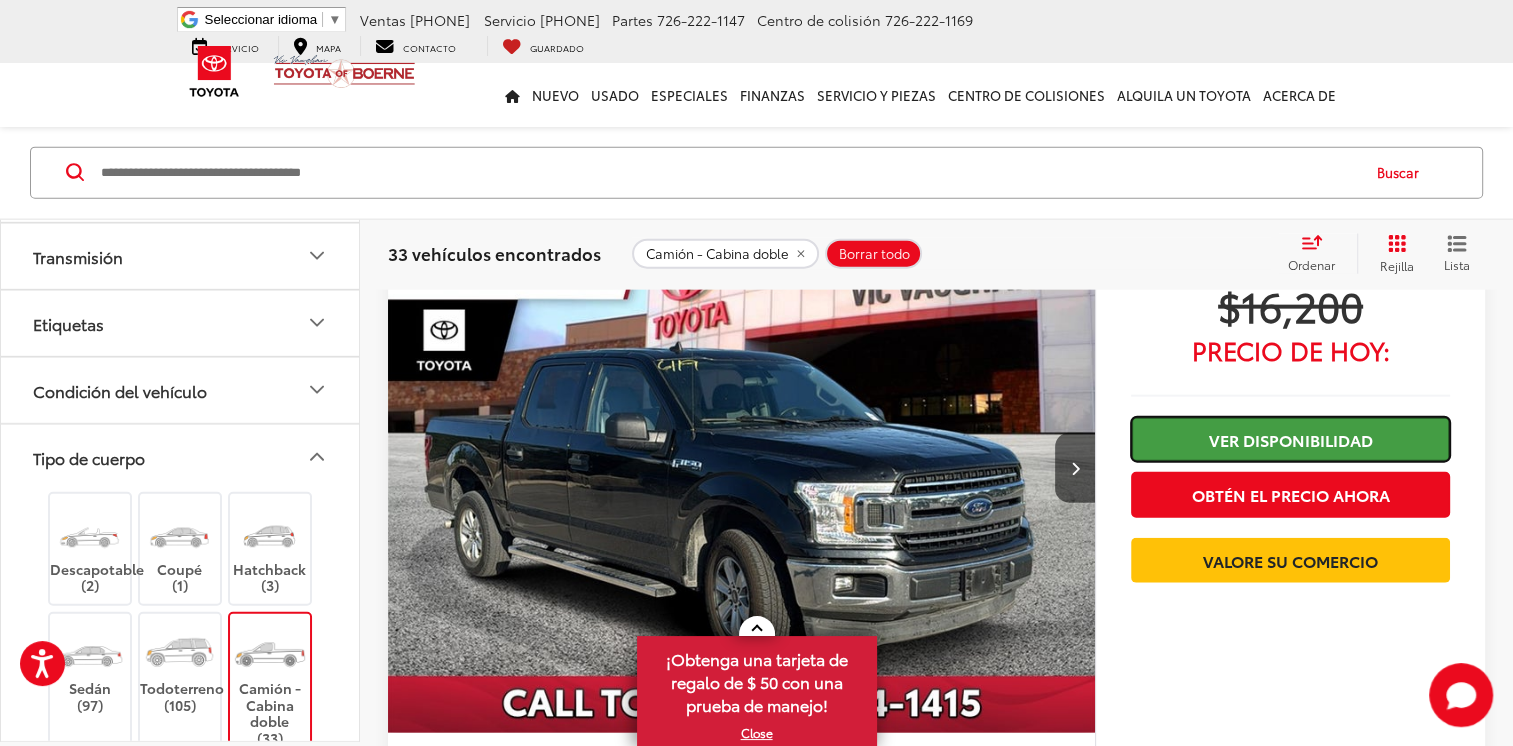click on "Ver disponibilidad" at bounding box center [1290, 439] 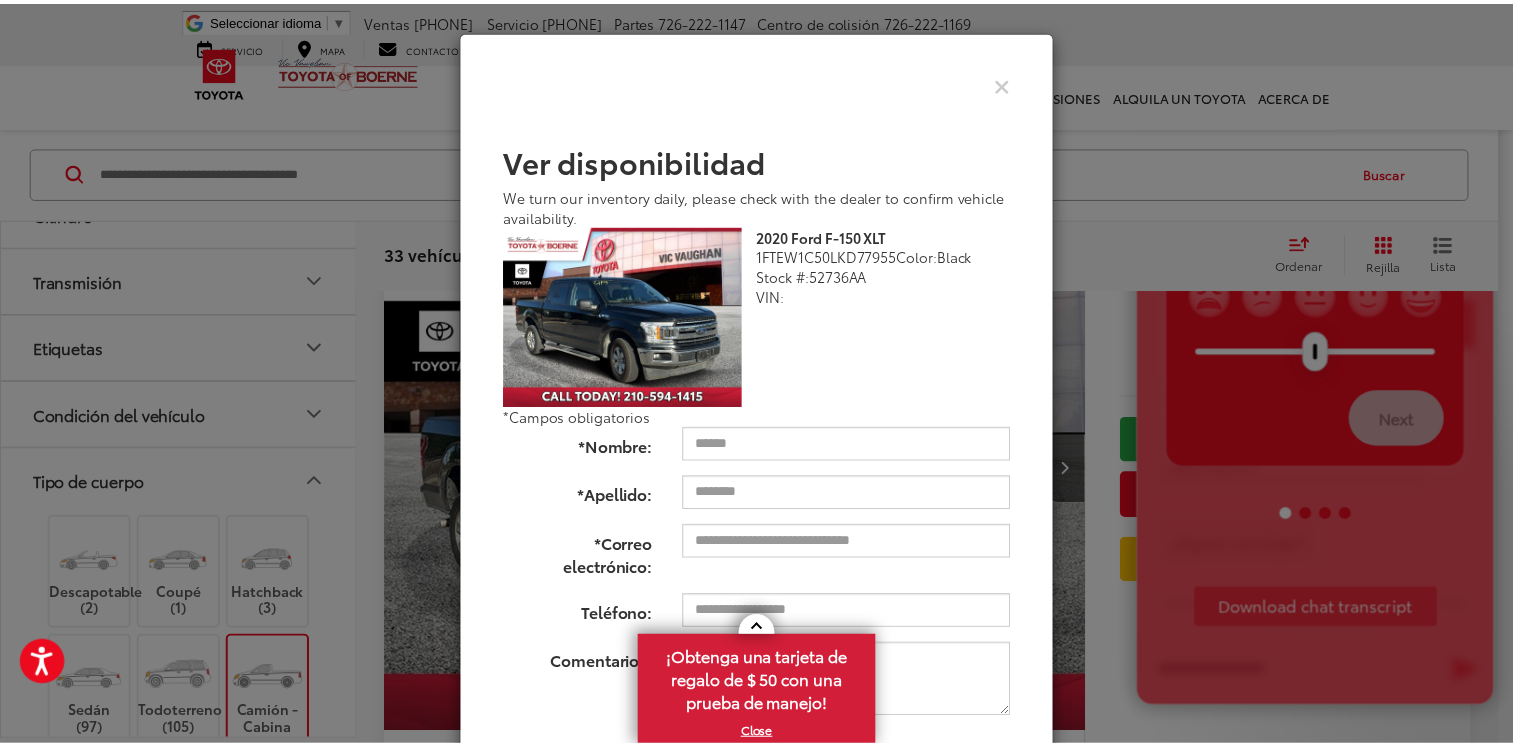 scroll, scrollTop: 1900, scrollLeft: 0, axis: vertical 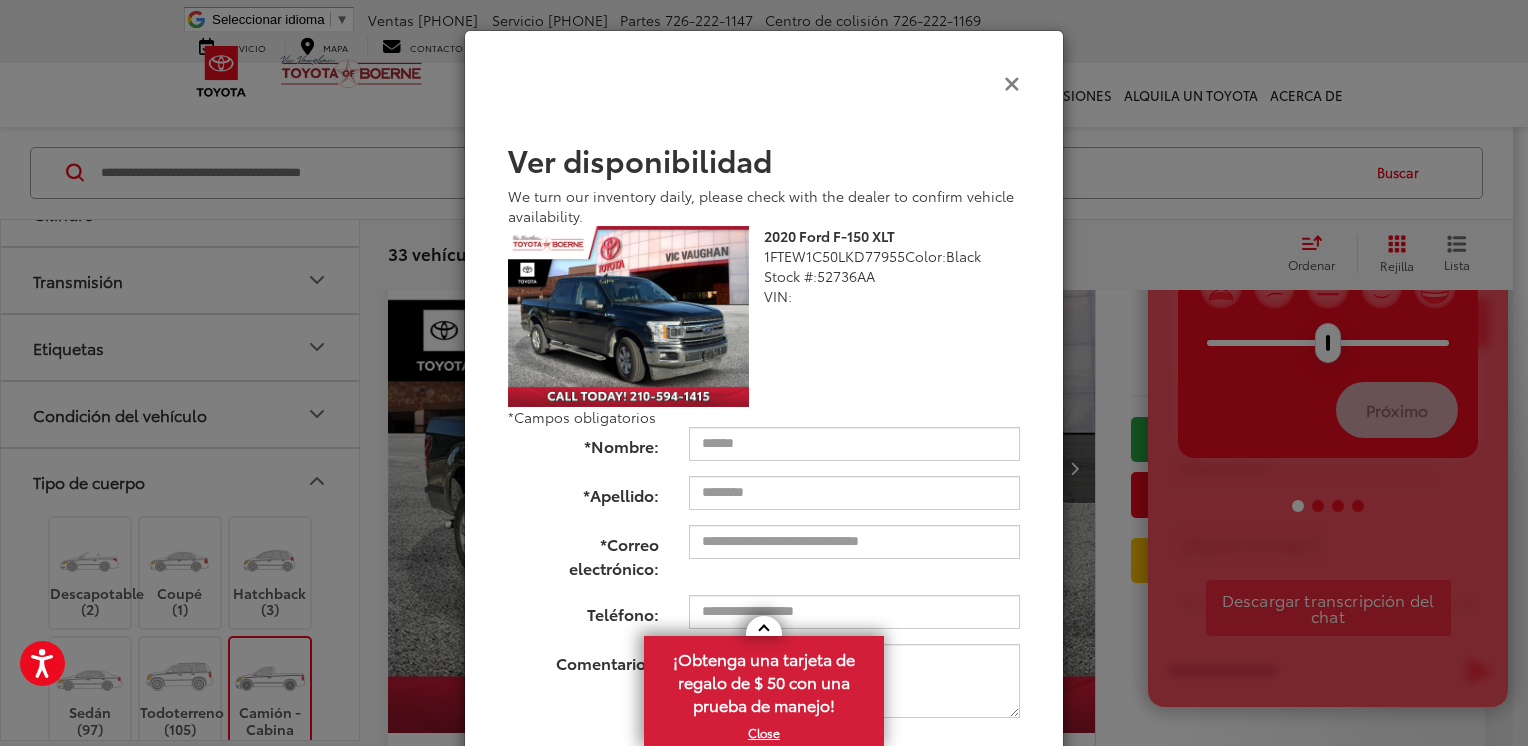 click at bounding box center (1012, 82) 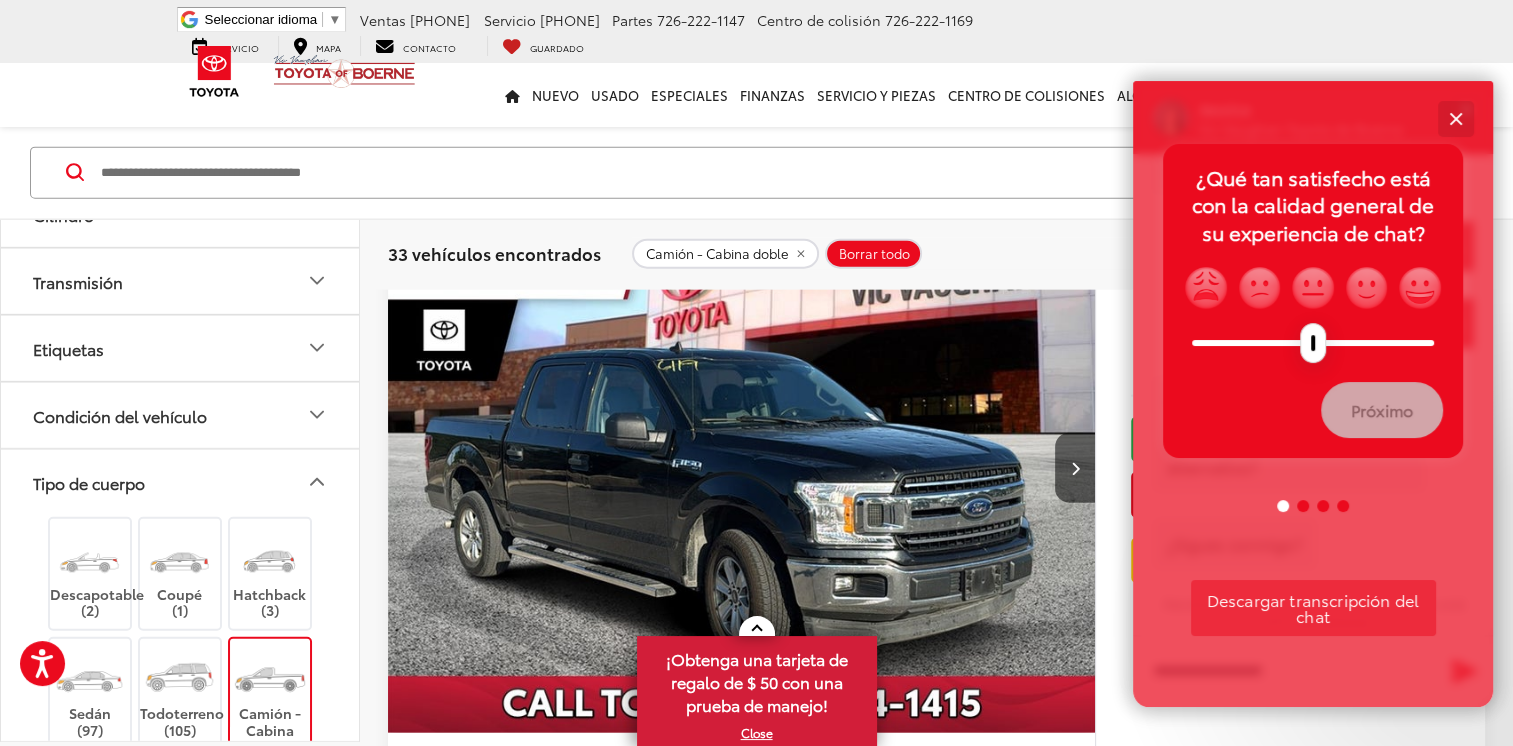 click at bounding box center (1455, 118) 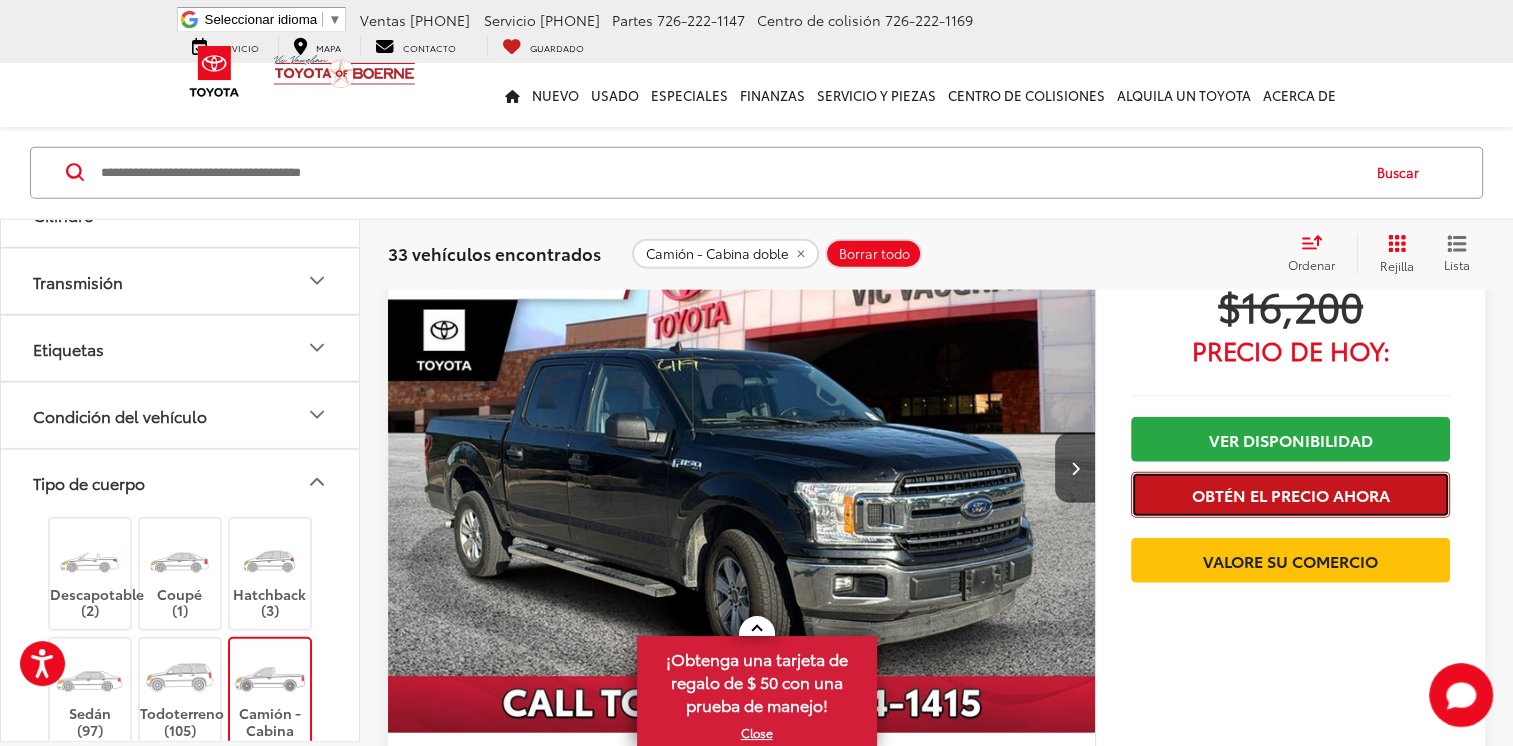 click on "Obtén el precio ahora" at bounding box center [1290, 494] 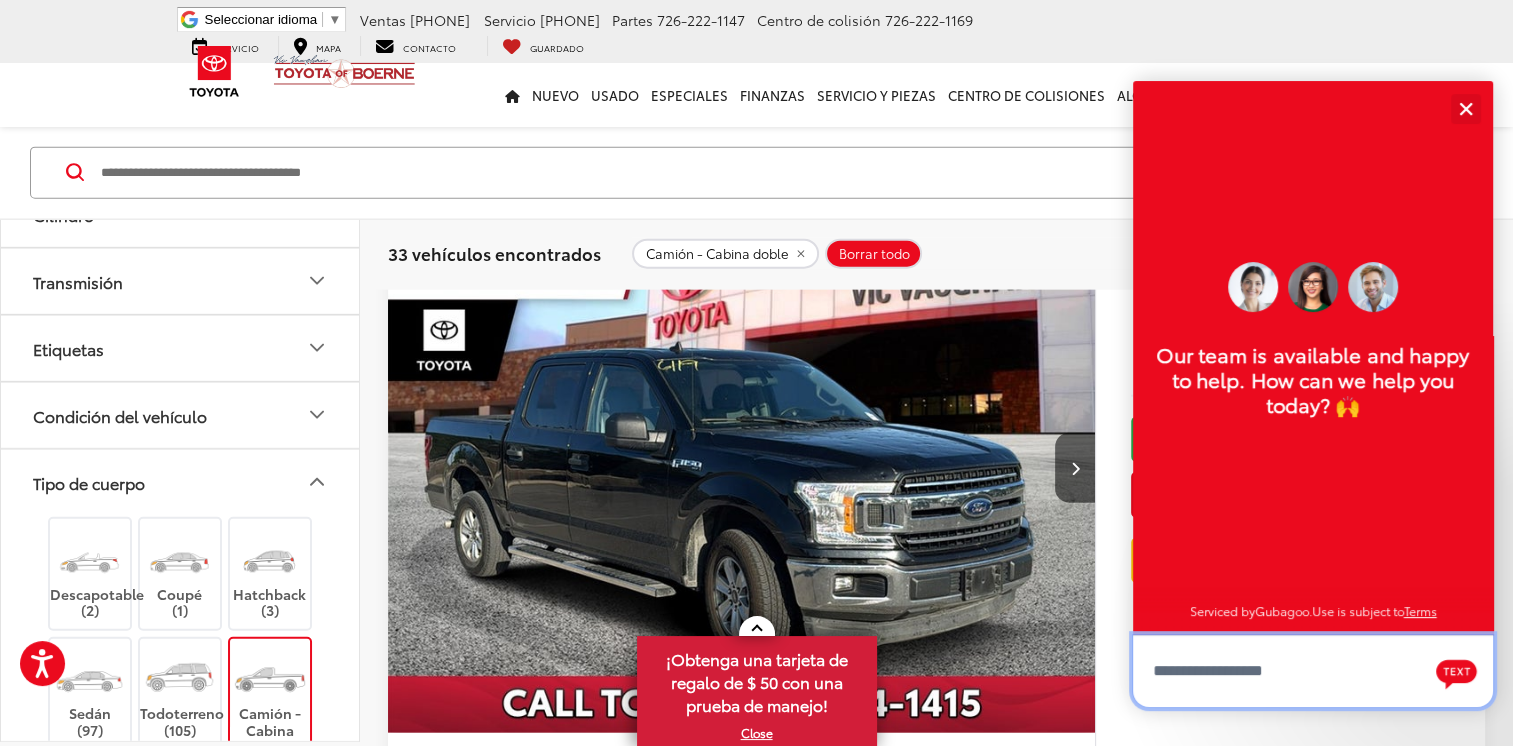 scroll, scrollTop: 40, scrollLeft: 0, axis: vertical 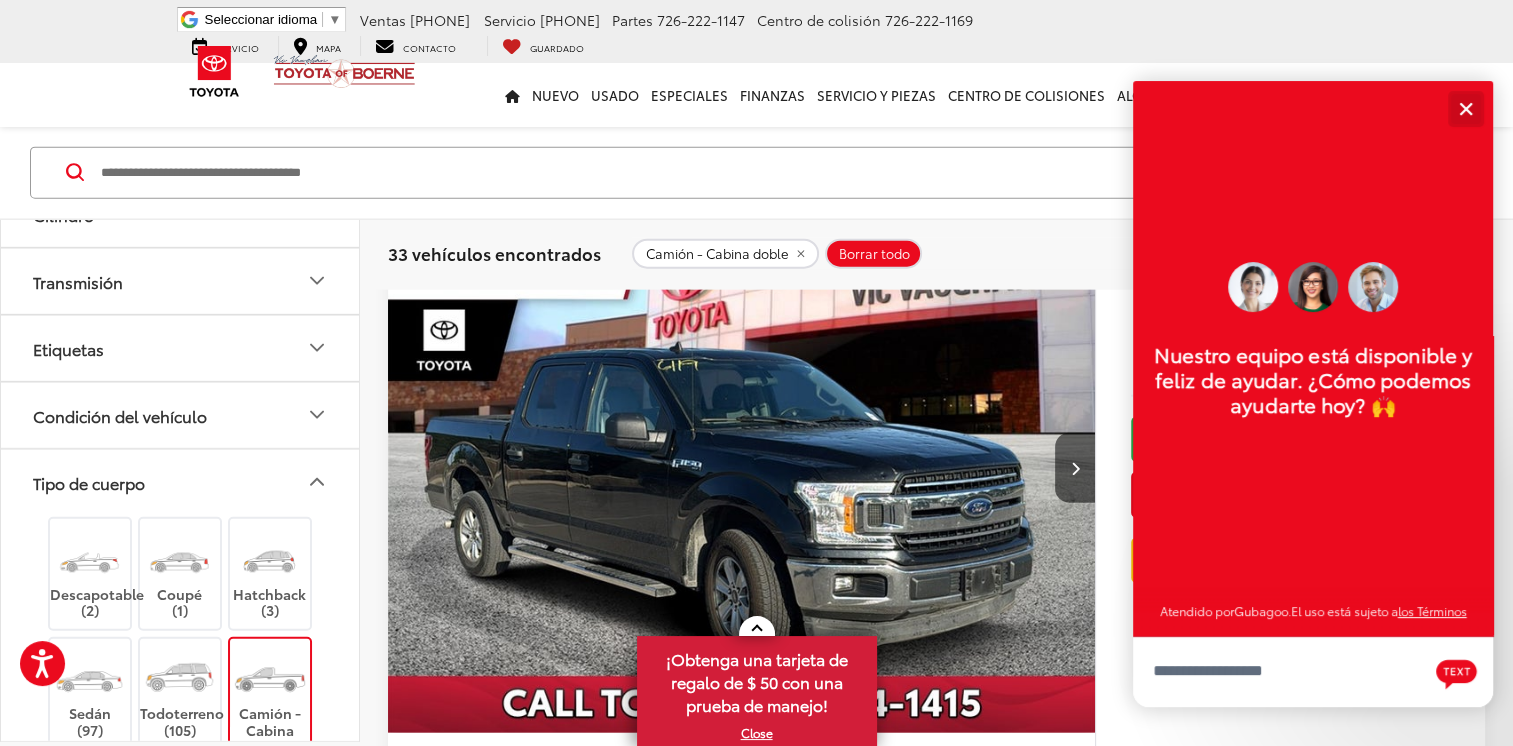 click at bounding box center [1465, 108] 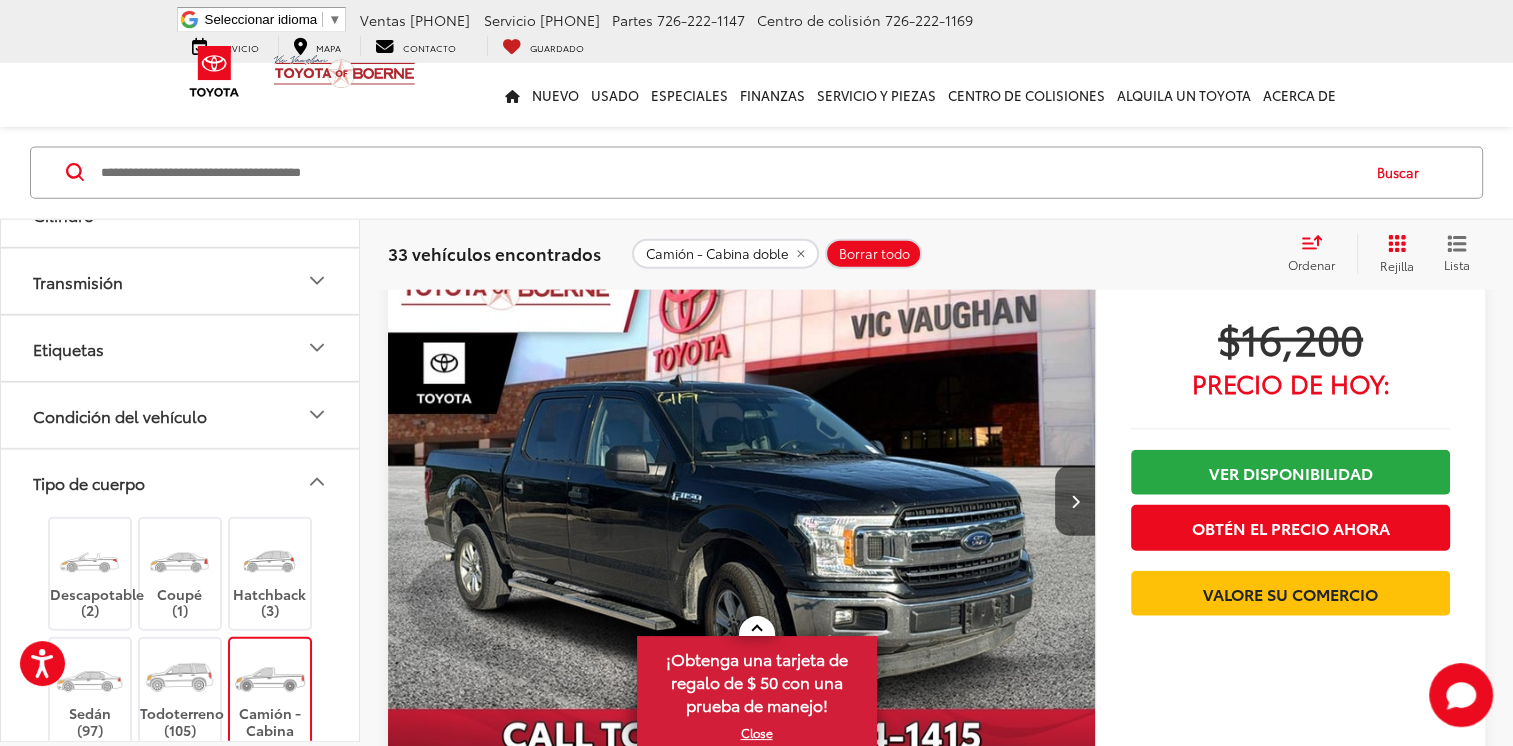 scroll, scrollTop: 4570, scrollLeft: 0, axis: vertical 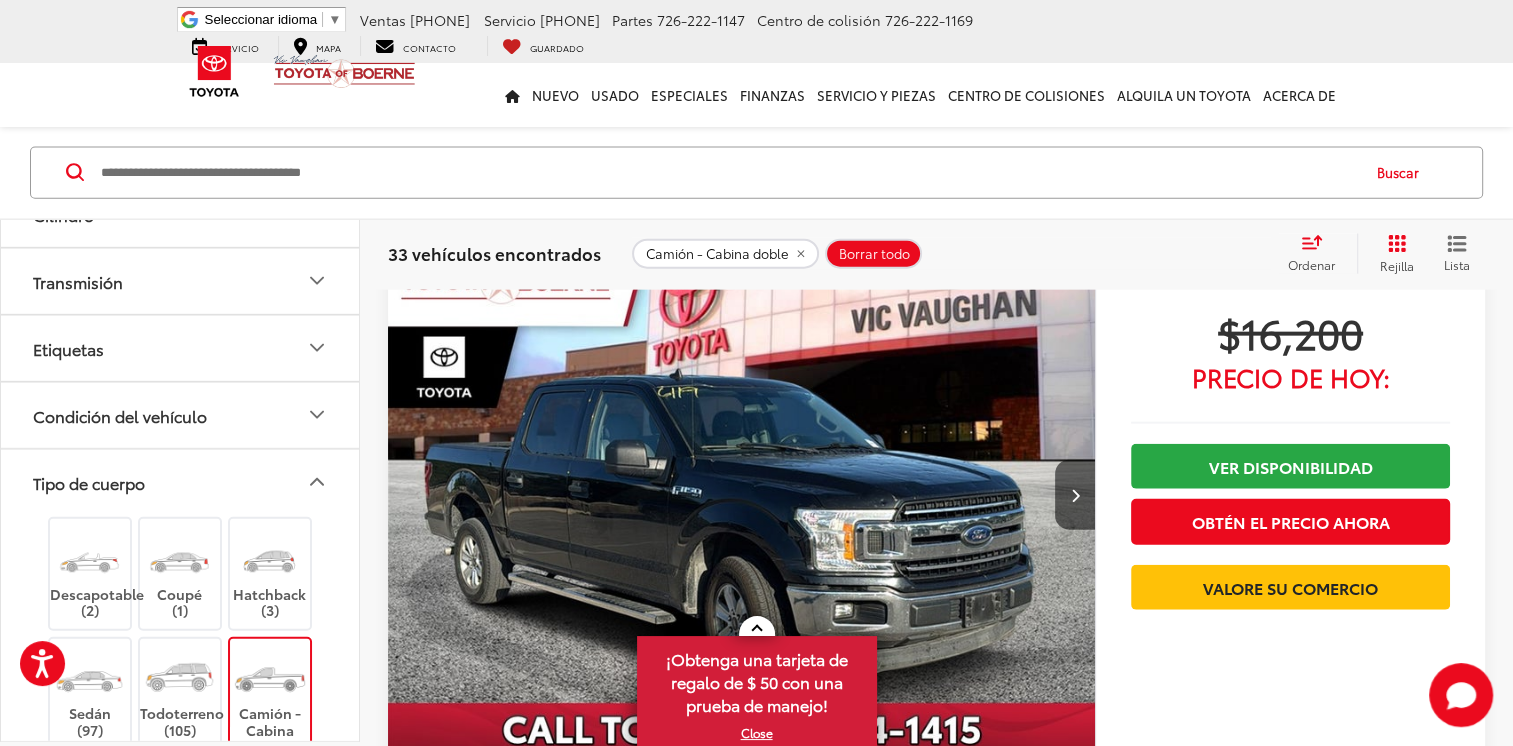 click at bounding box center [742, 495] 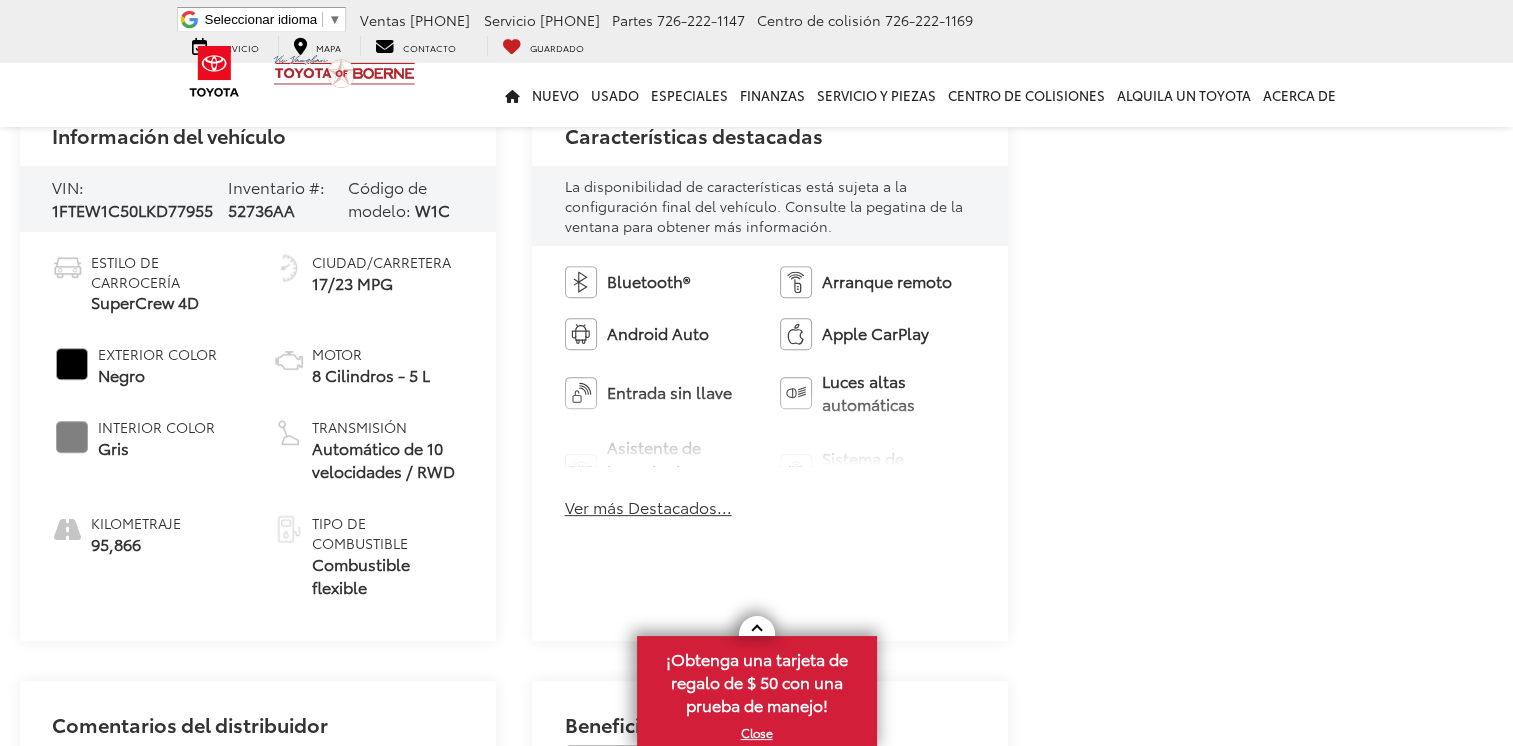 scroll, scrollTop: 759, scrollLeft: 0, axis: vertical 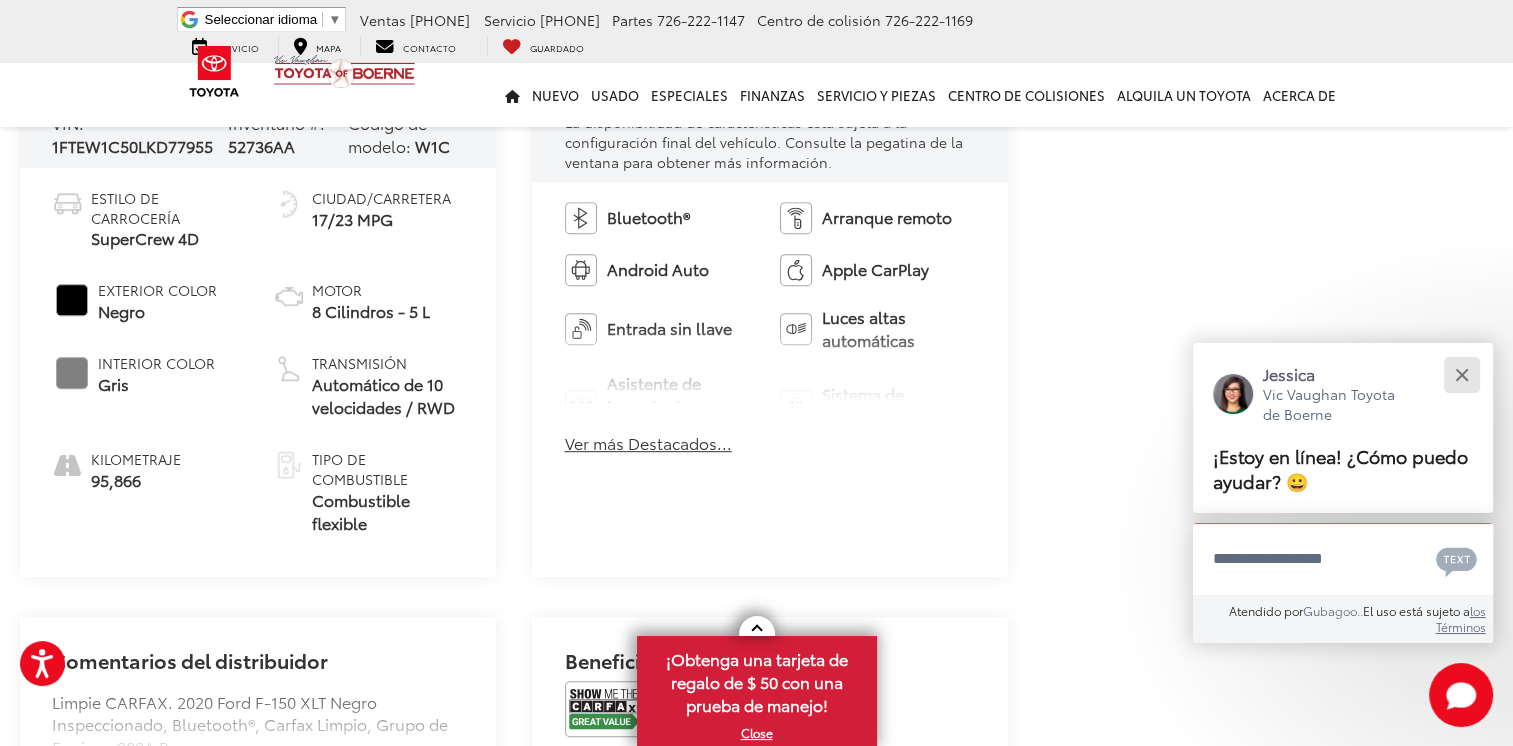 click at bounding box center [1461, 375] 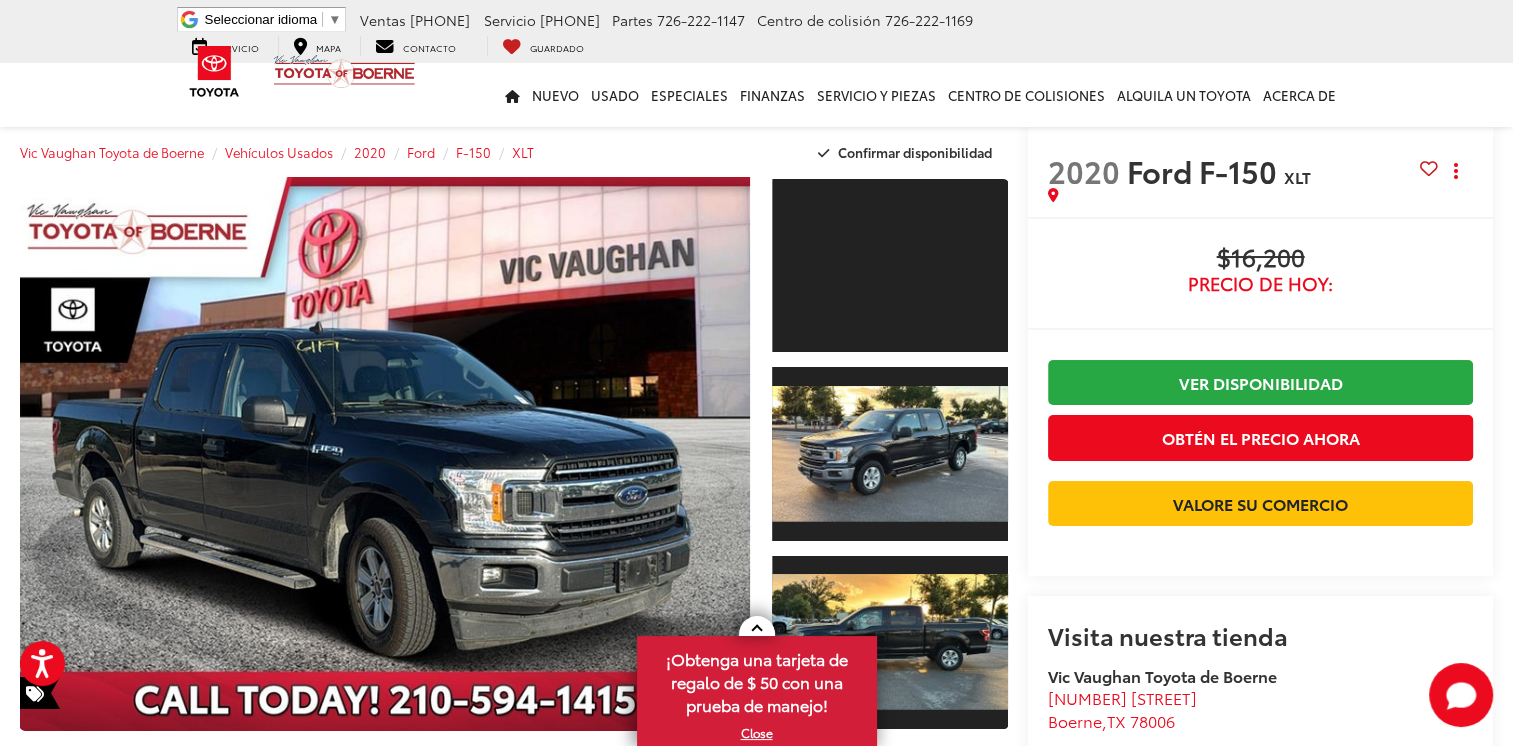 scroll, scrollTop: 0, scrollLeft: 0, axis: both 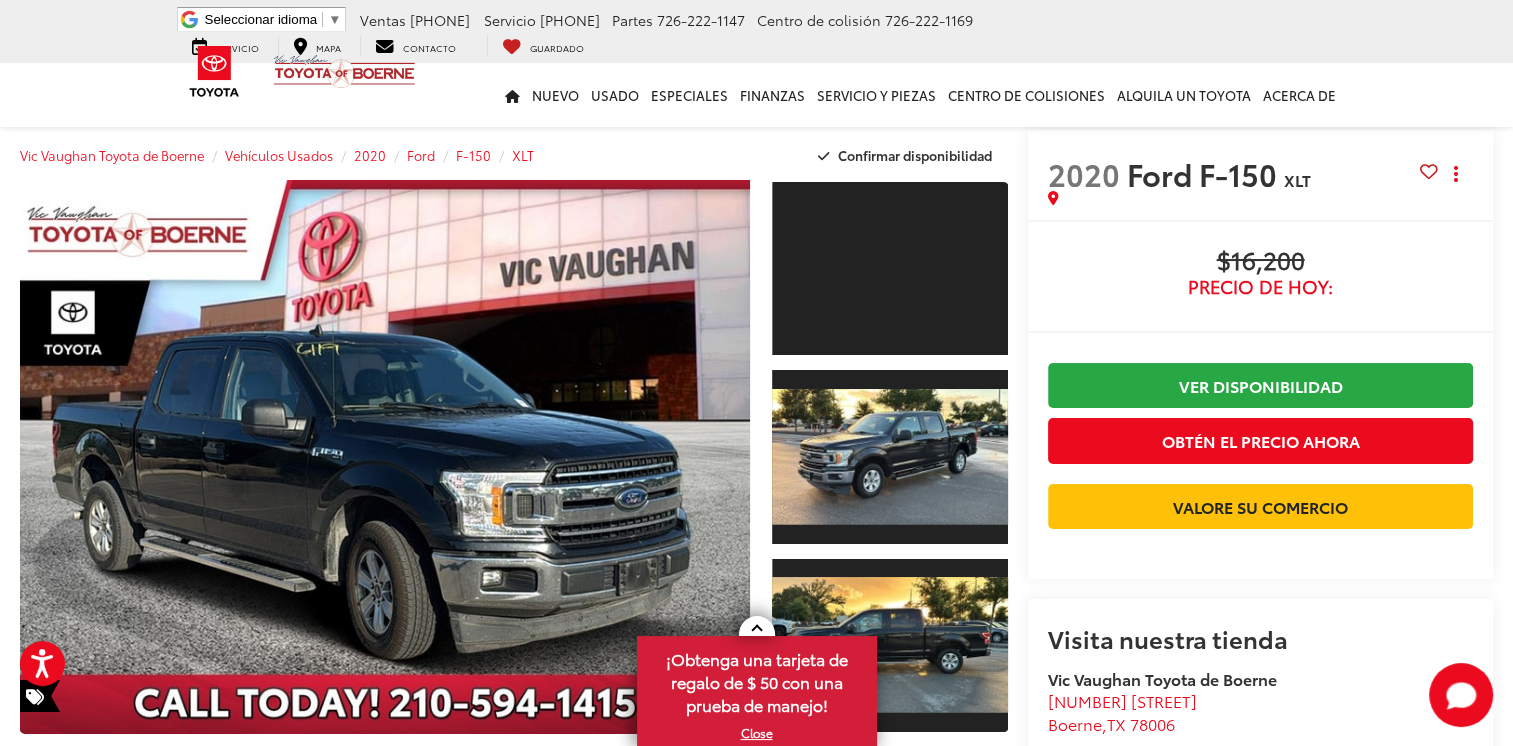 click on "$16,200" at bounding box center [1260, 262] 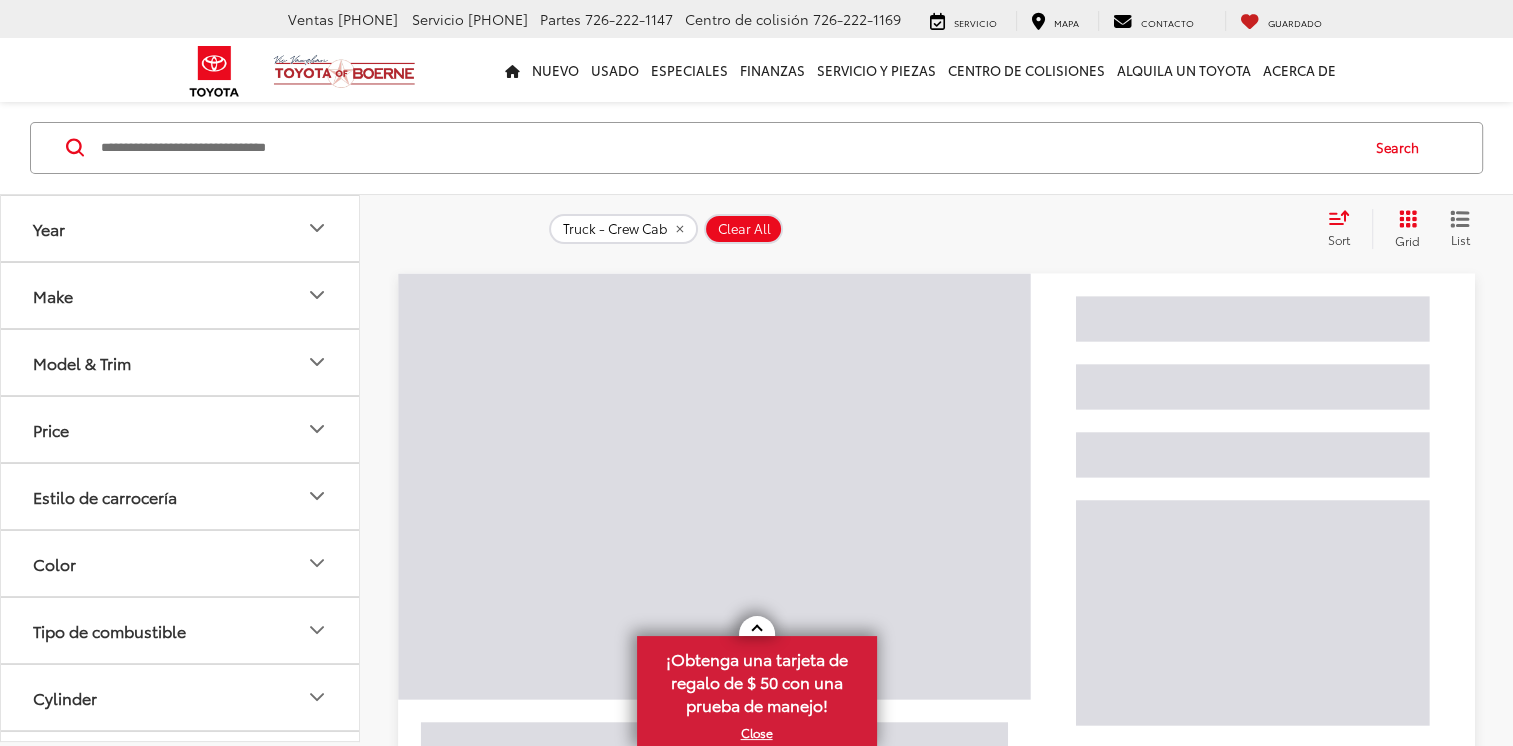 scroll, scrollTop: 104, scrollLeft: 0, axis: vertical 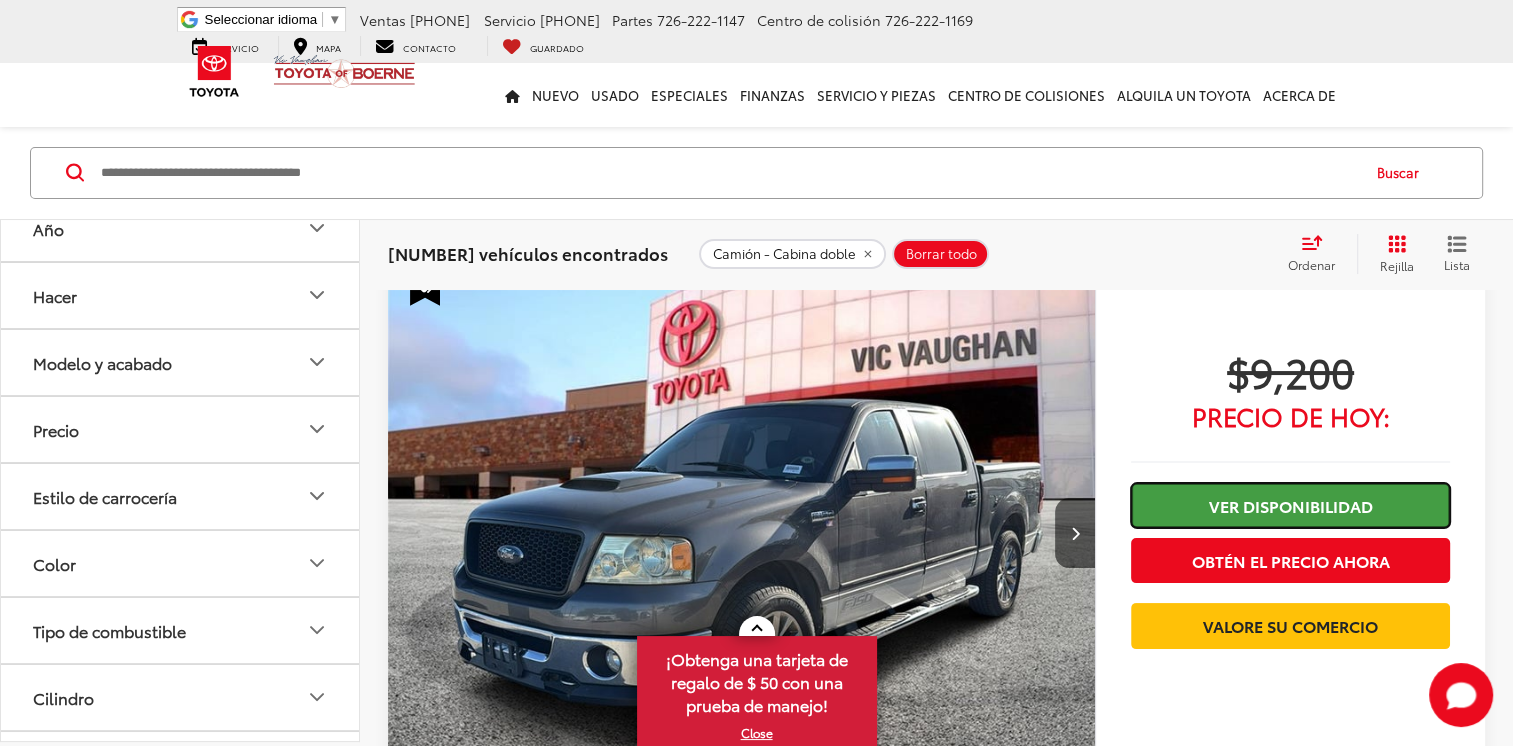 click on "Ver disponibilidad" at bounding box center [1290, 505] 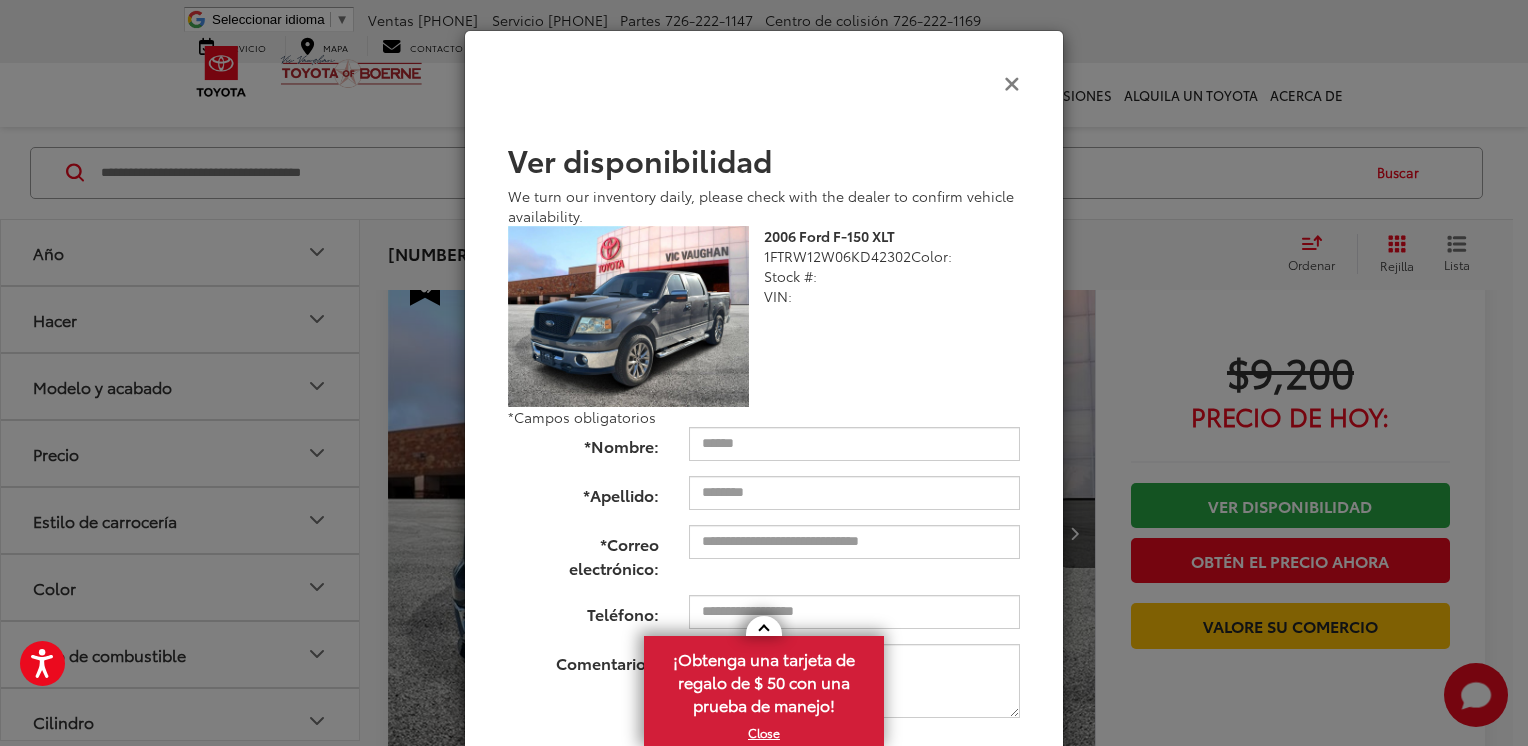 click at bounding box center (1012, 82) 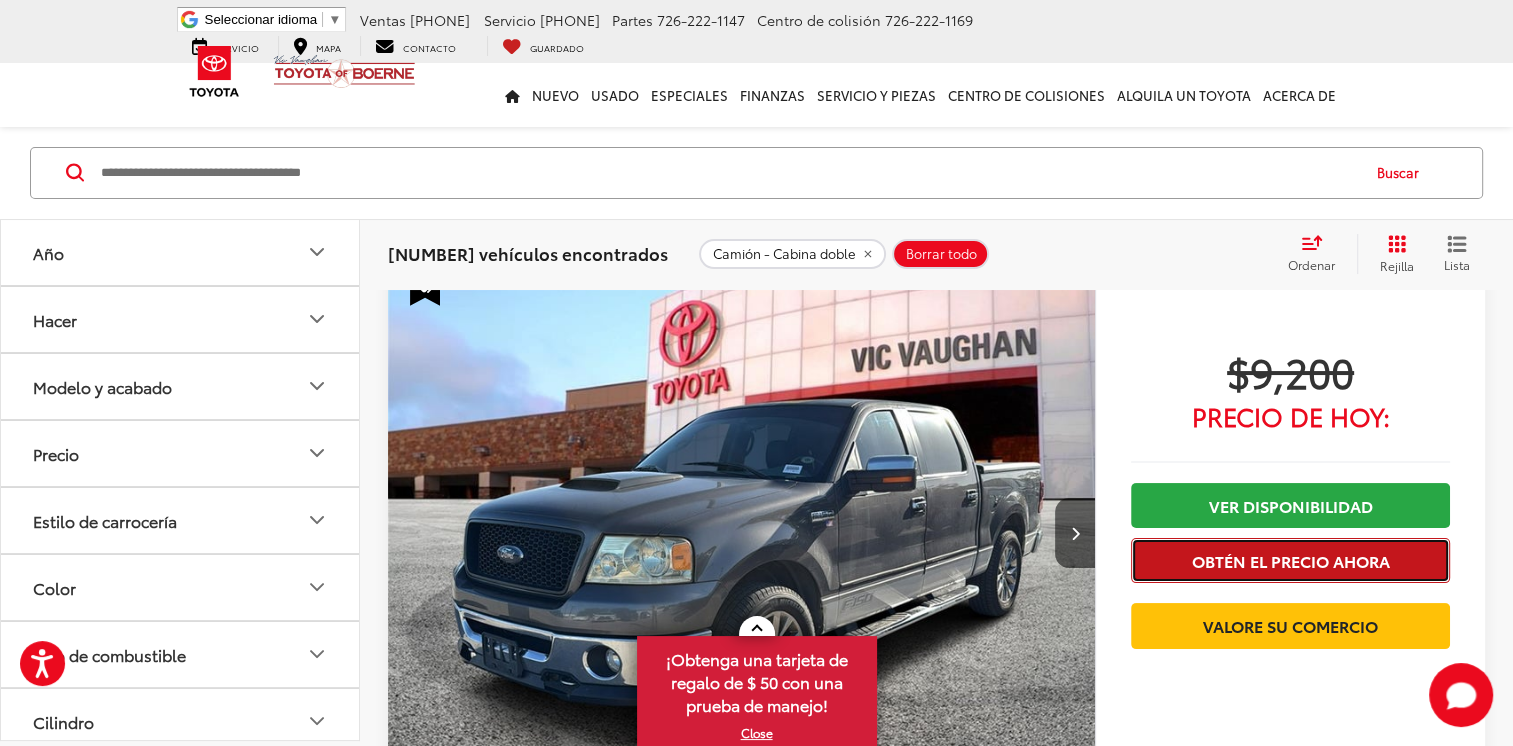 click on "Obtén el precio ahora" at bounding box center [1290, 560] 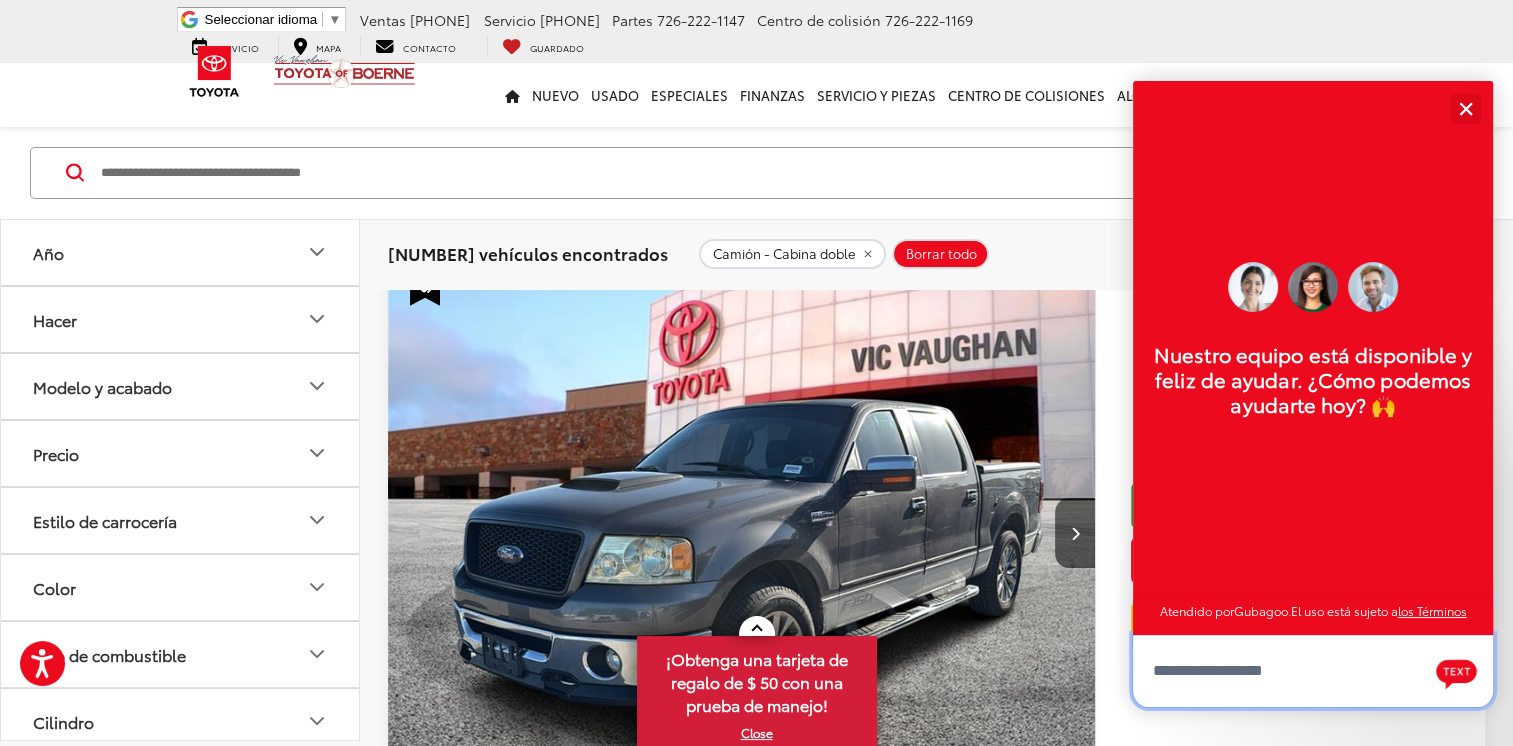 scroll, scrollTop: 40, scrollLeft: 0, axis: vertical 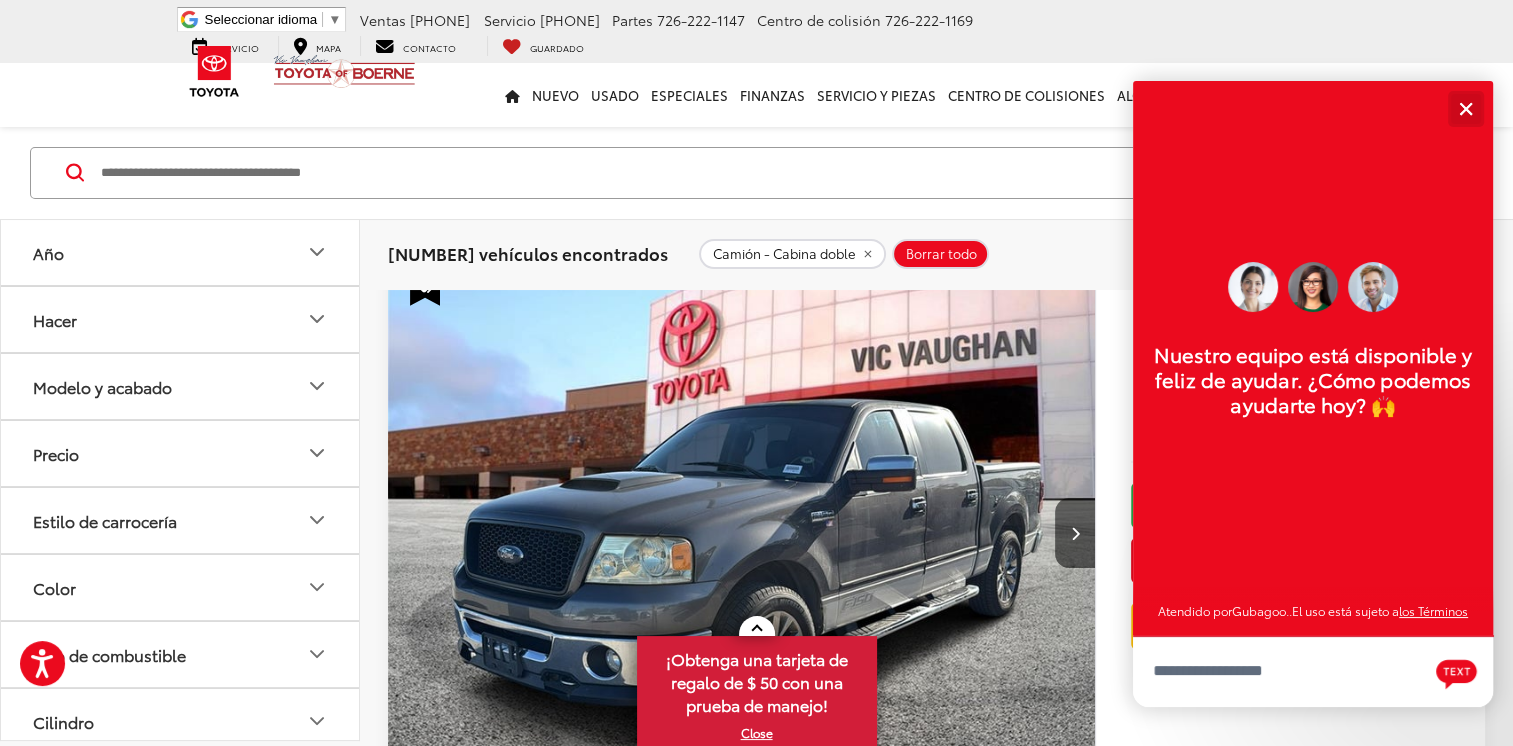 click at bounding box center (1465, 108) 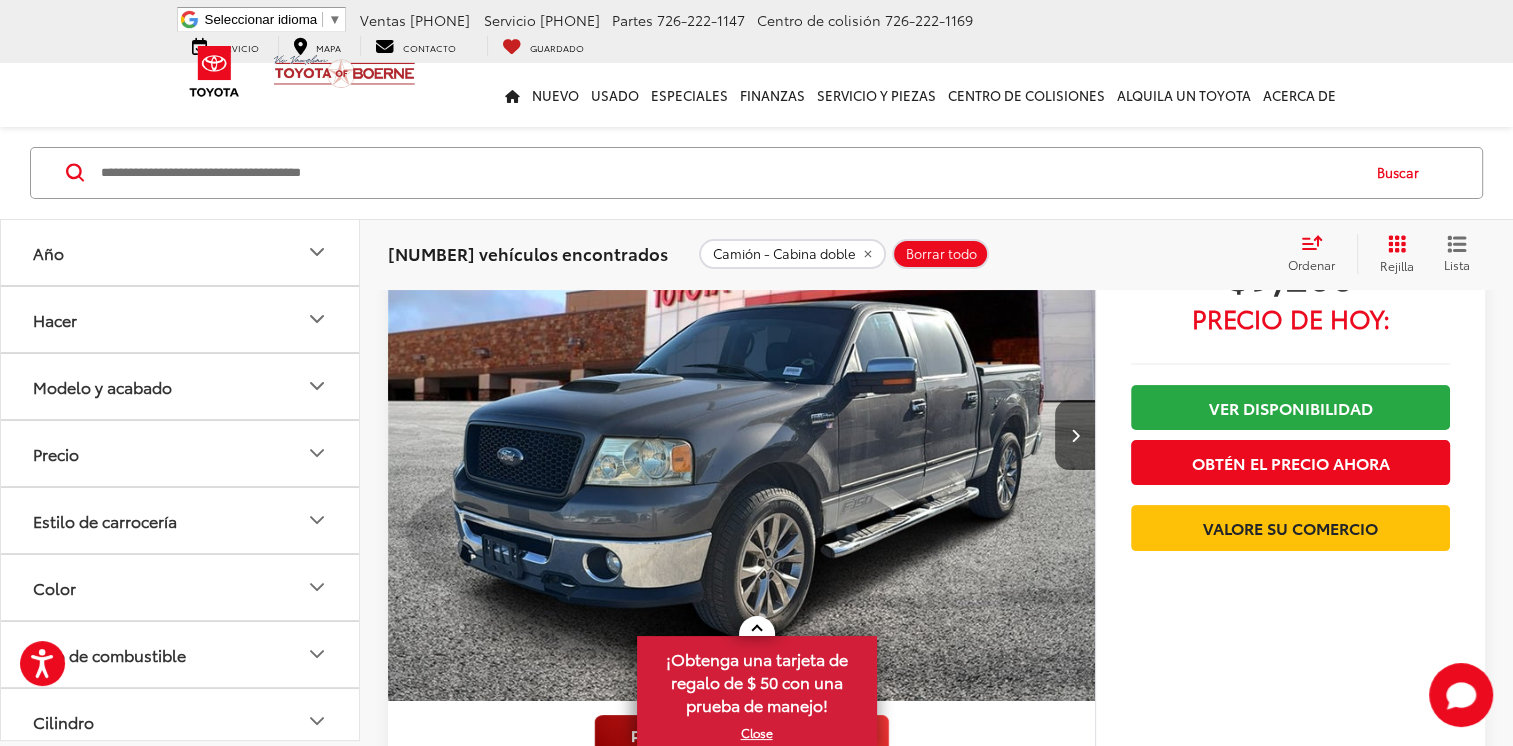 scroll, scrollTop: 200, scrollLeft: 0, axis: vertical 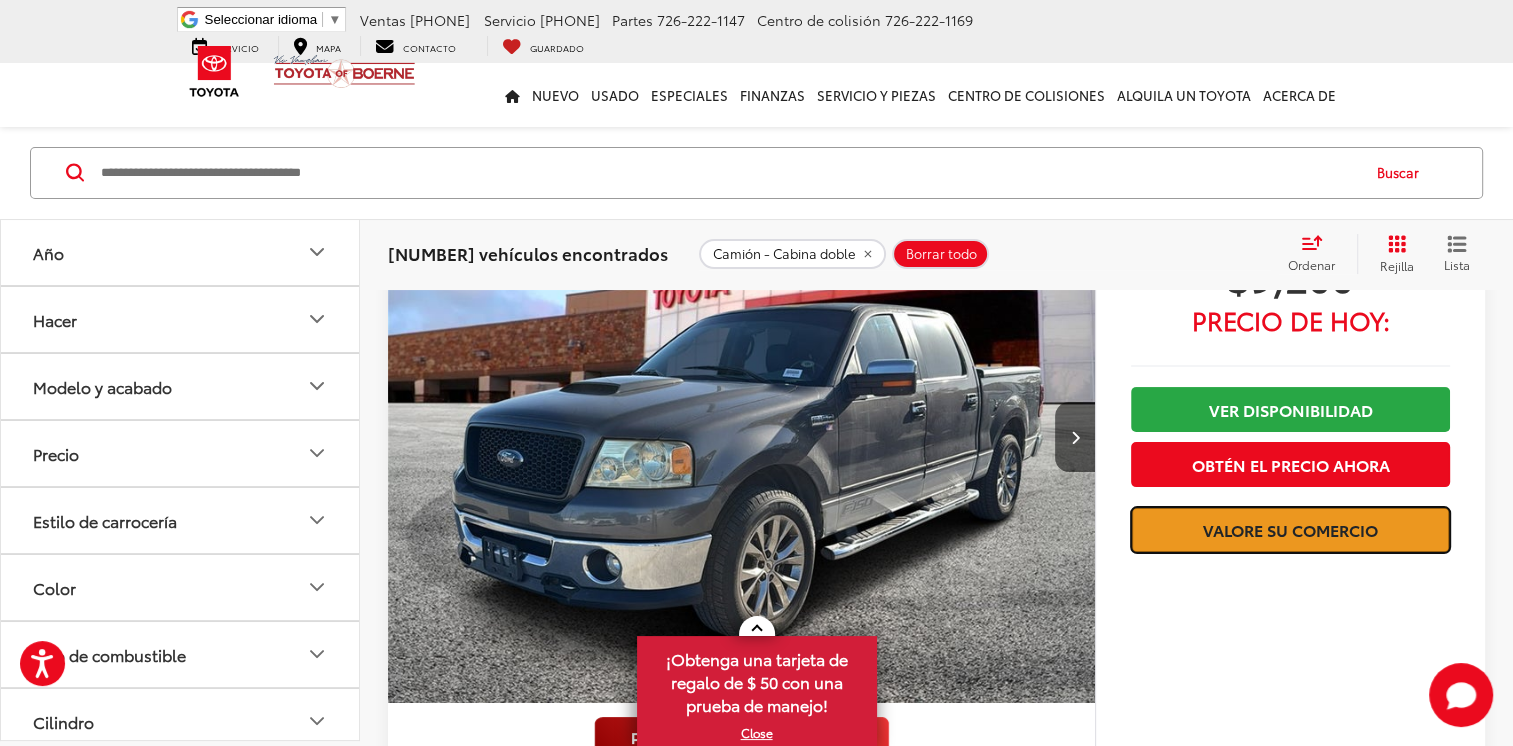 click on "Valore su comercio" at bounding box center [1290, 529] 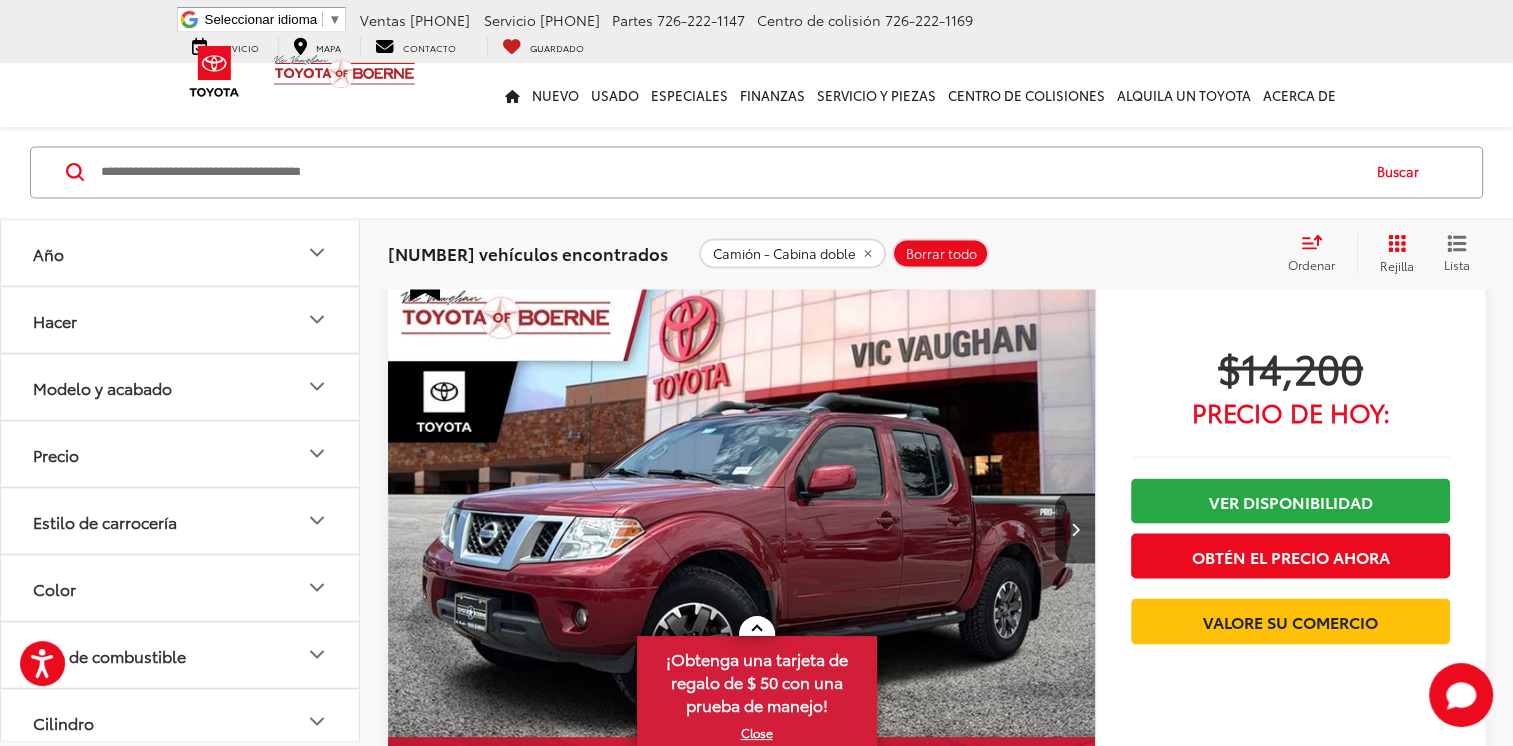 scroll, scrollTop: 3603, scrollLeft: 0, axis: vertical 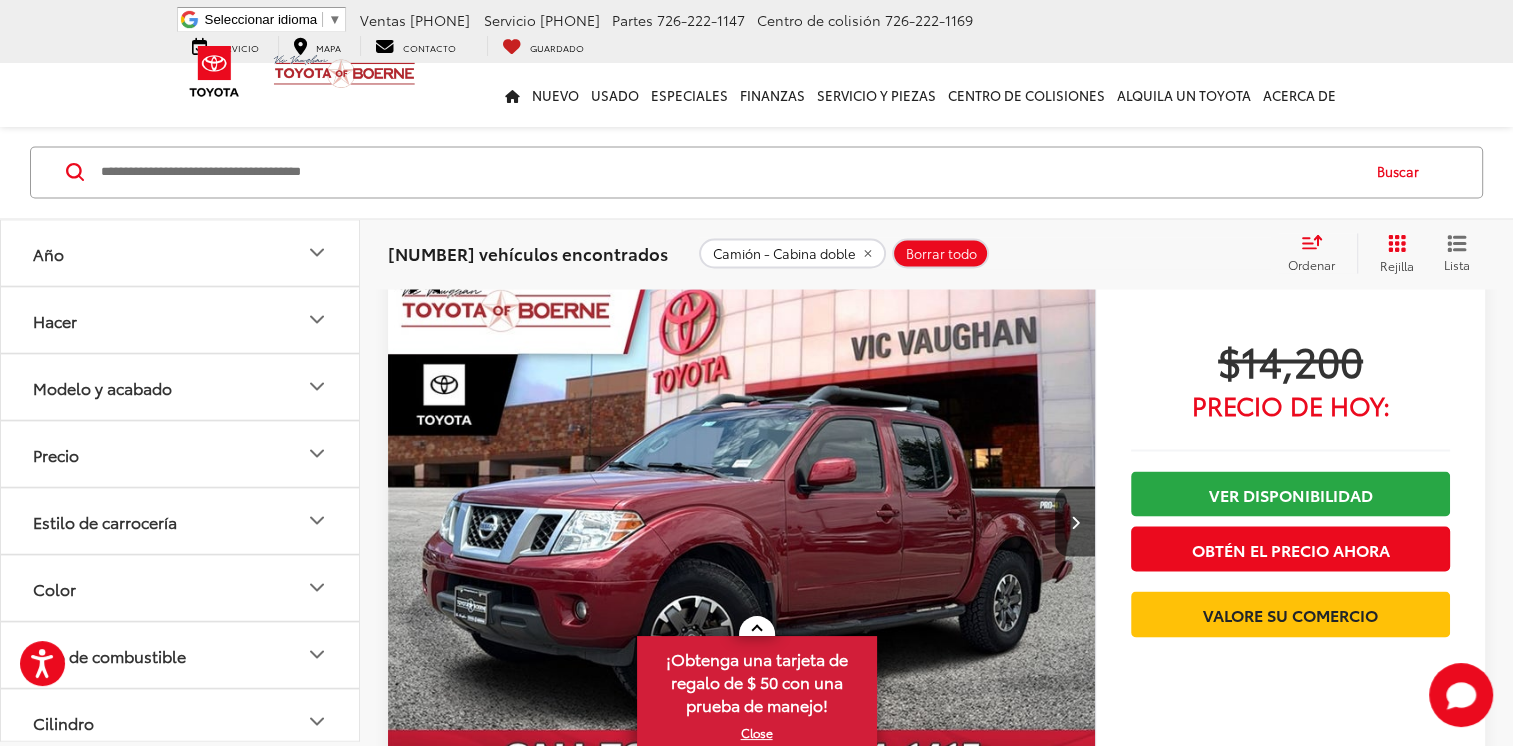 click at bounding box center [742, 522] 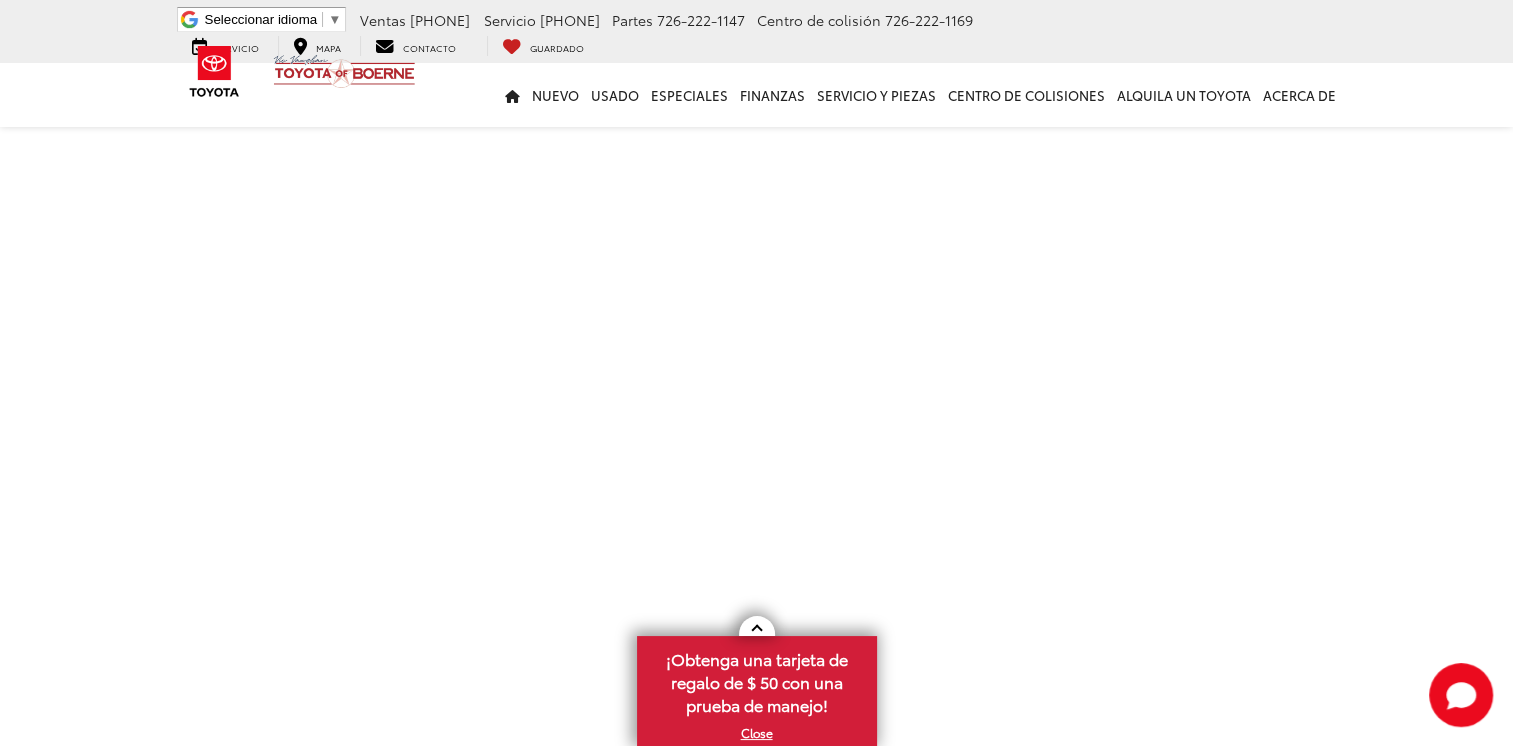 scroll, scrollTop: 530, scrollLeft: 0, axis: vertical 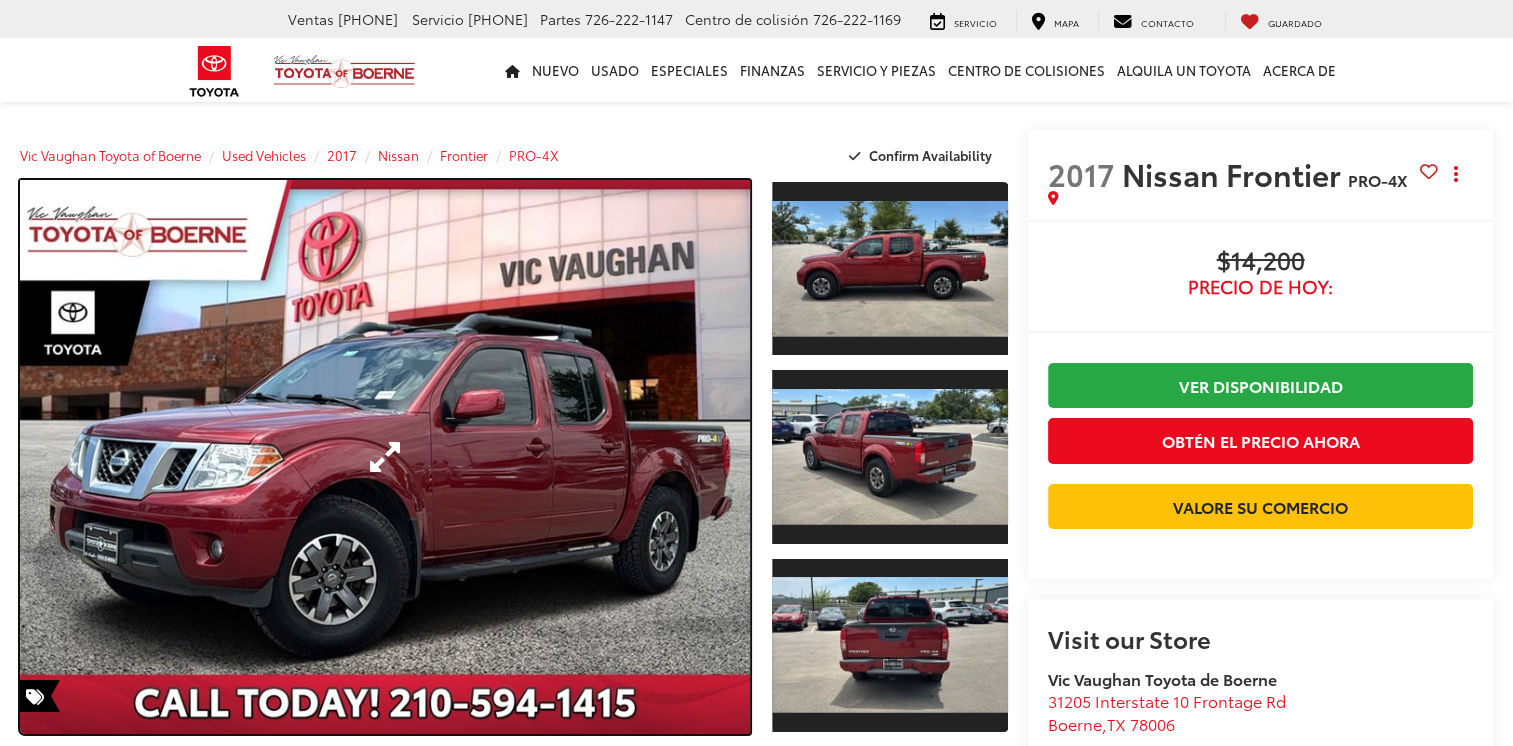 click at bounding box center (385, 457) 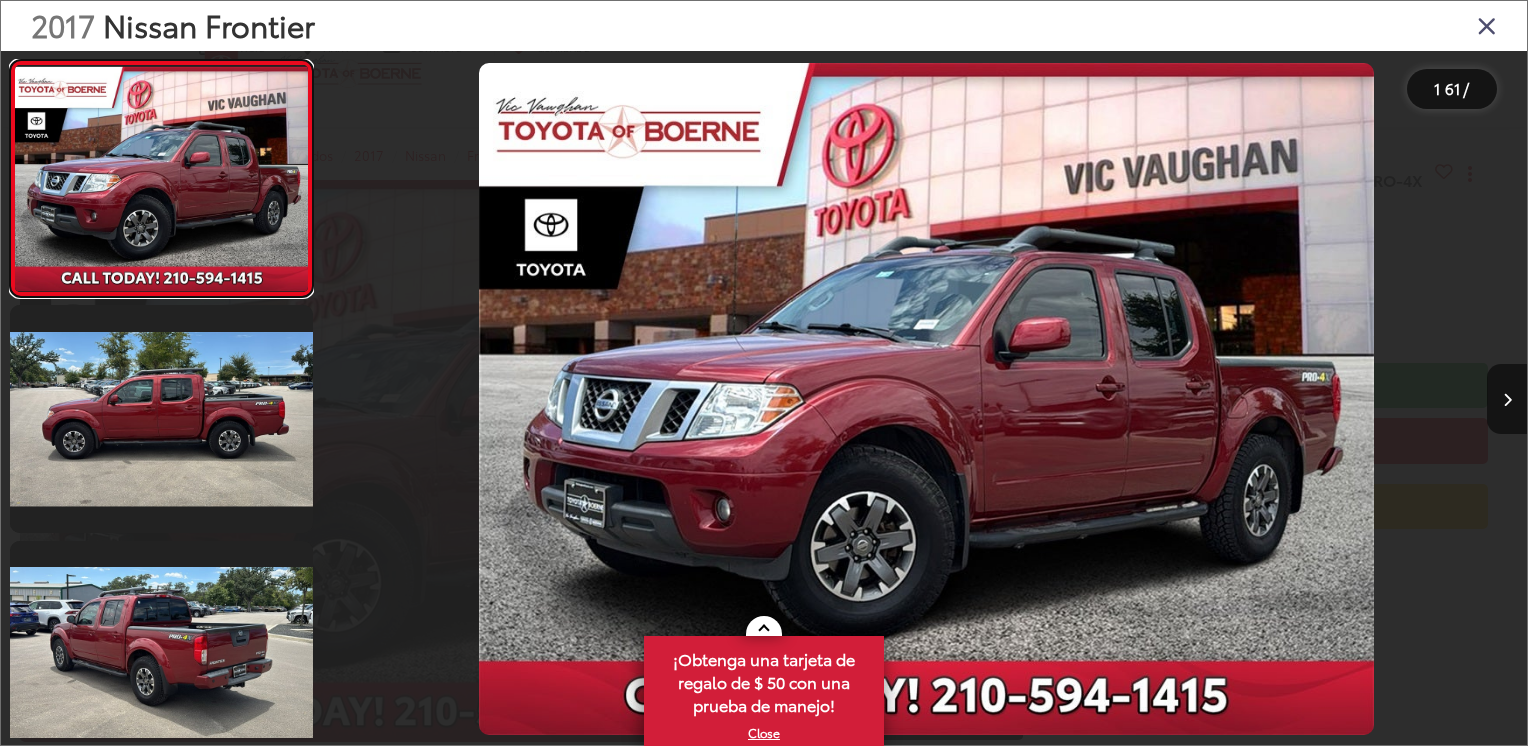 scroll, scrollTop: 0, scrollLeft: 0, axis: both 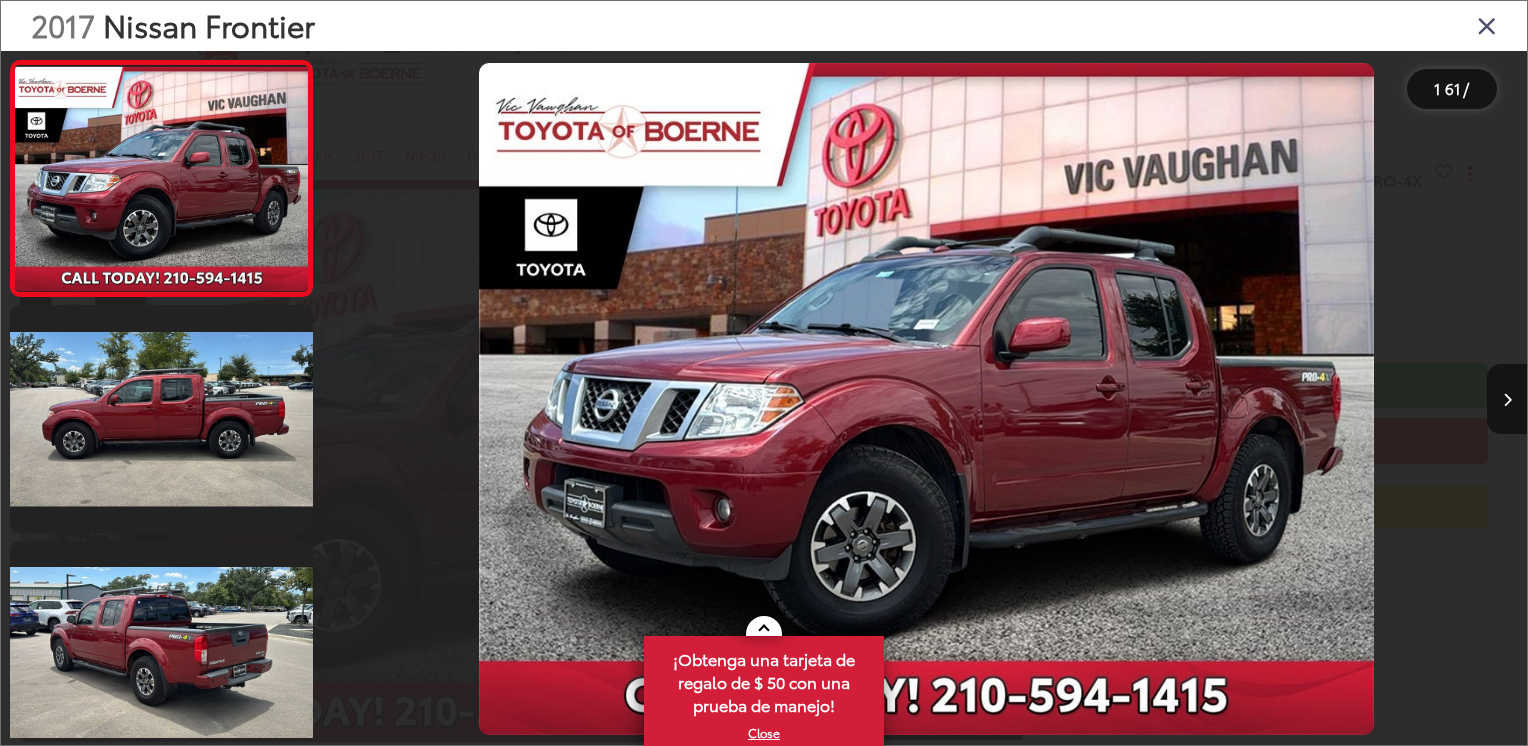 click at bounding box center [1507, 400] 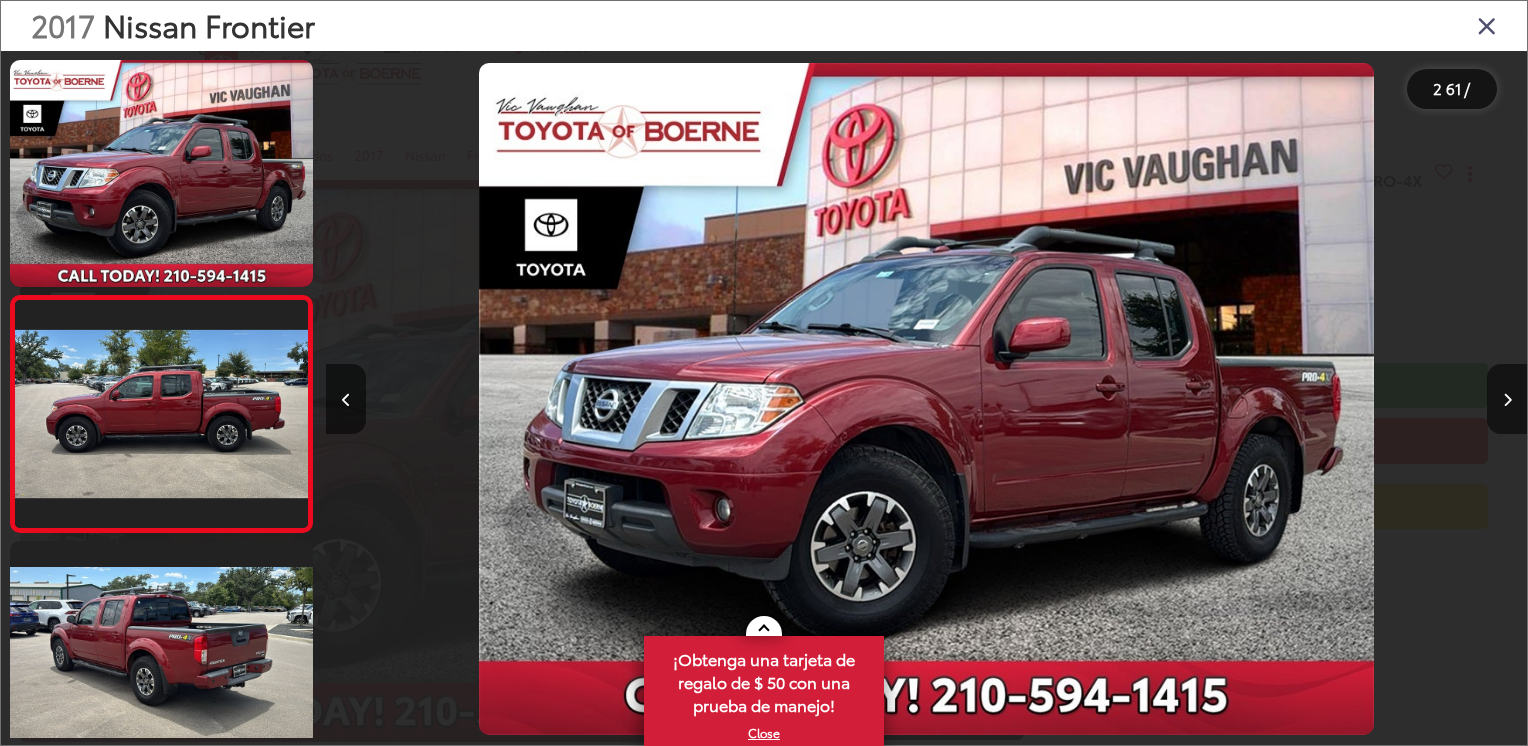 scroll, scrollTop: 0, scrollLeft: 373, axis: horizontal 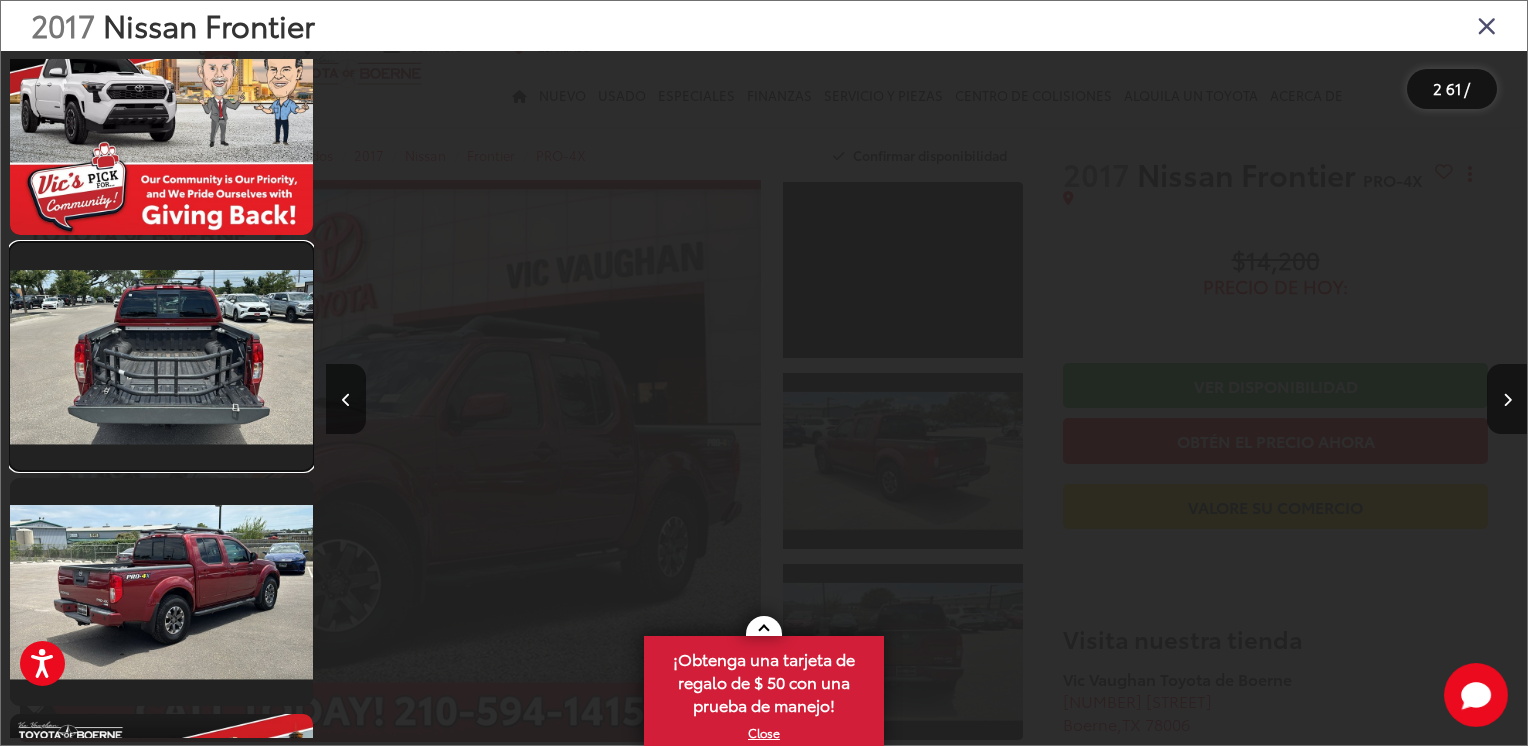 click at bounding box center [161, 356] 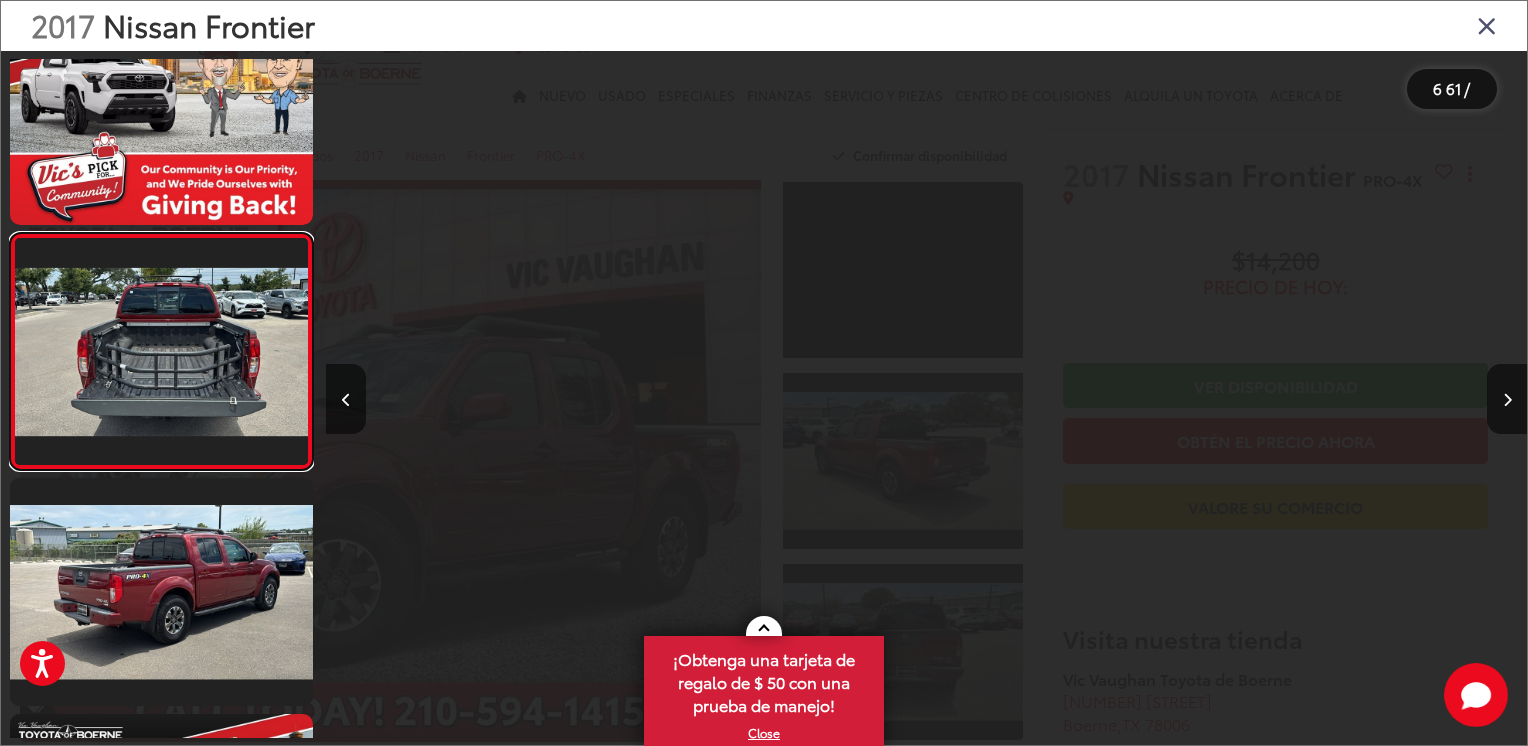 scroll, scrollTop: 1014, scrollLeft: 0, axis: vertical 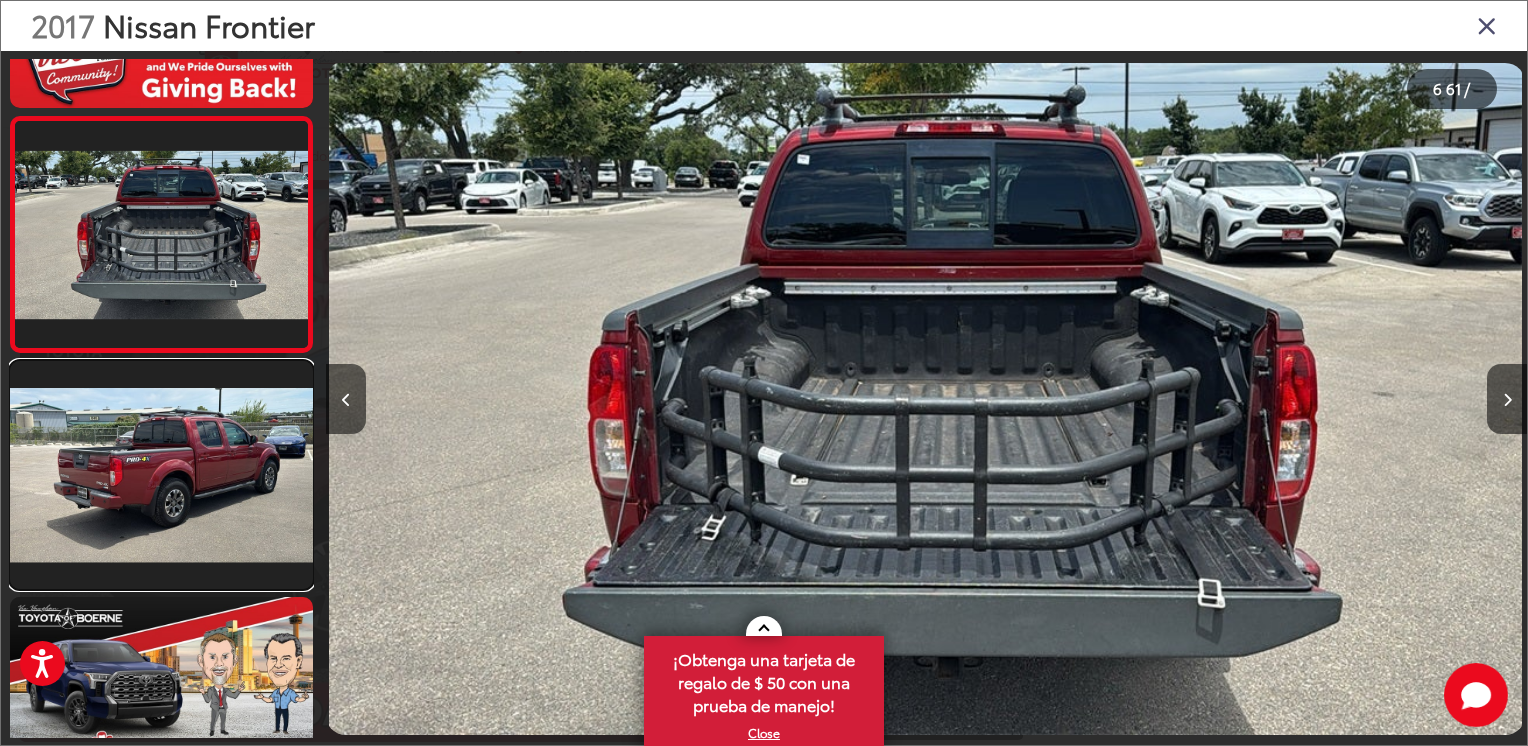 click at bounding box center (161, 474) 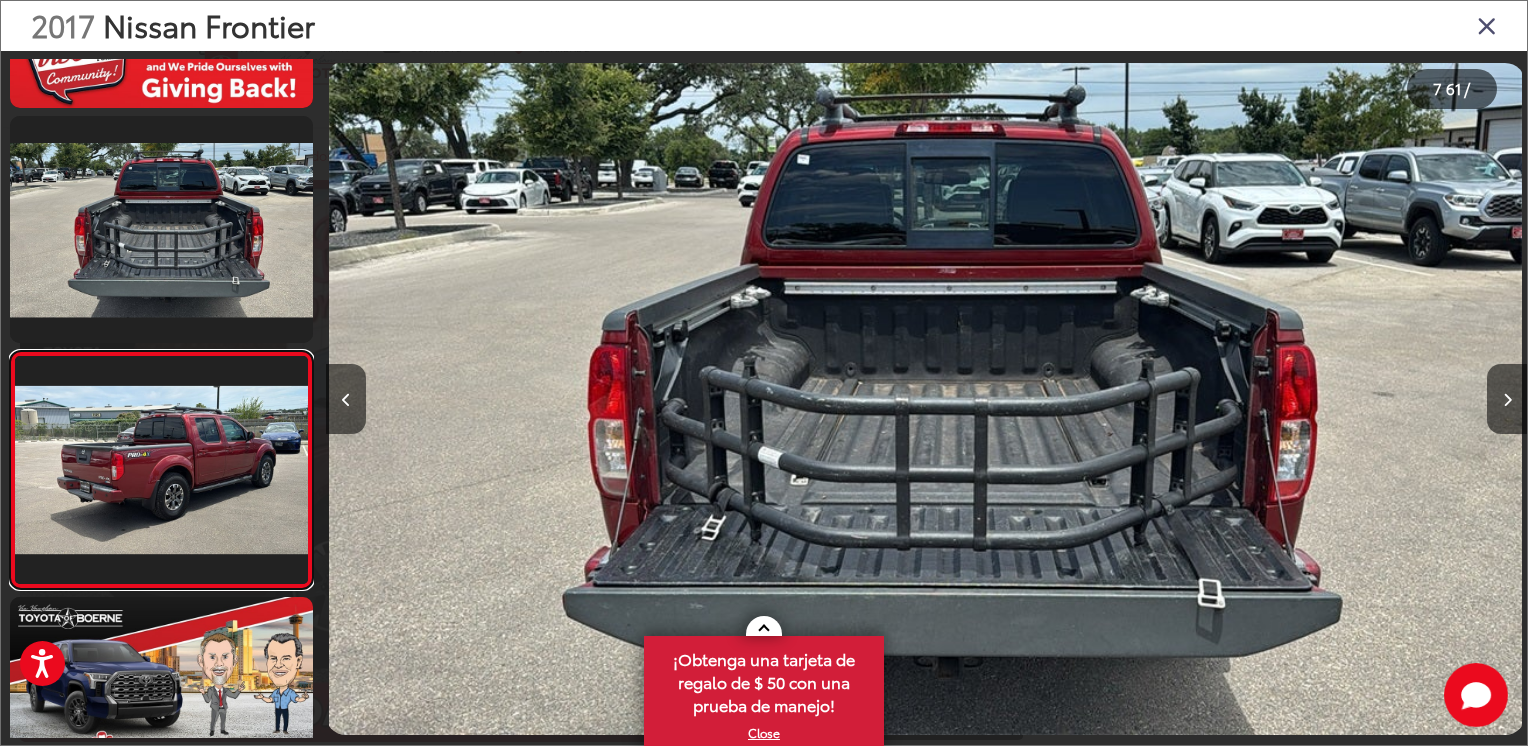 scroll, scrollTop: 0, scrollLeft: 6045, axis: horizontal 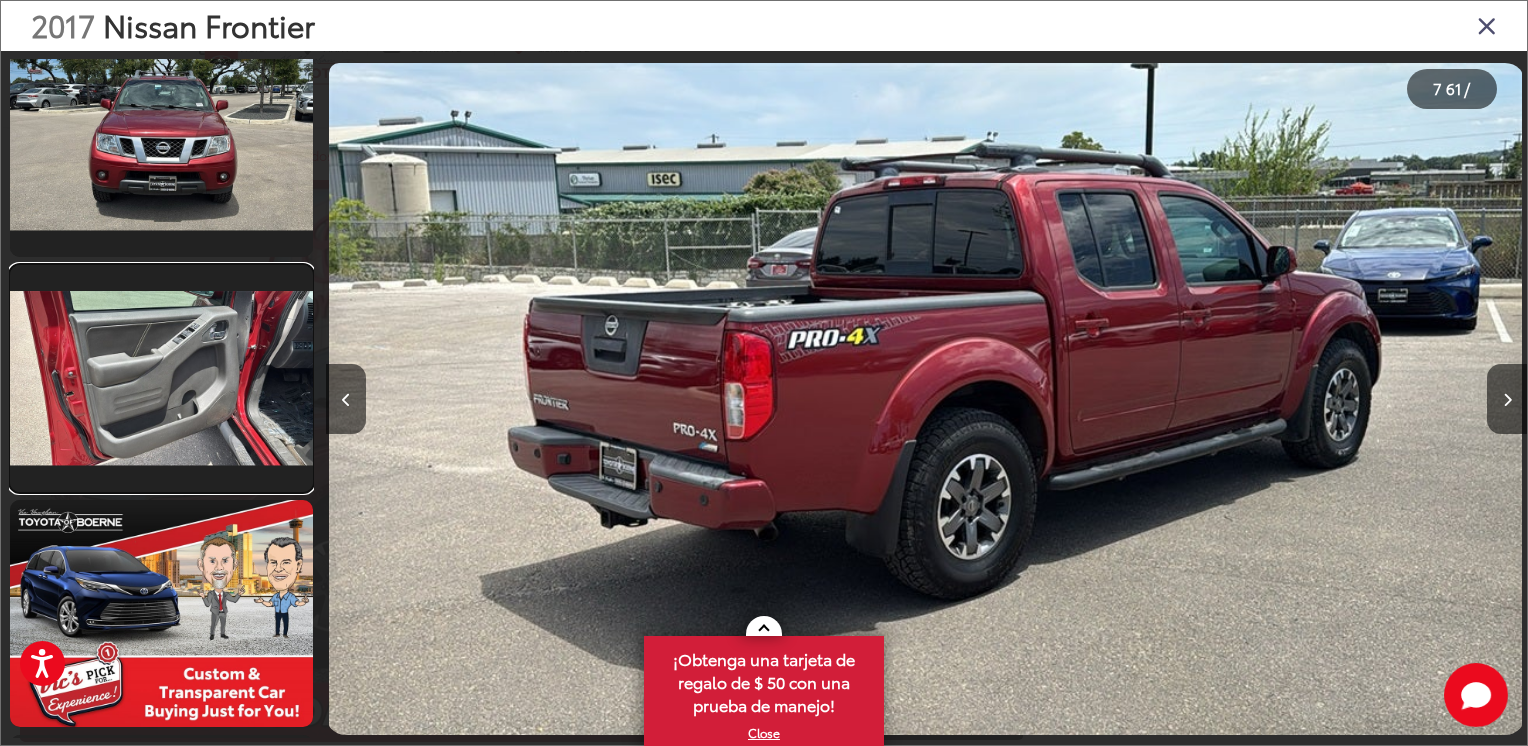 click at bounding box center [161, 378] 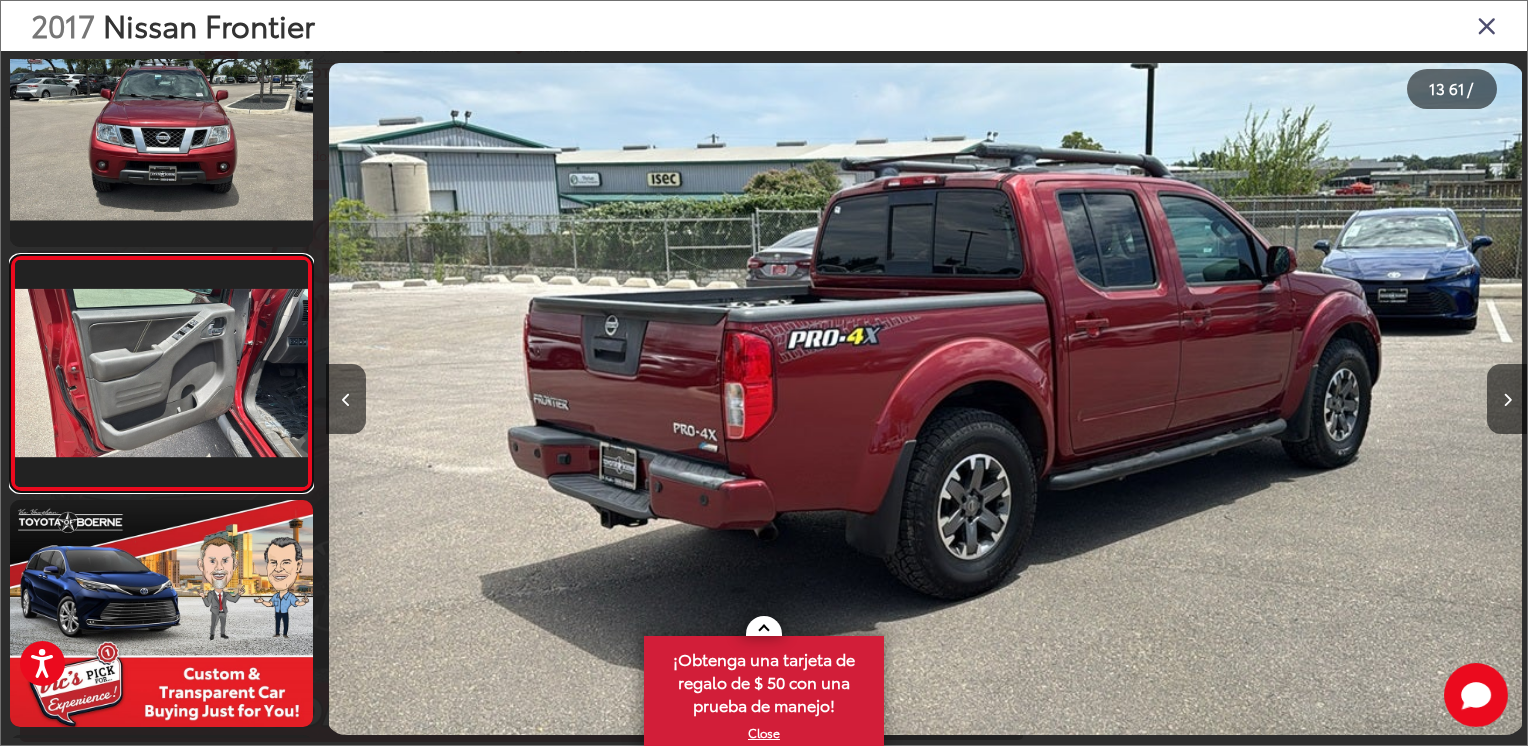 scroll, scrollTop: 2627, scrollLeft: 0, axis: vertical 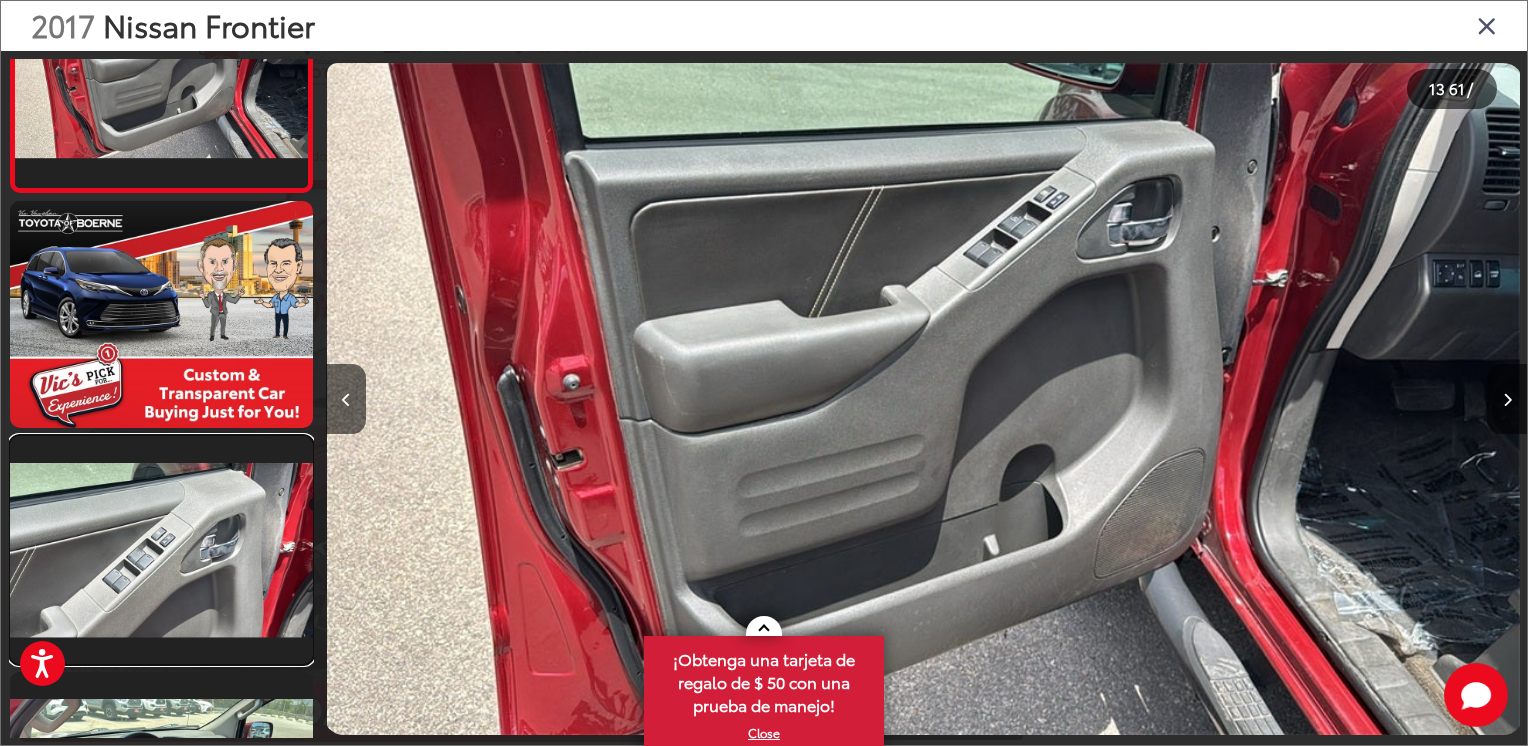 click at bounding box center (161, 549) 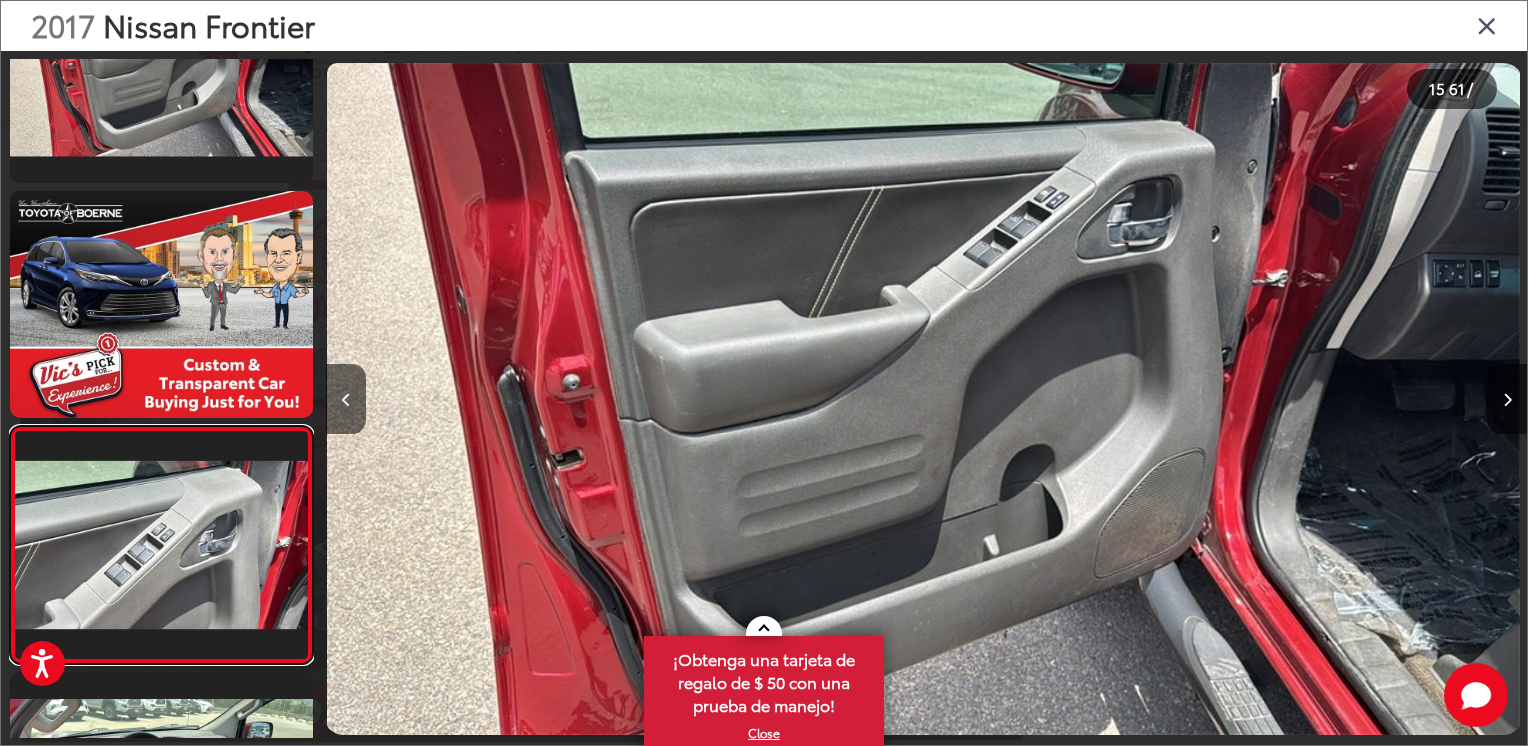 scroll, scrollTop: 3070, scrollLeft: 0, axis: vertical 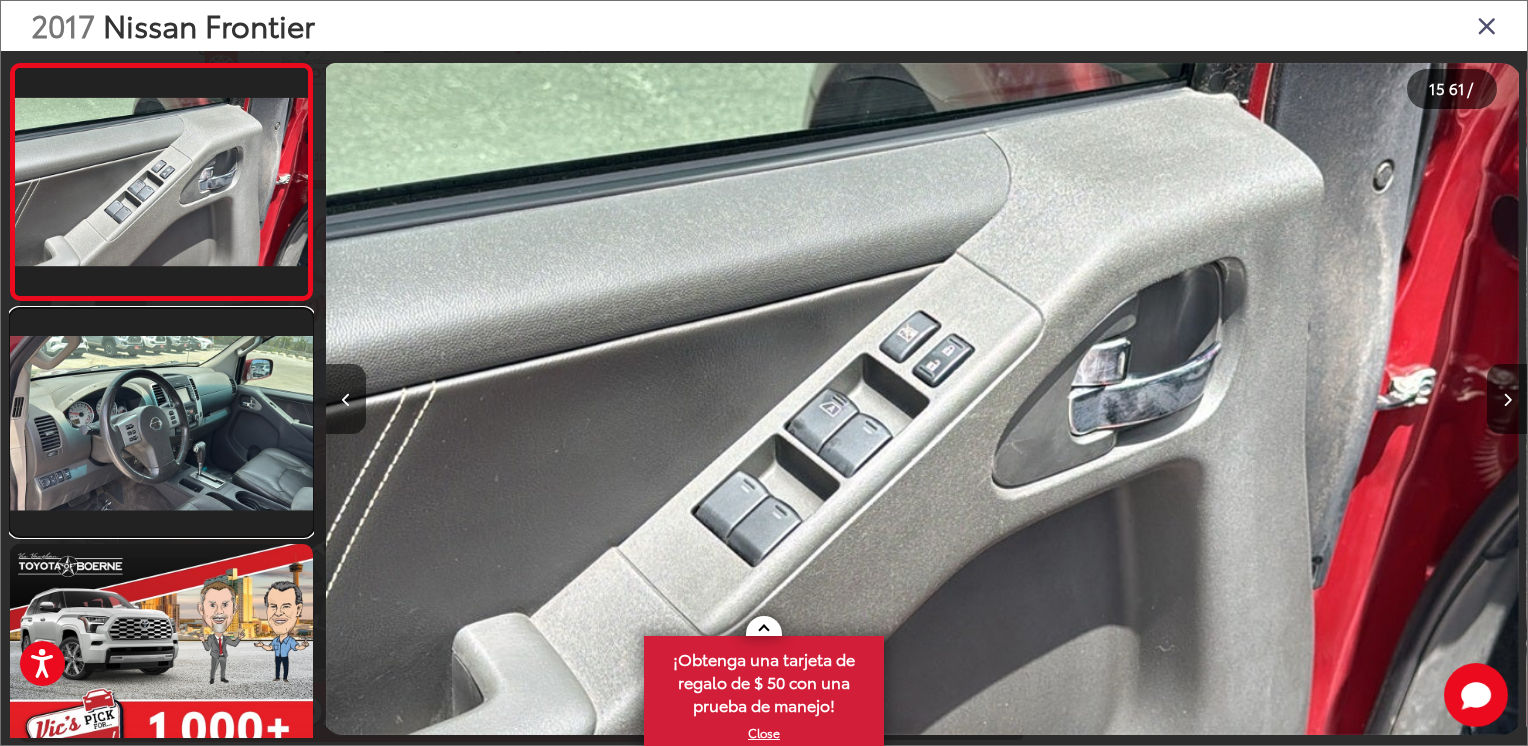 click at bounding box center (161, 422) 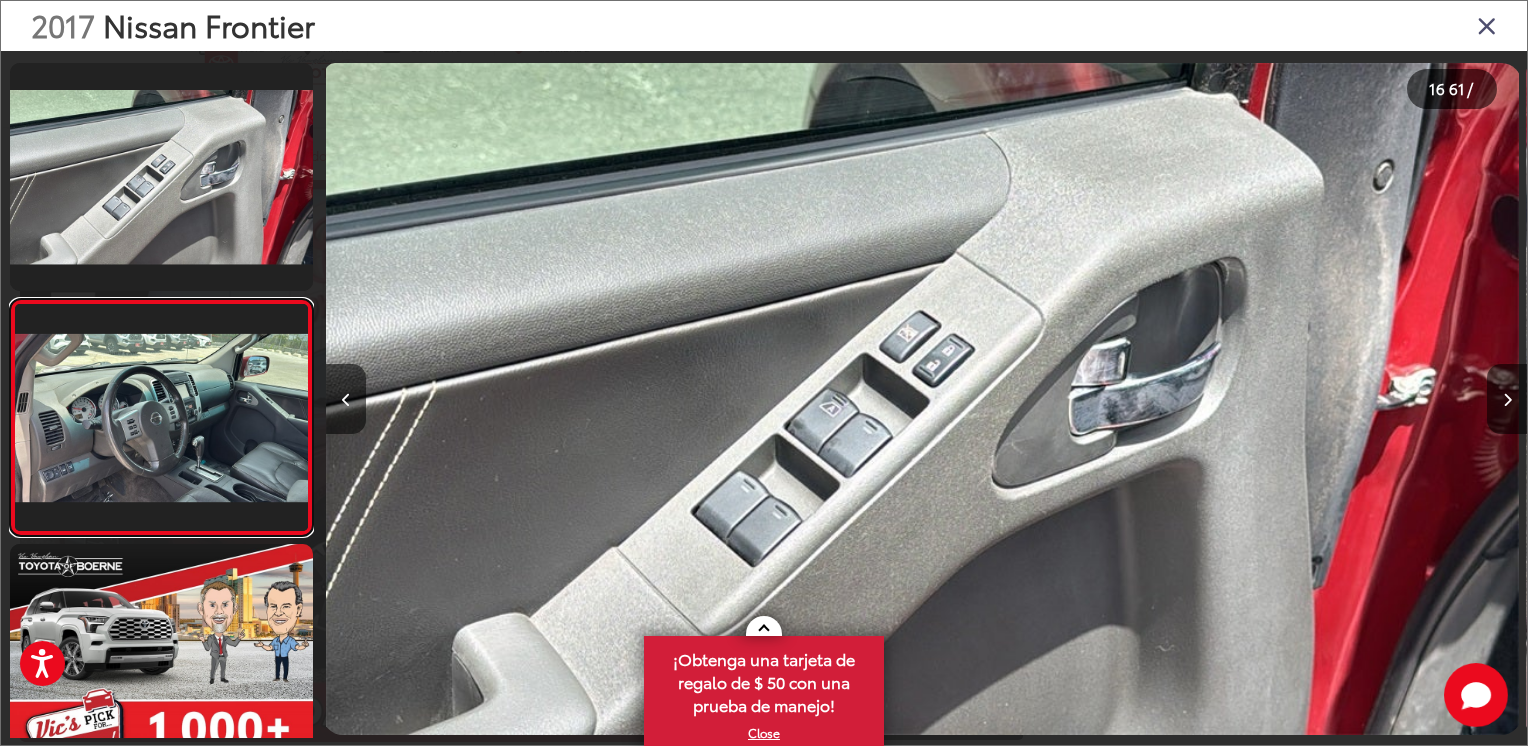 scroll, scrollTop: 0, scrollLeft: 16949, axis: horizontal 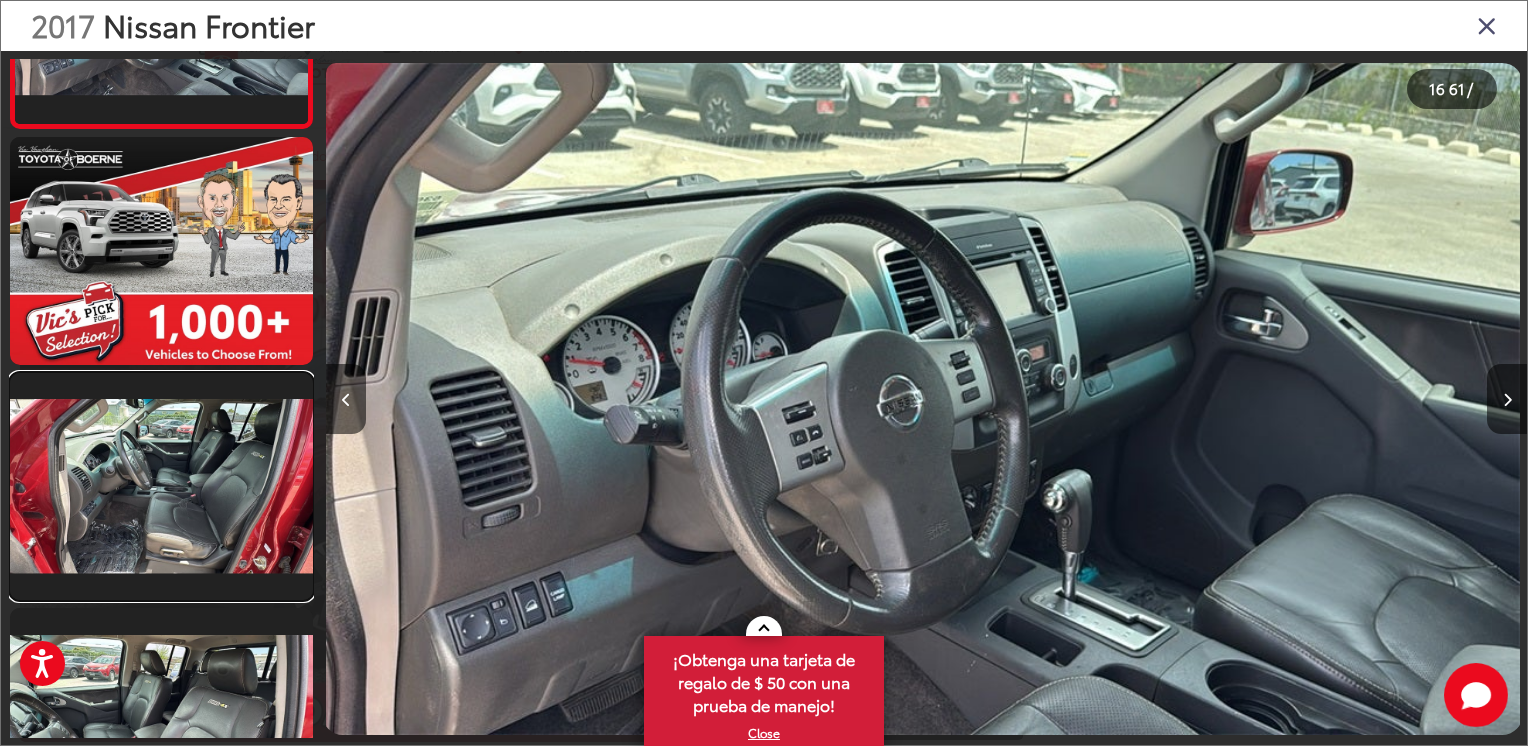 click at bounding box center [161, 486] 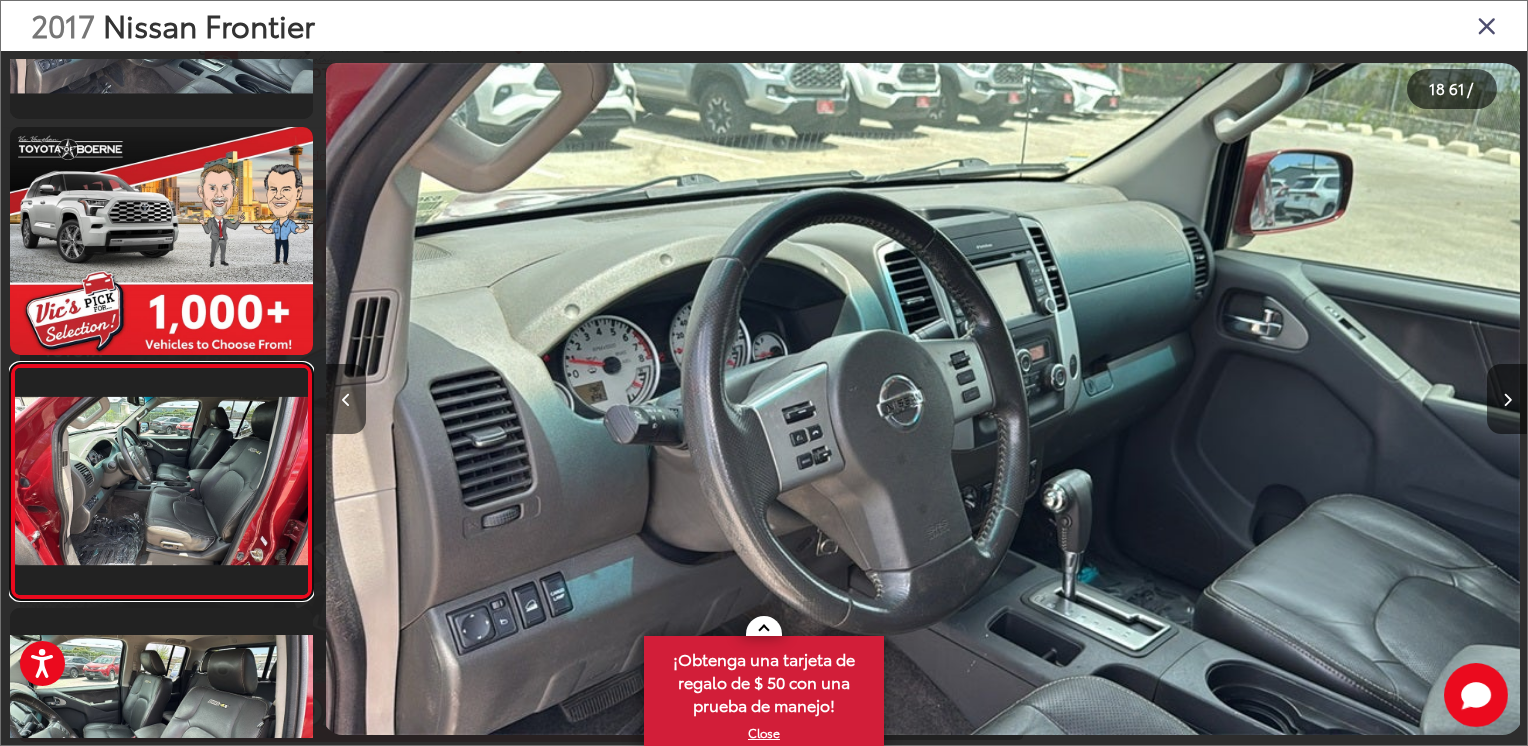 scroll, scrollTop: 3830, scrollLeft: 0, axis: vertical 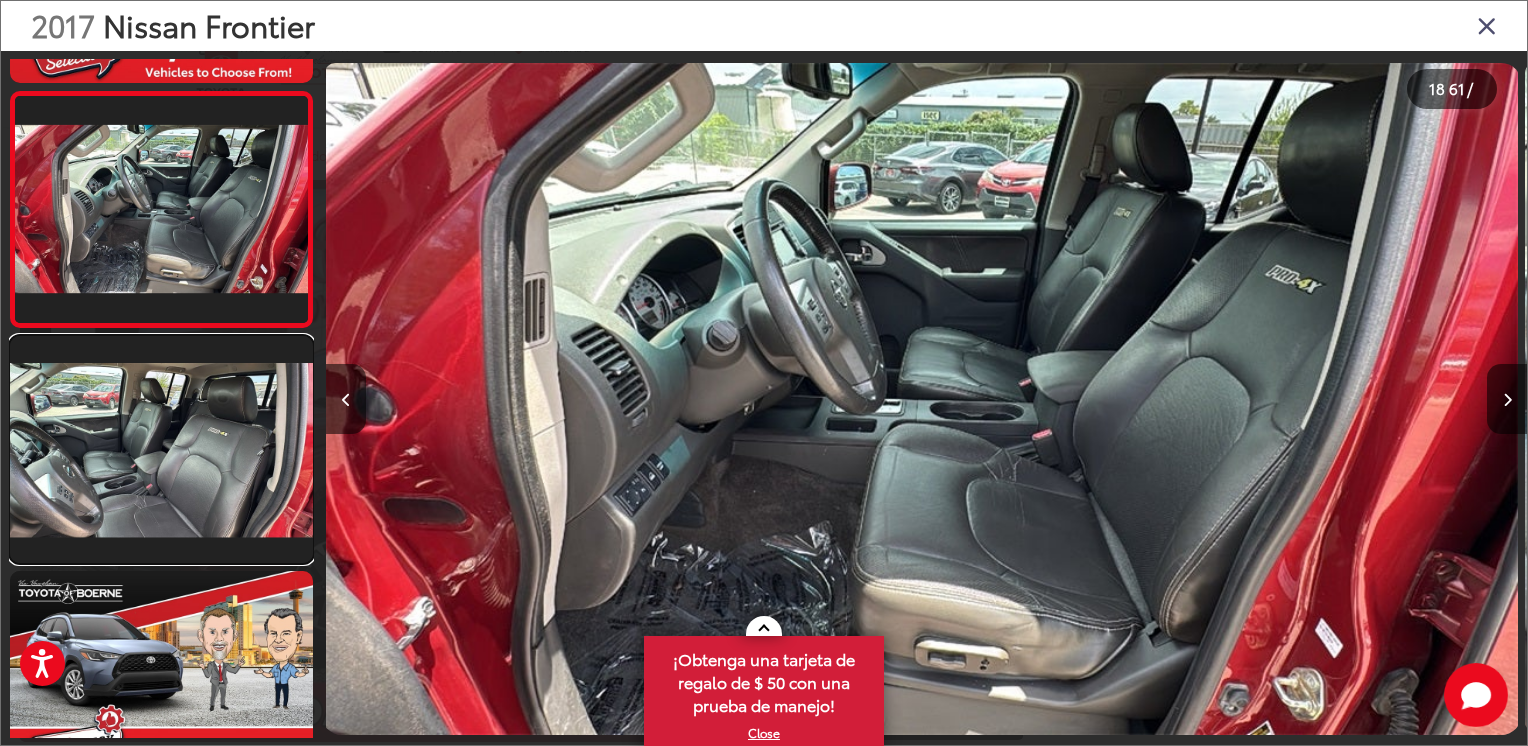 click at bounding box center (161, 449) 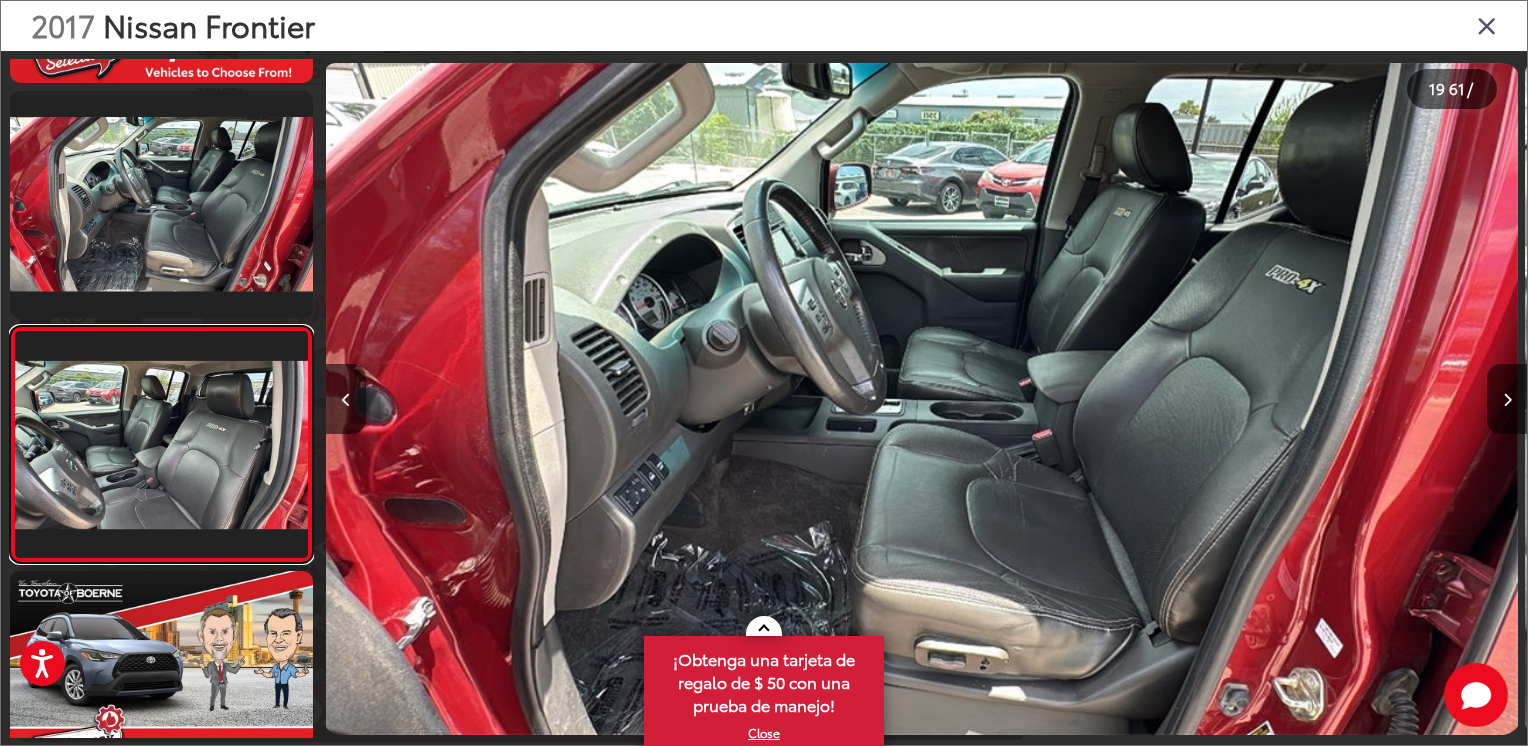 scroll, scrollTop: 0, scrollLeft: 20498, axis: horizontal 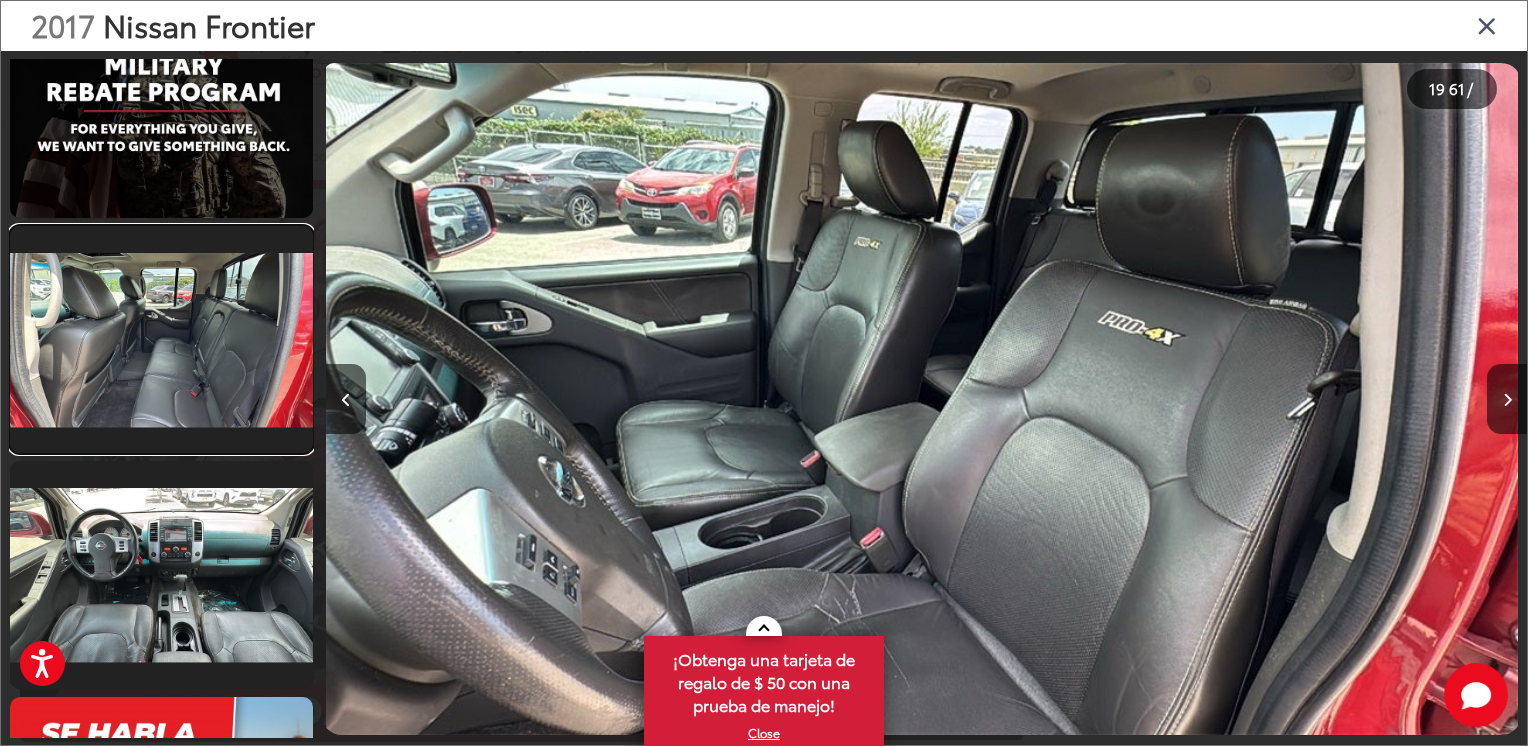 click at bounding box center (161, 339) 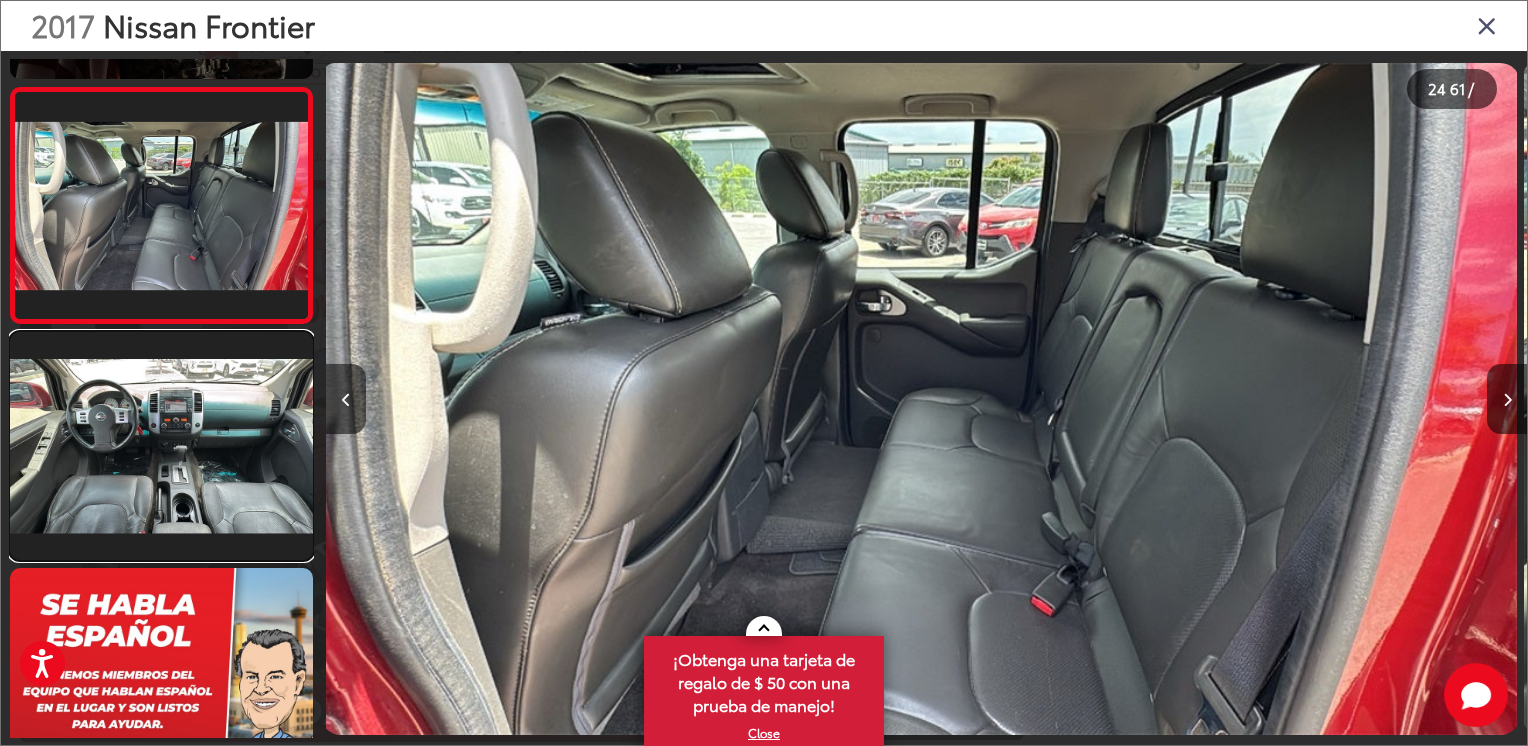 click at bounding box center (161, 445) 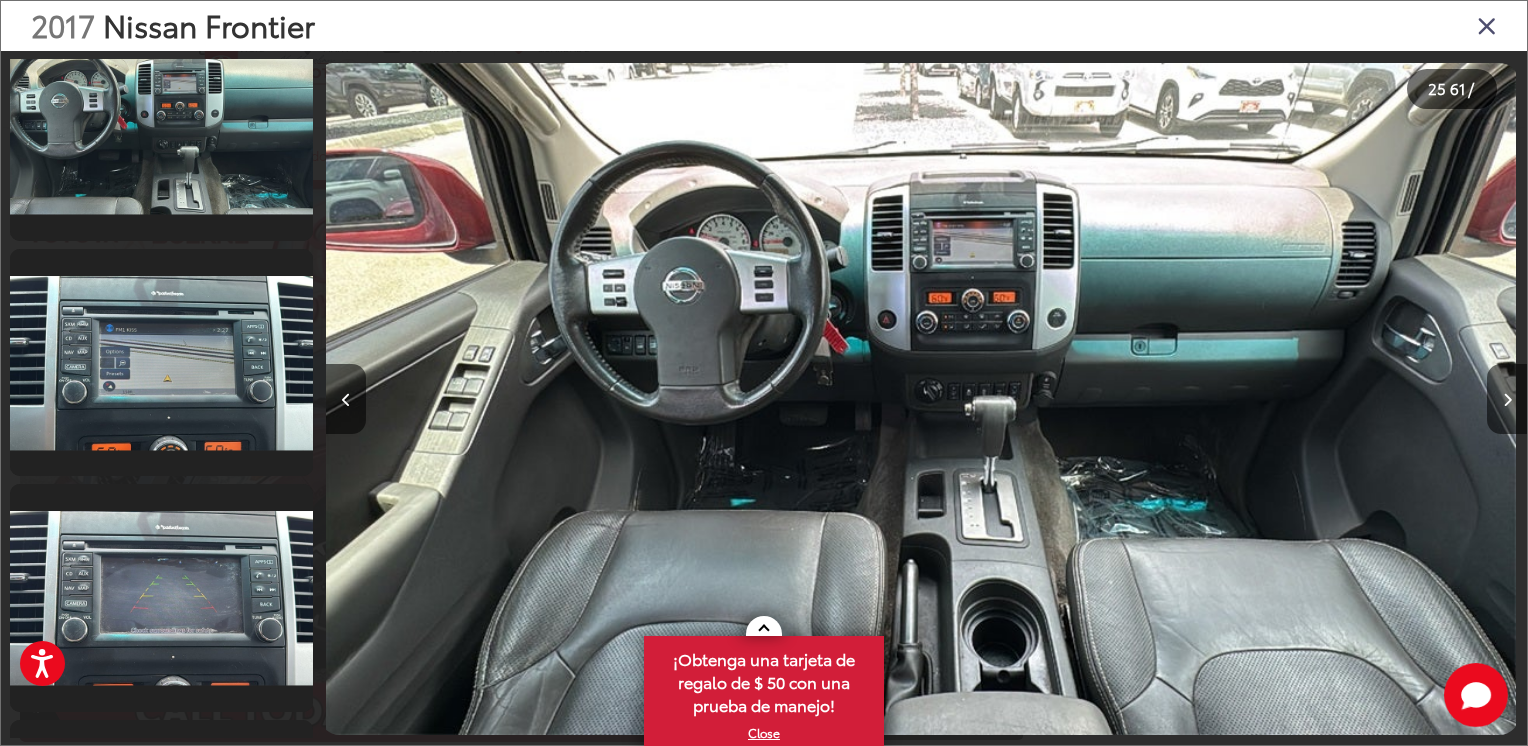 click at bounding box center (1487, 25) 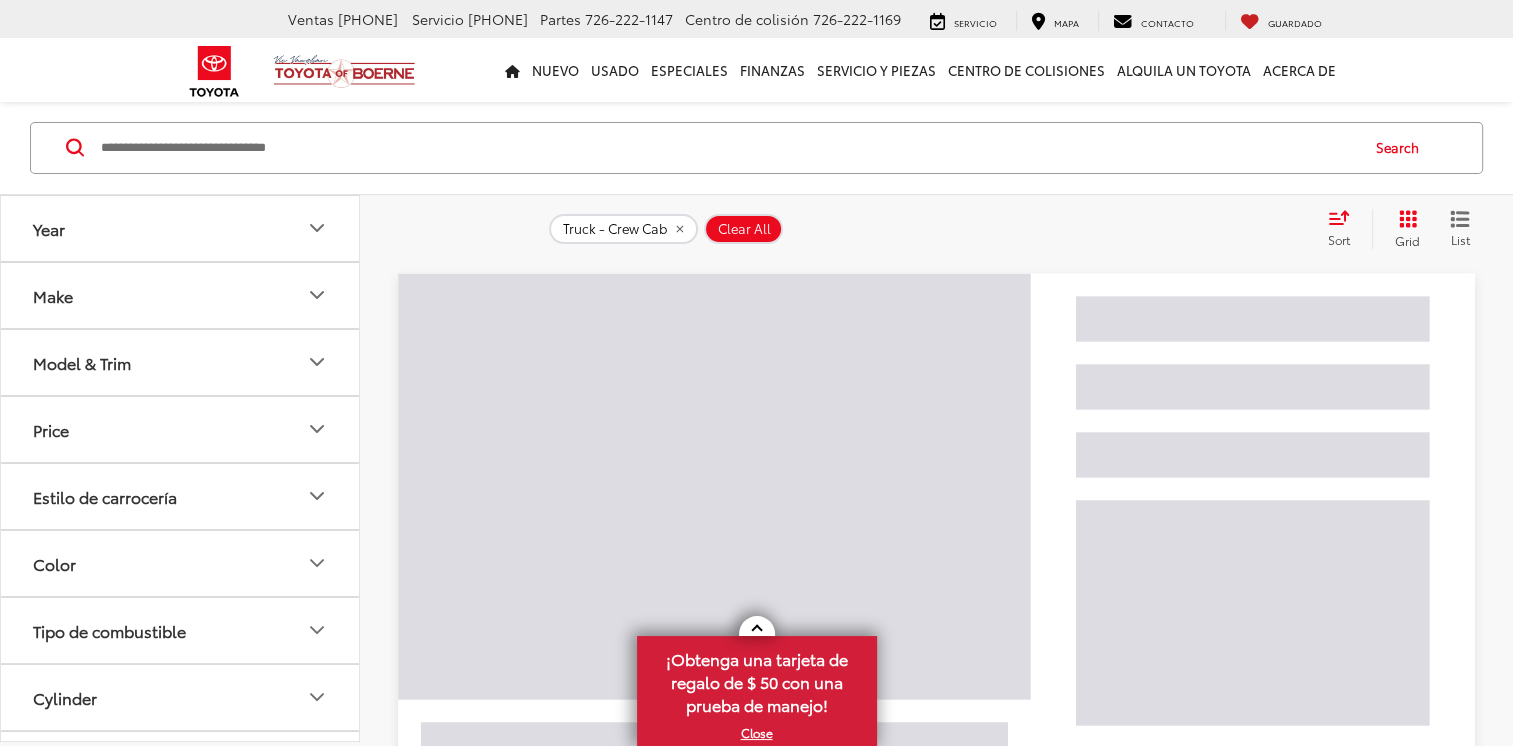 scroll, scrollTop: 104, scrollLeft: 0, axis: vertical 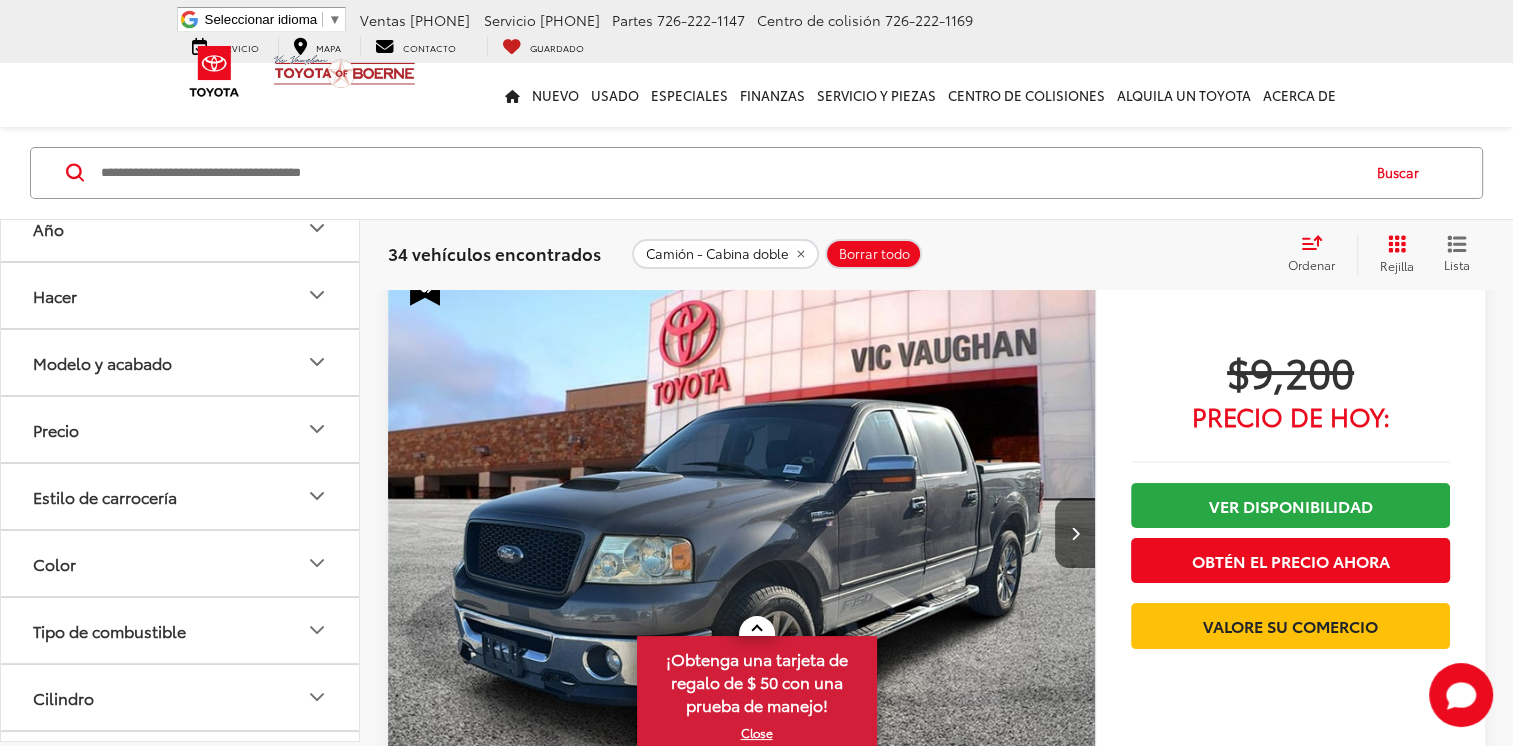 click at bounding box center [742, 534] 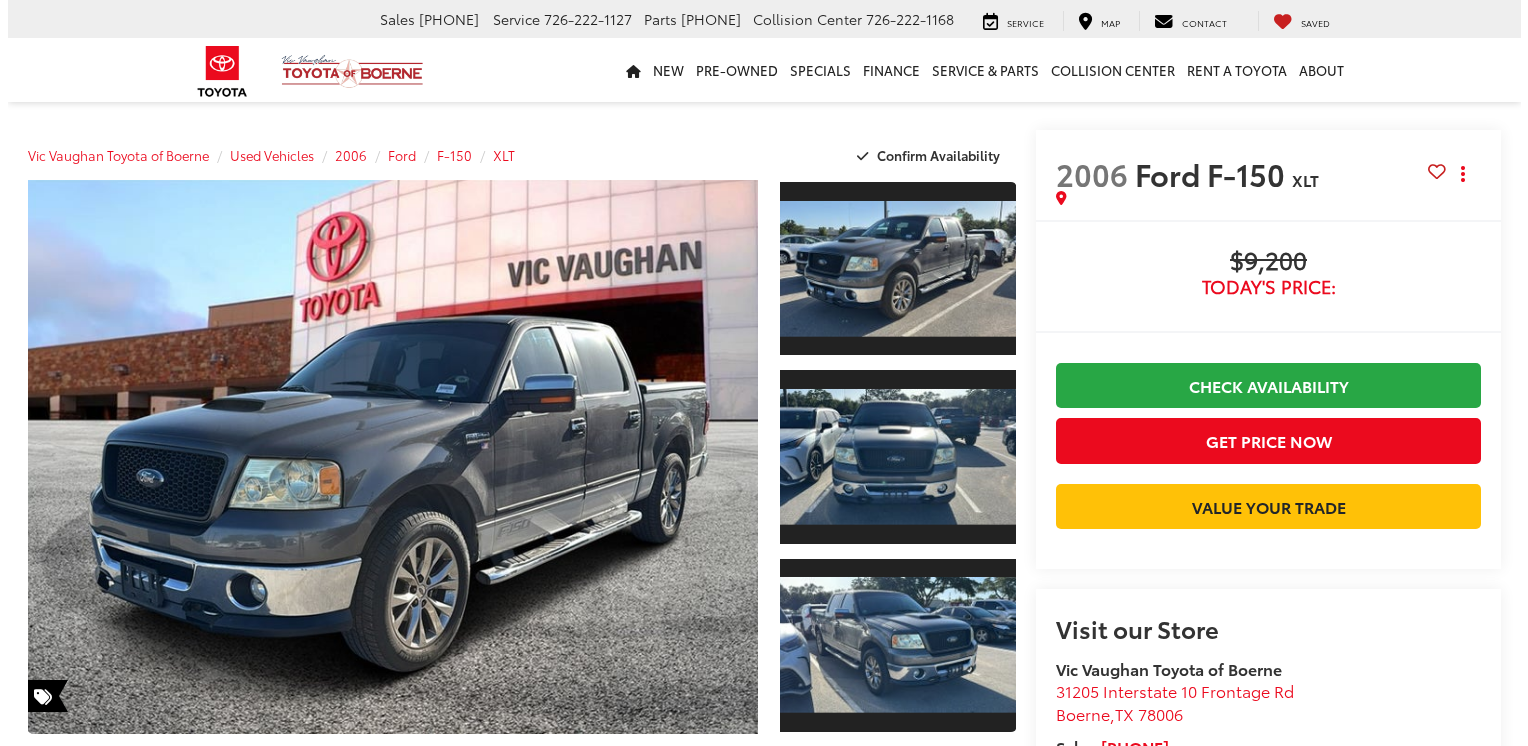 scroll, scrollTop: 0, scrollLeft: 0, axis: both 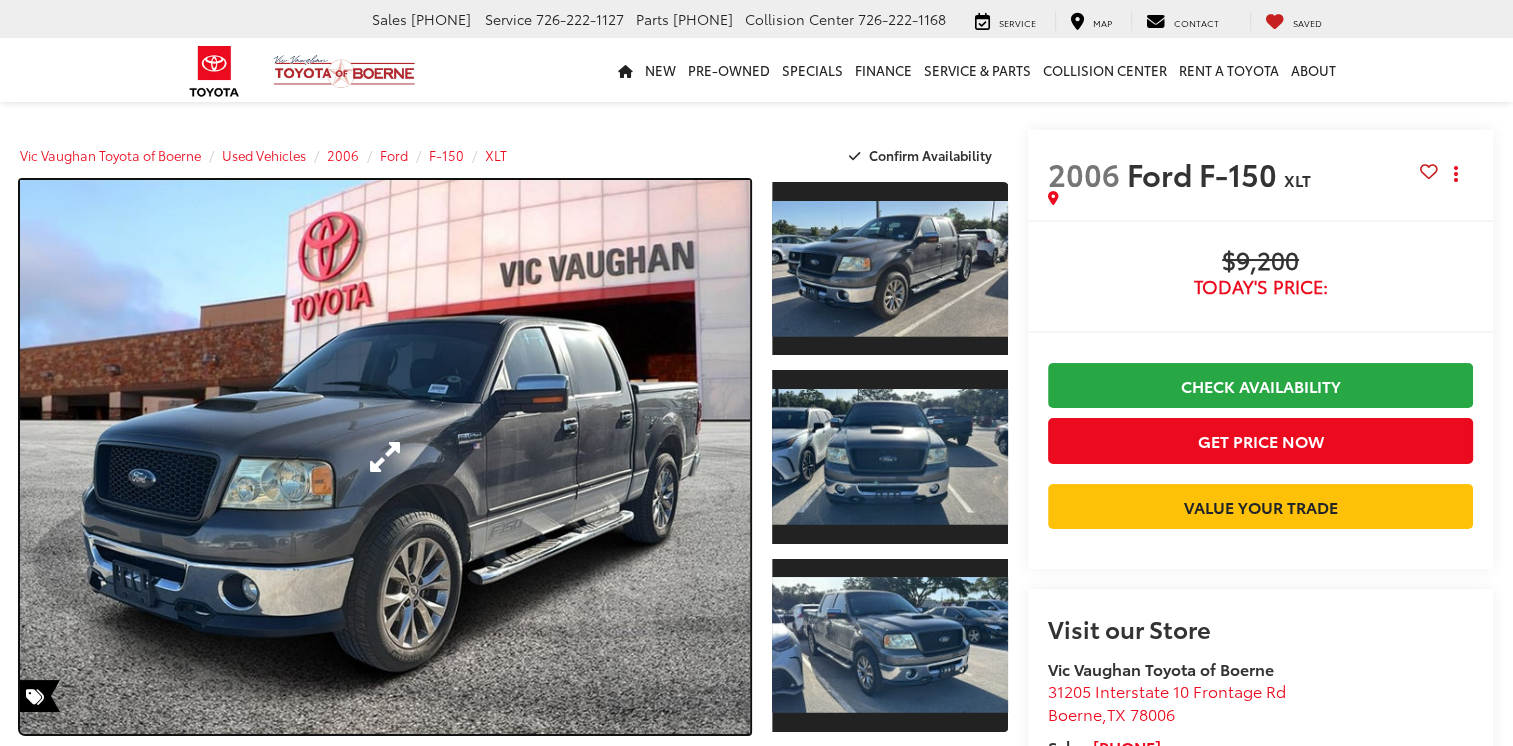 click at bounding box center (385, 457) 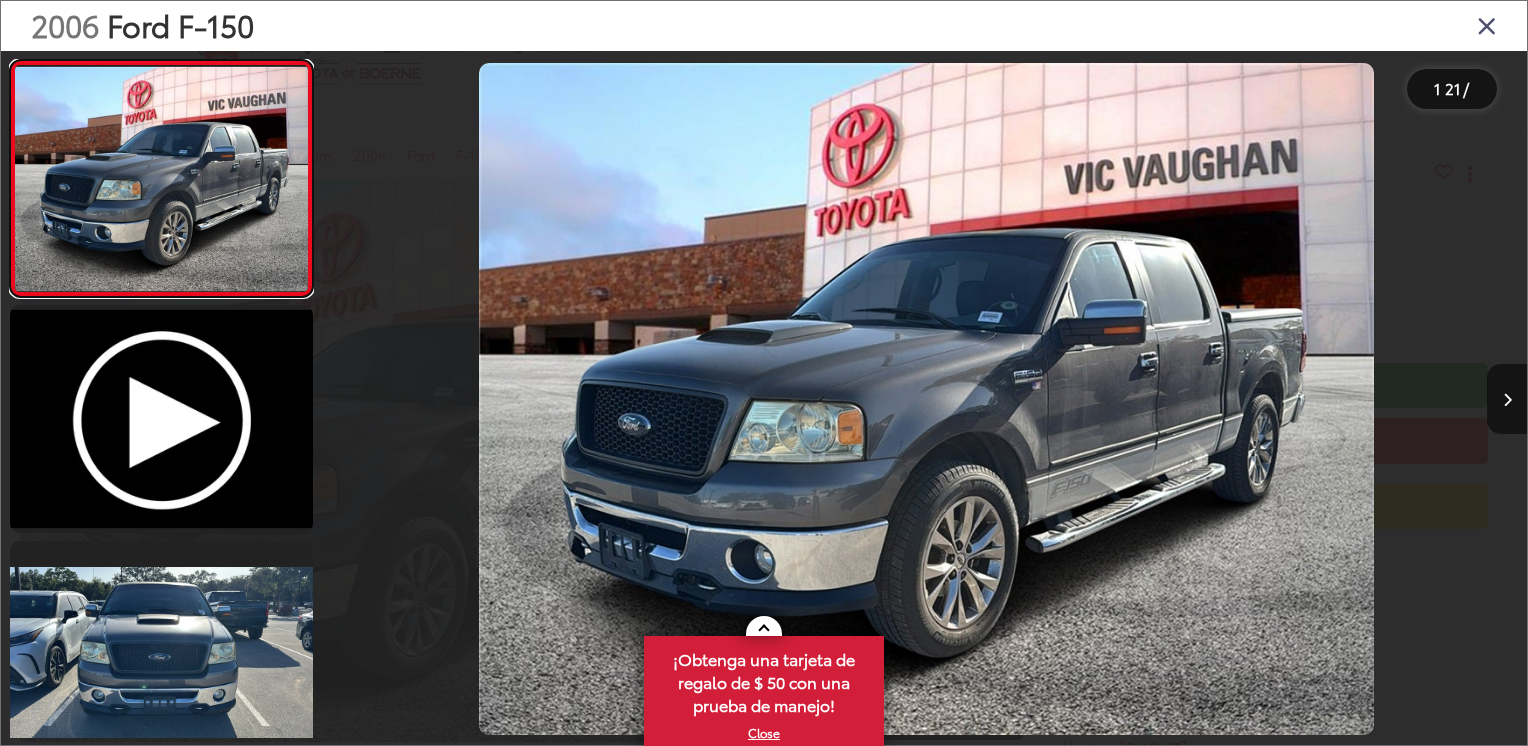 scroll, scrollTop: 0, scrollLeft: 0, axis: both 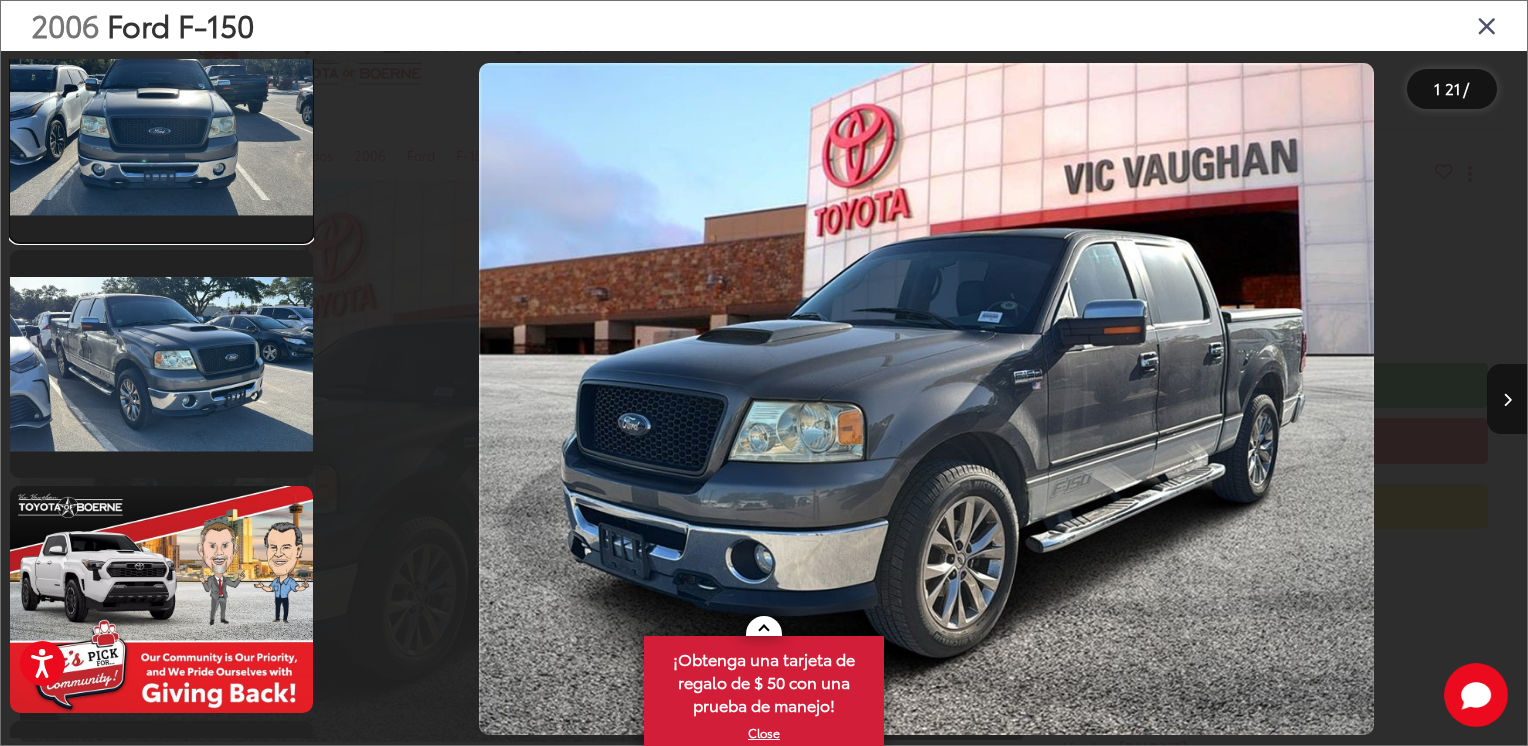 click at bounding box center [161, 128] 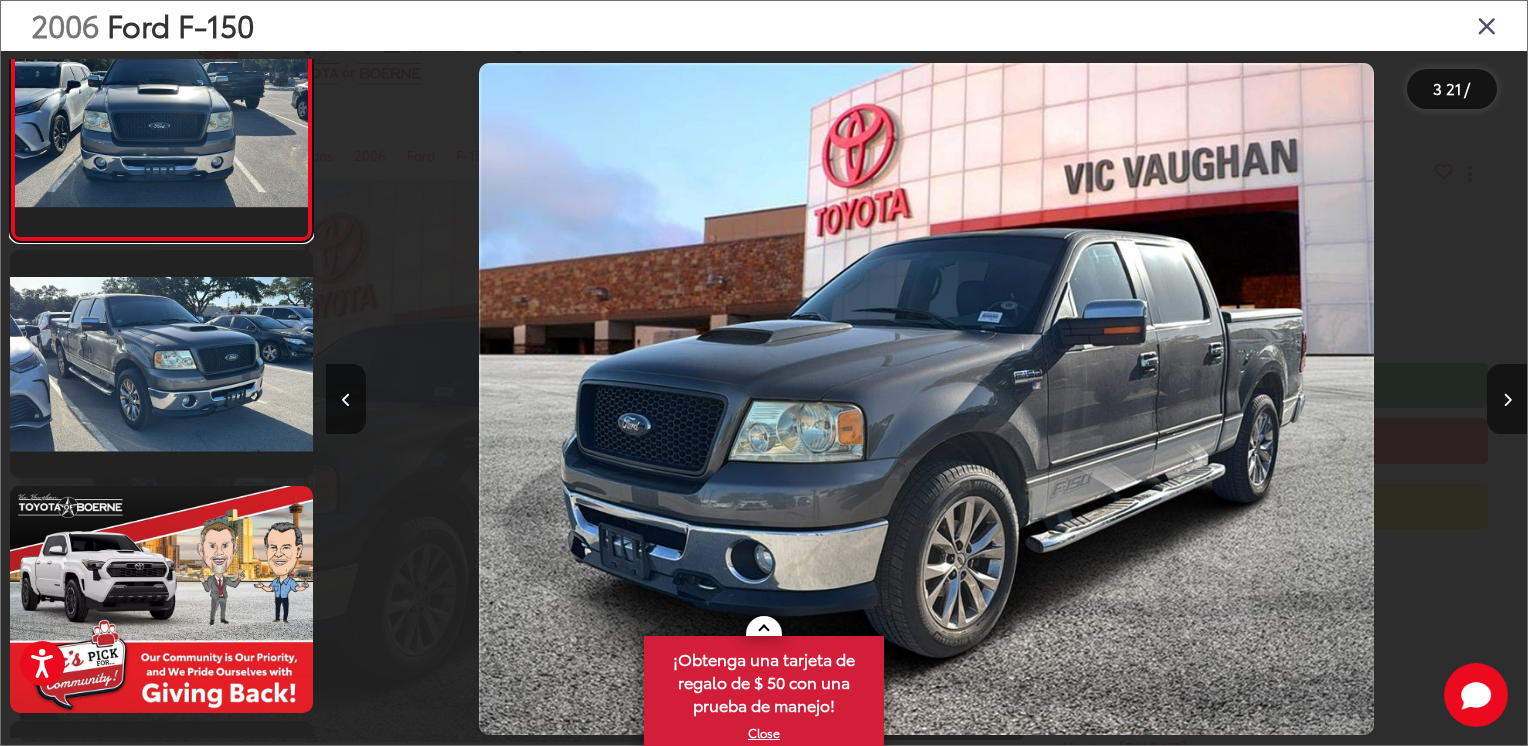 scroll, scrollTop: 396, scrollLeft: 0, axis: vertical 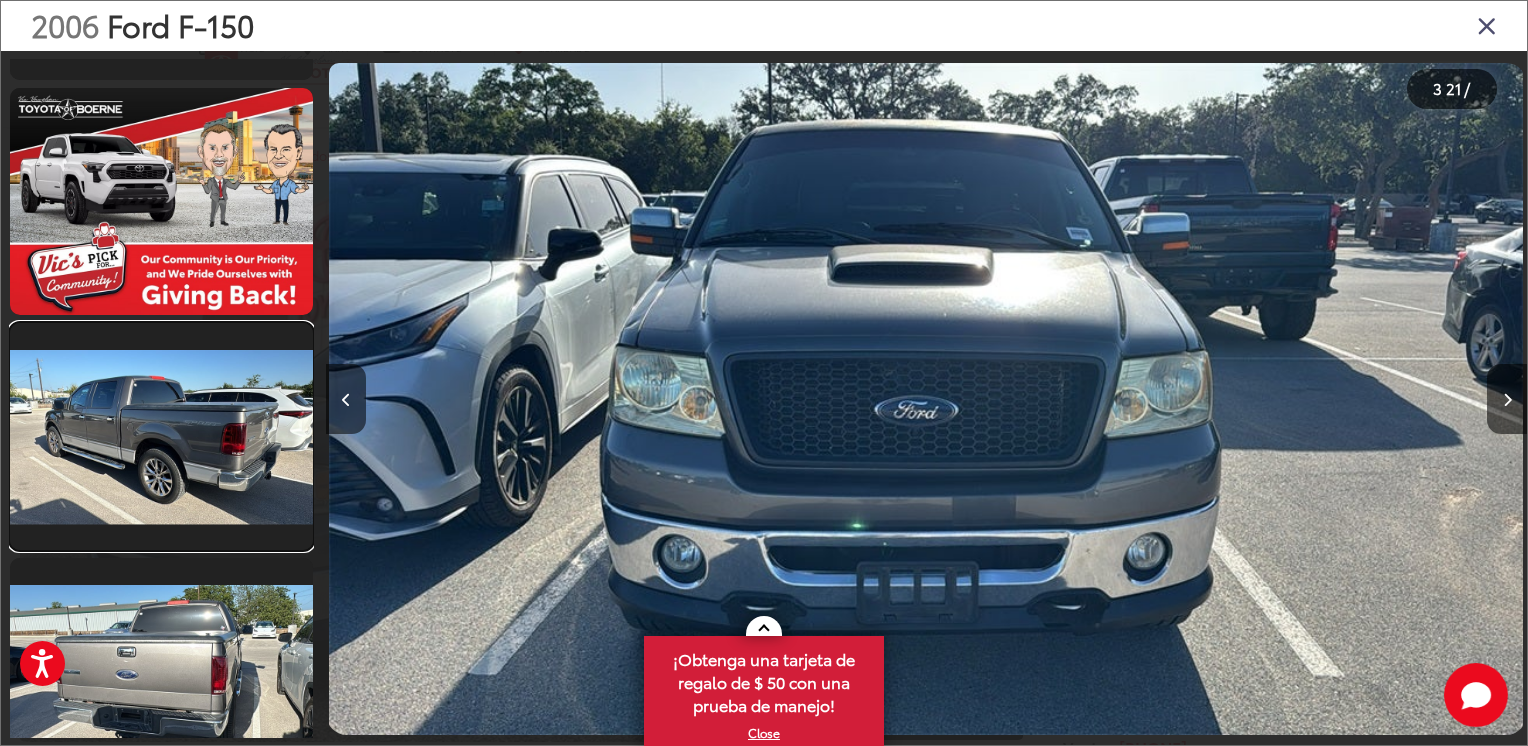 click at bounding box center (161, 436) 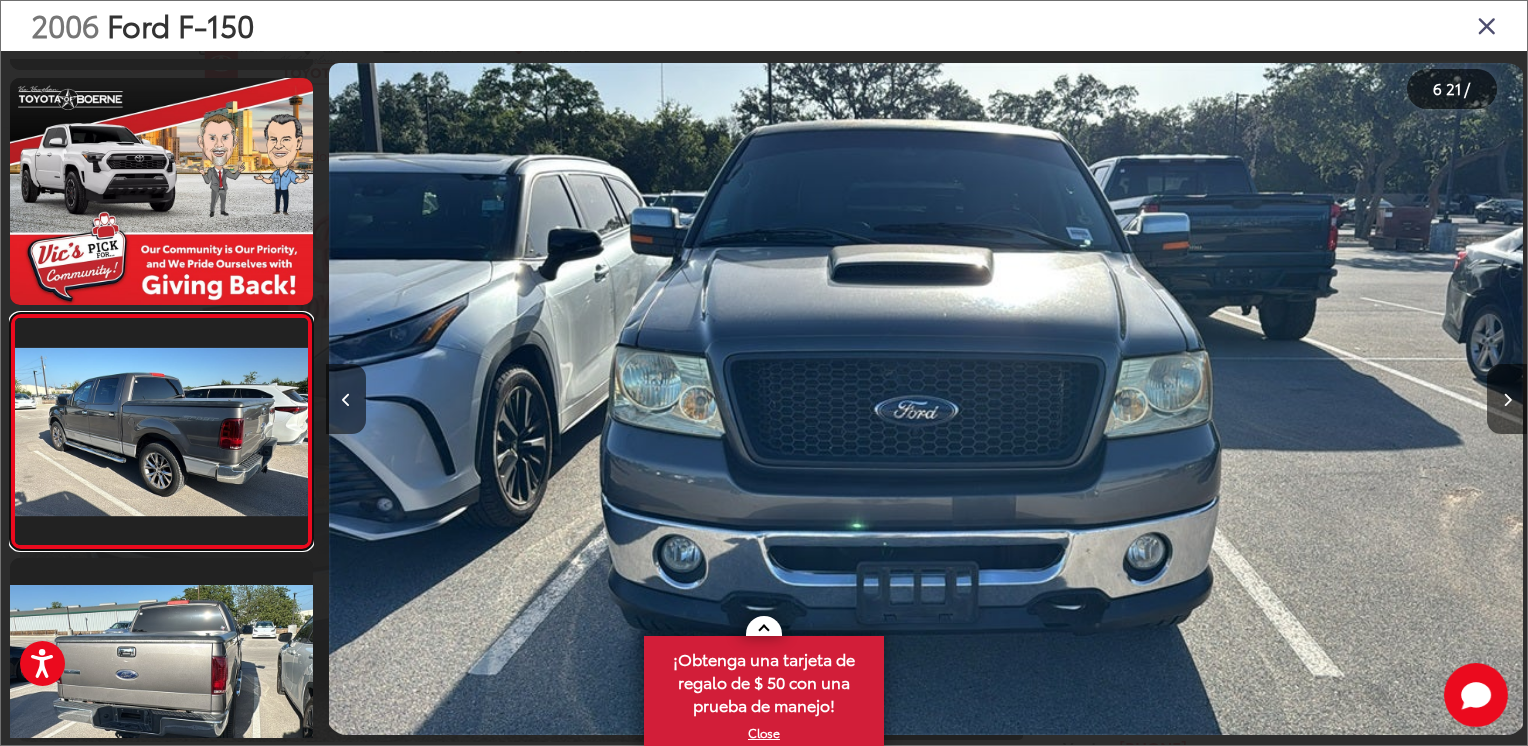 scroll, scrollTop: 1006, scrollLeft: 0, axis: vertical 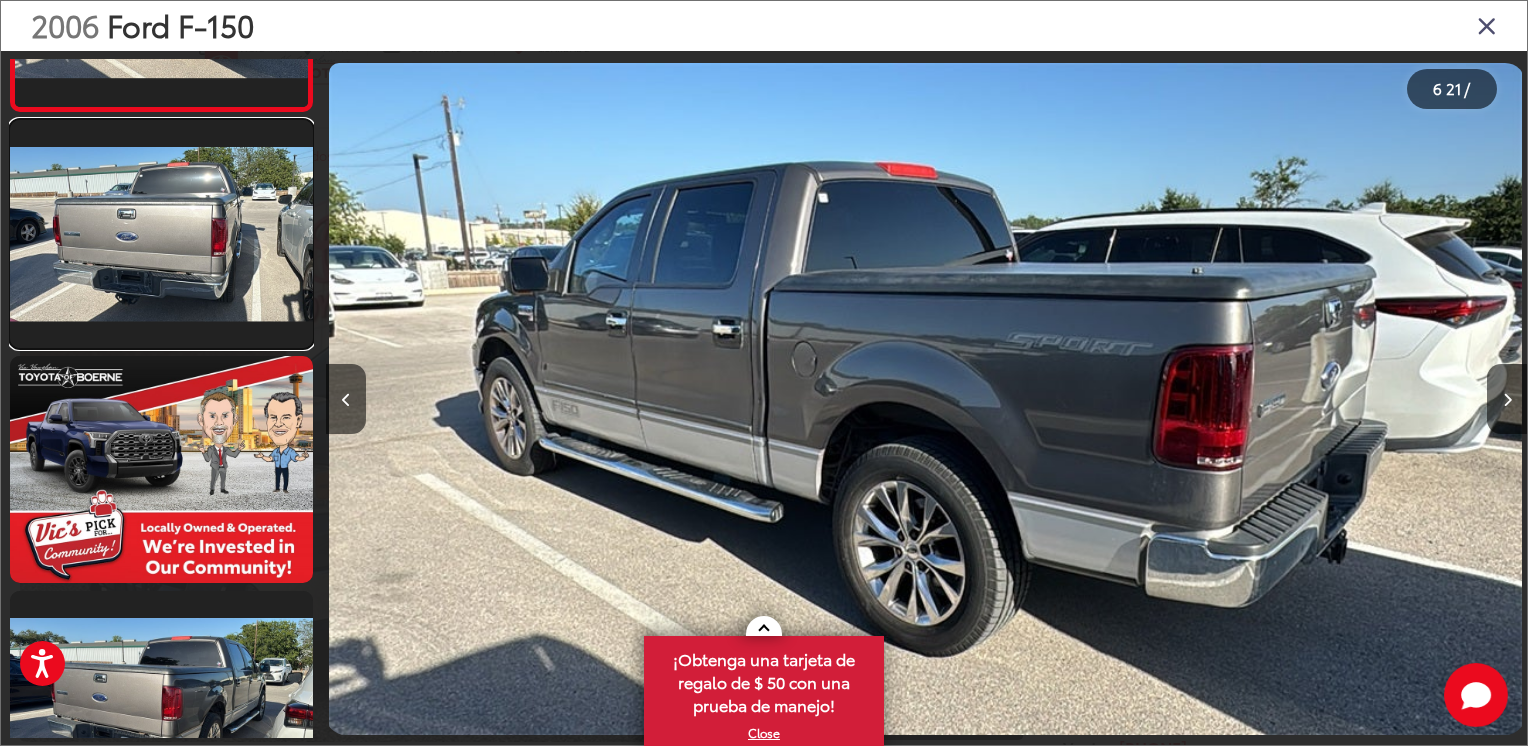 click at bounding box center [161, 233] 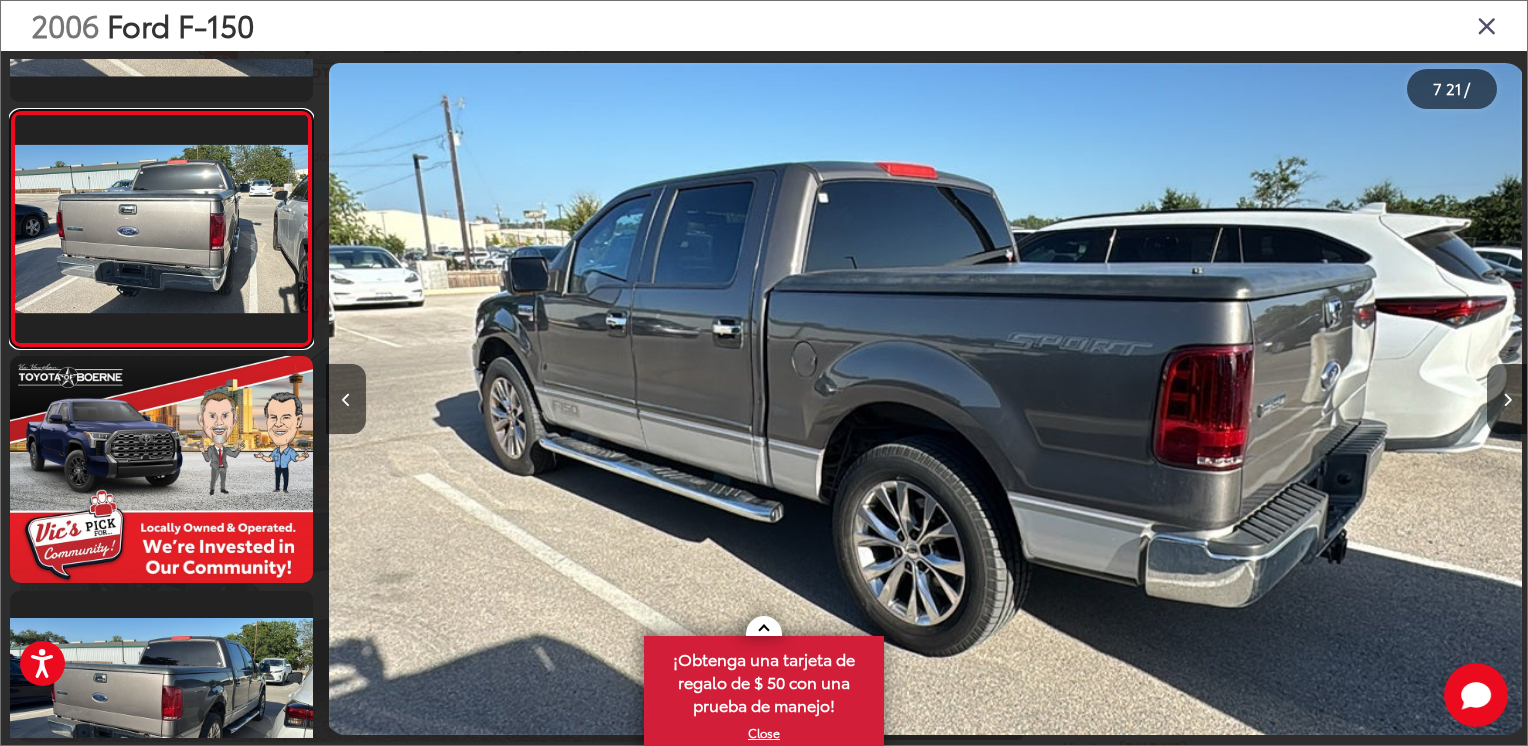 scroll, scrollTop: 1250, scrollLeft: 0, axis: vertical 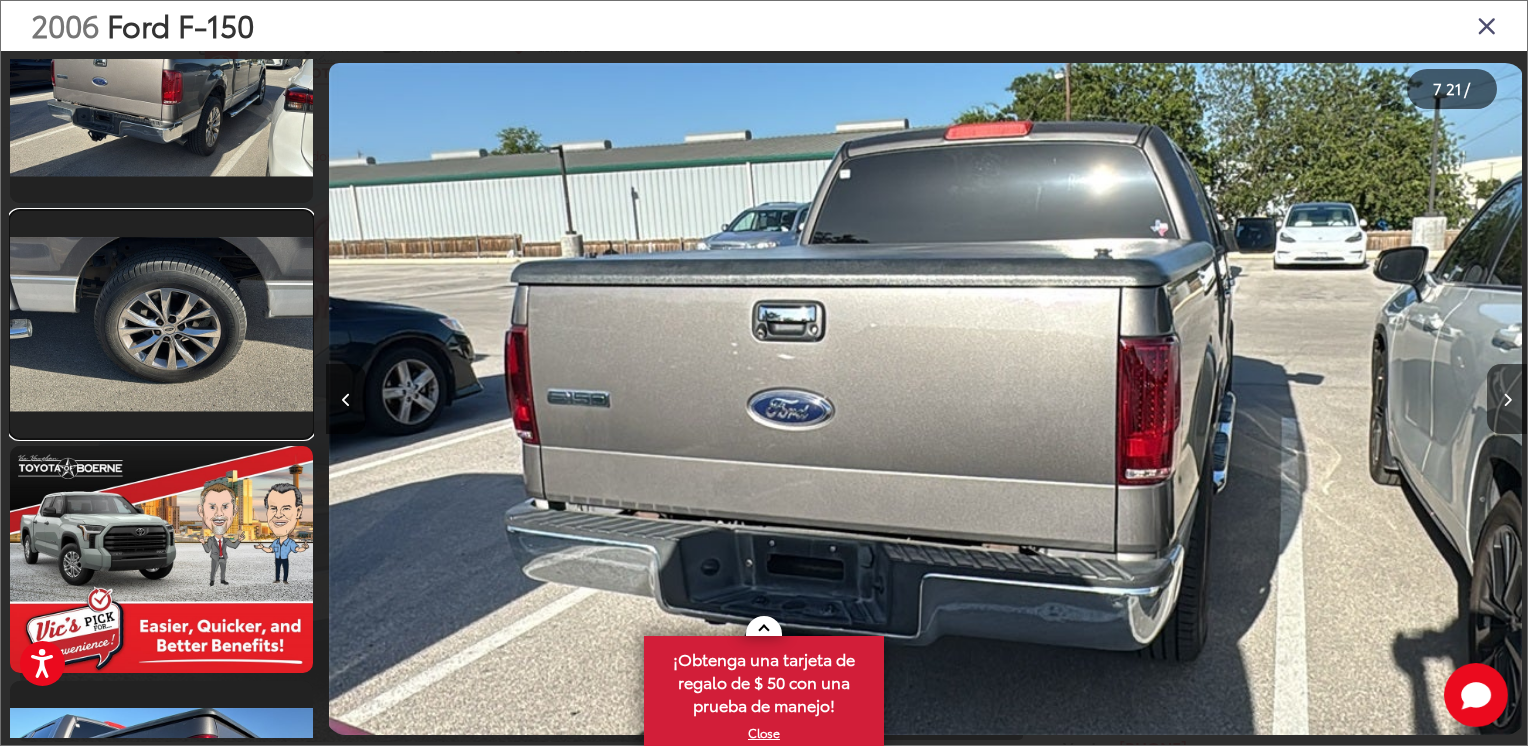 click at bounding box center (161, 324) 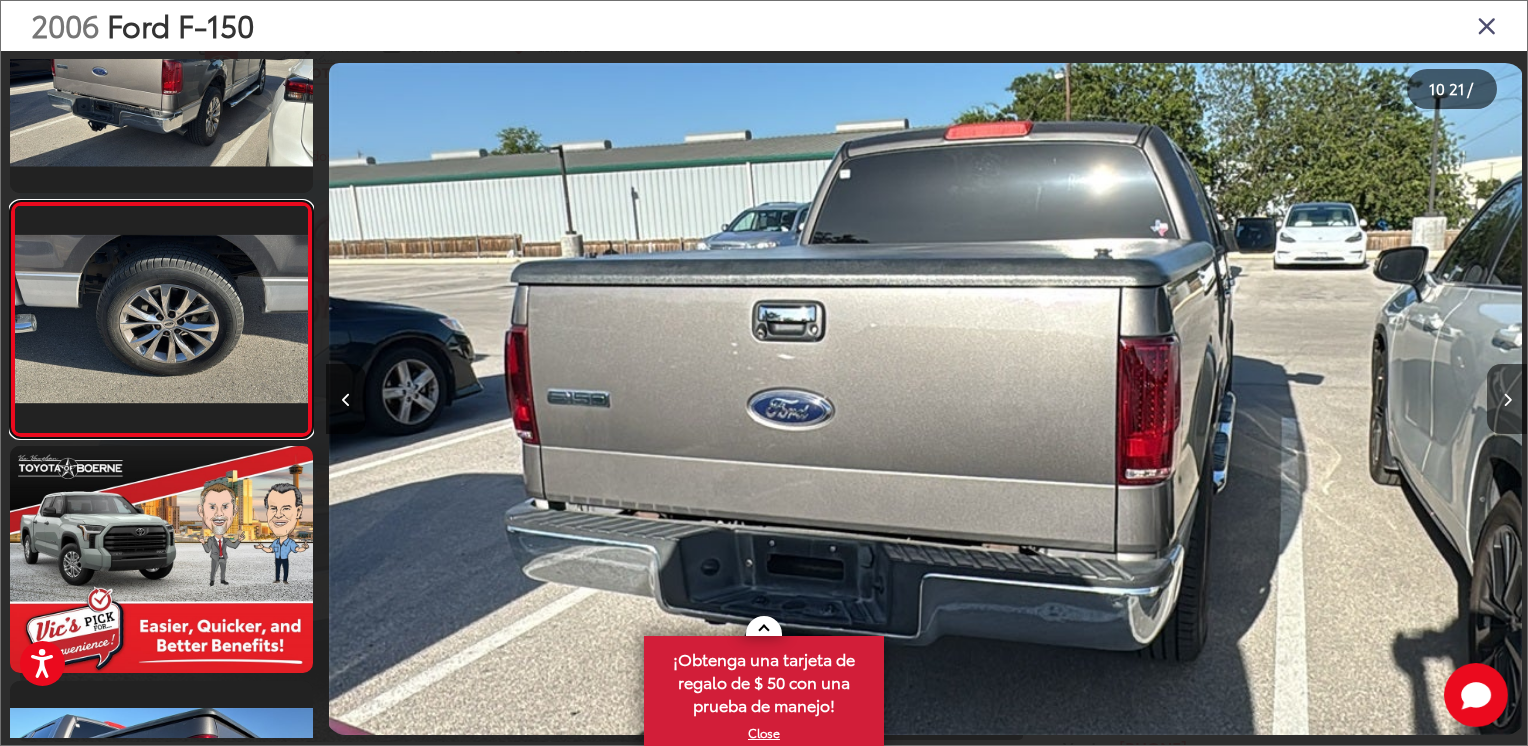 scroll, scrollTop: 1956, scrollLeft: 0, axis: vertical 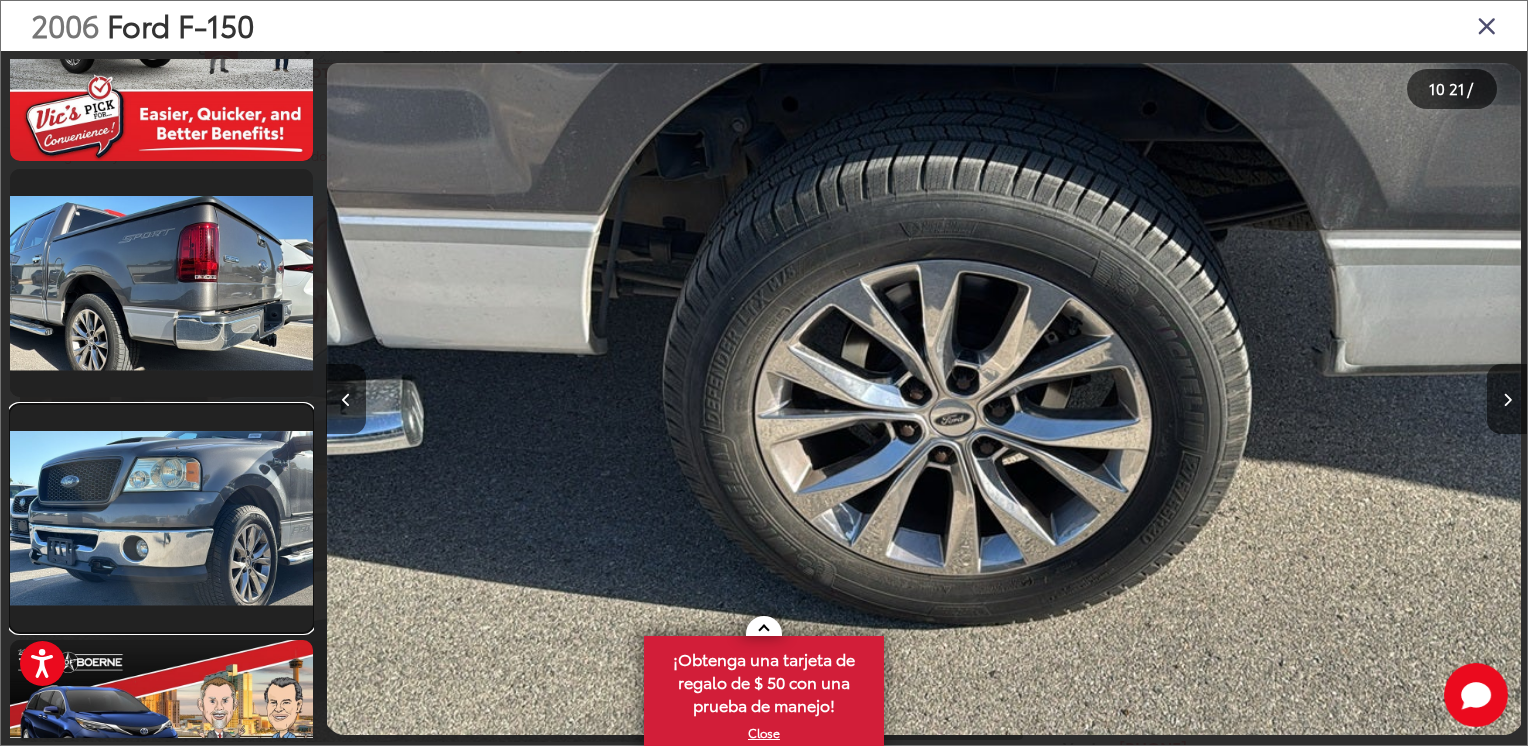 click at bounding box center (161, 518) 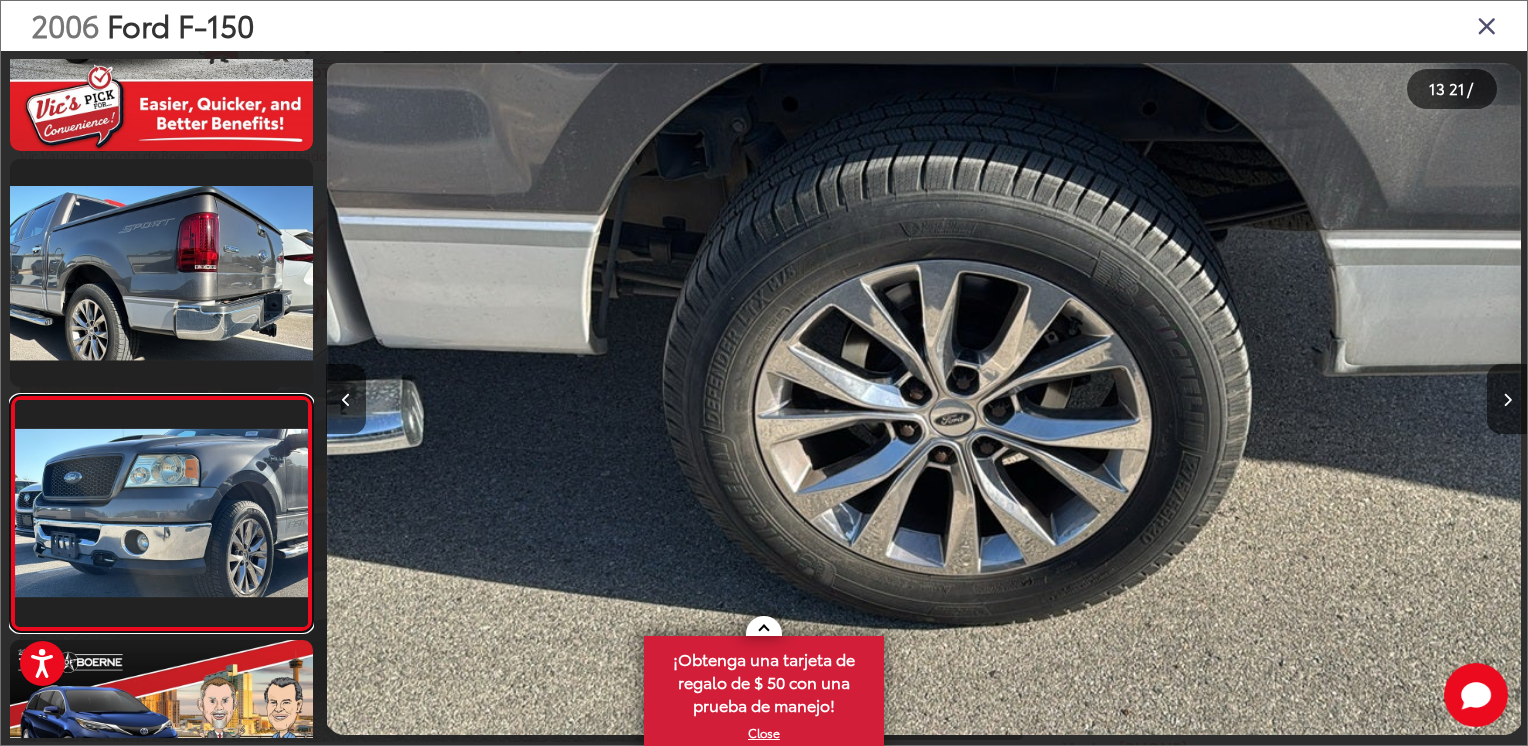 scroll, scrollTop: 2634, scrollLeft: 0, axis: vertical 